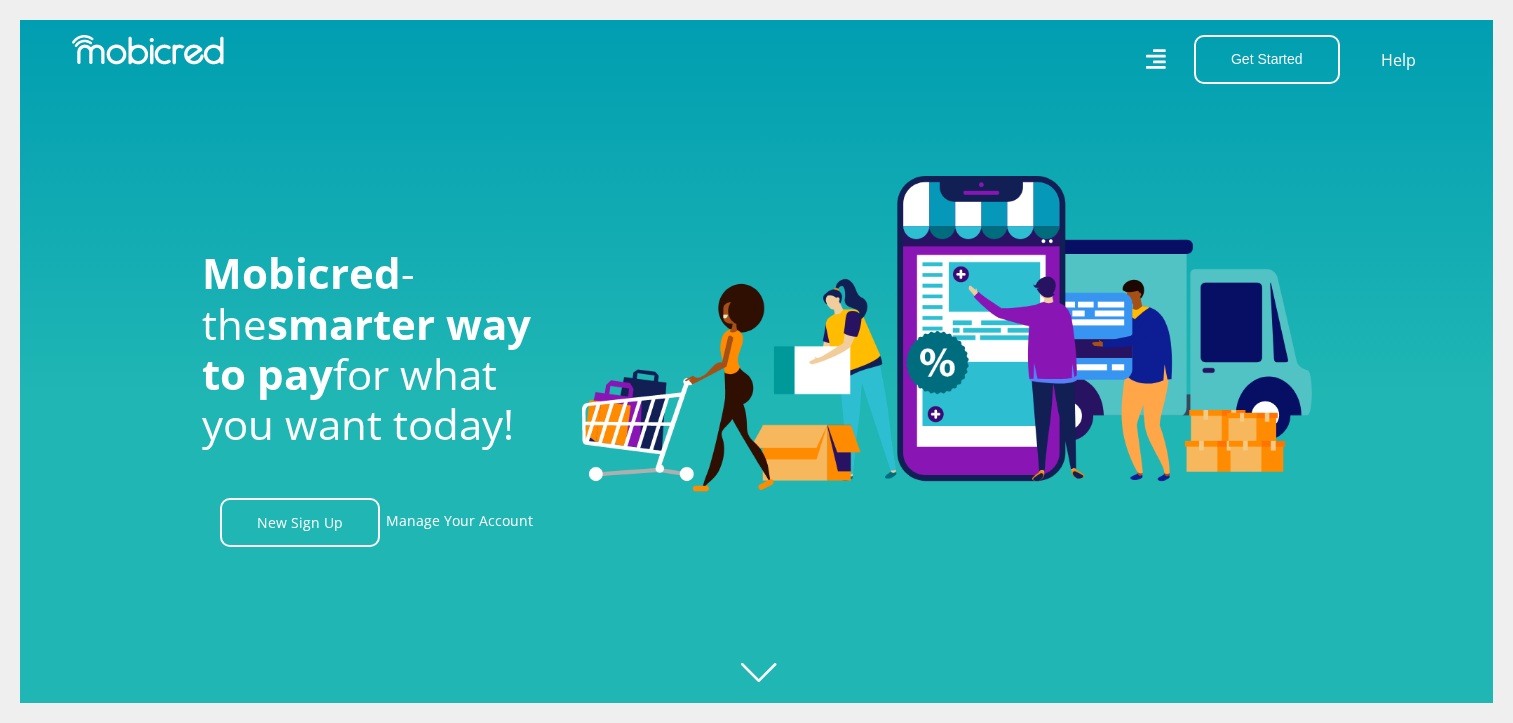 scroll, scrollTop: 0, scrollLeft: 0, axis: both 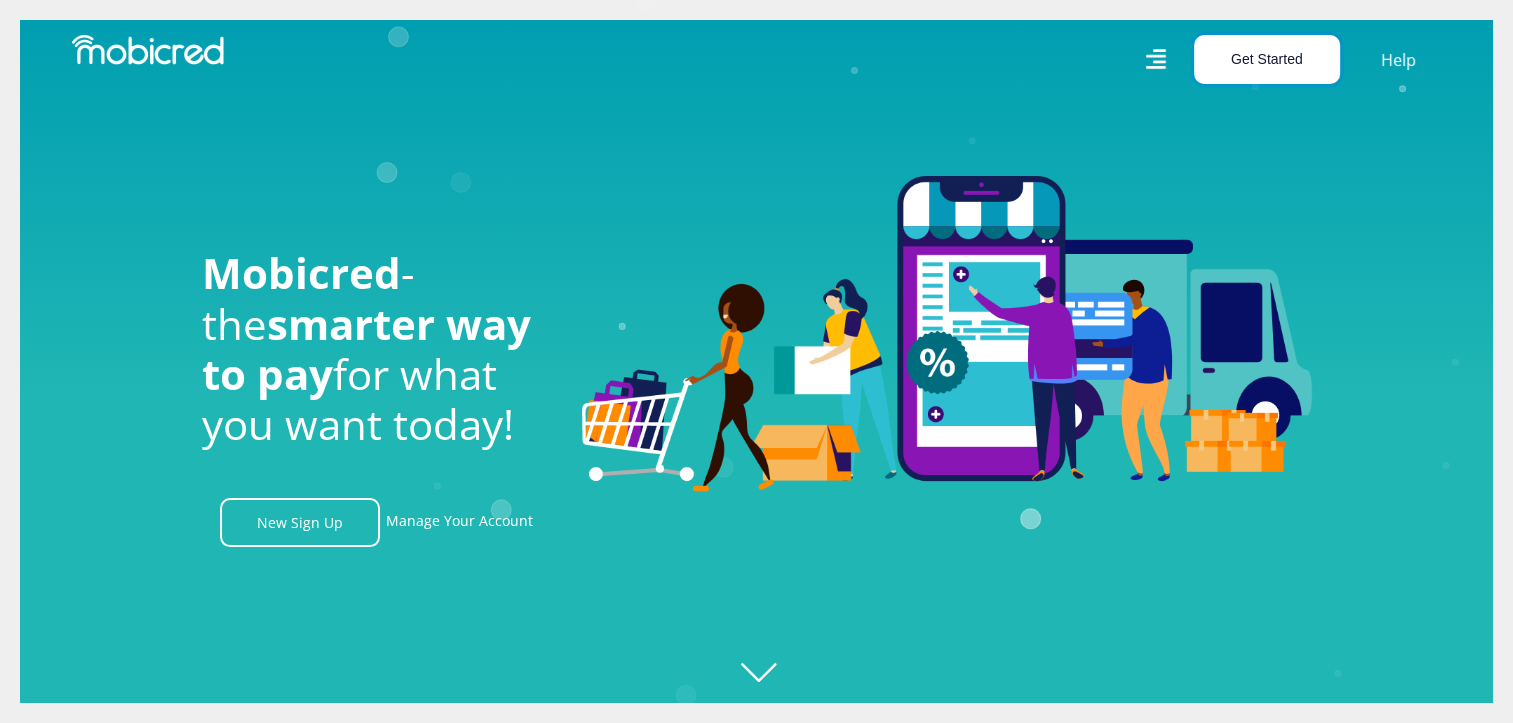 click on "Get Started" at bounding box center [1267, 59] 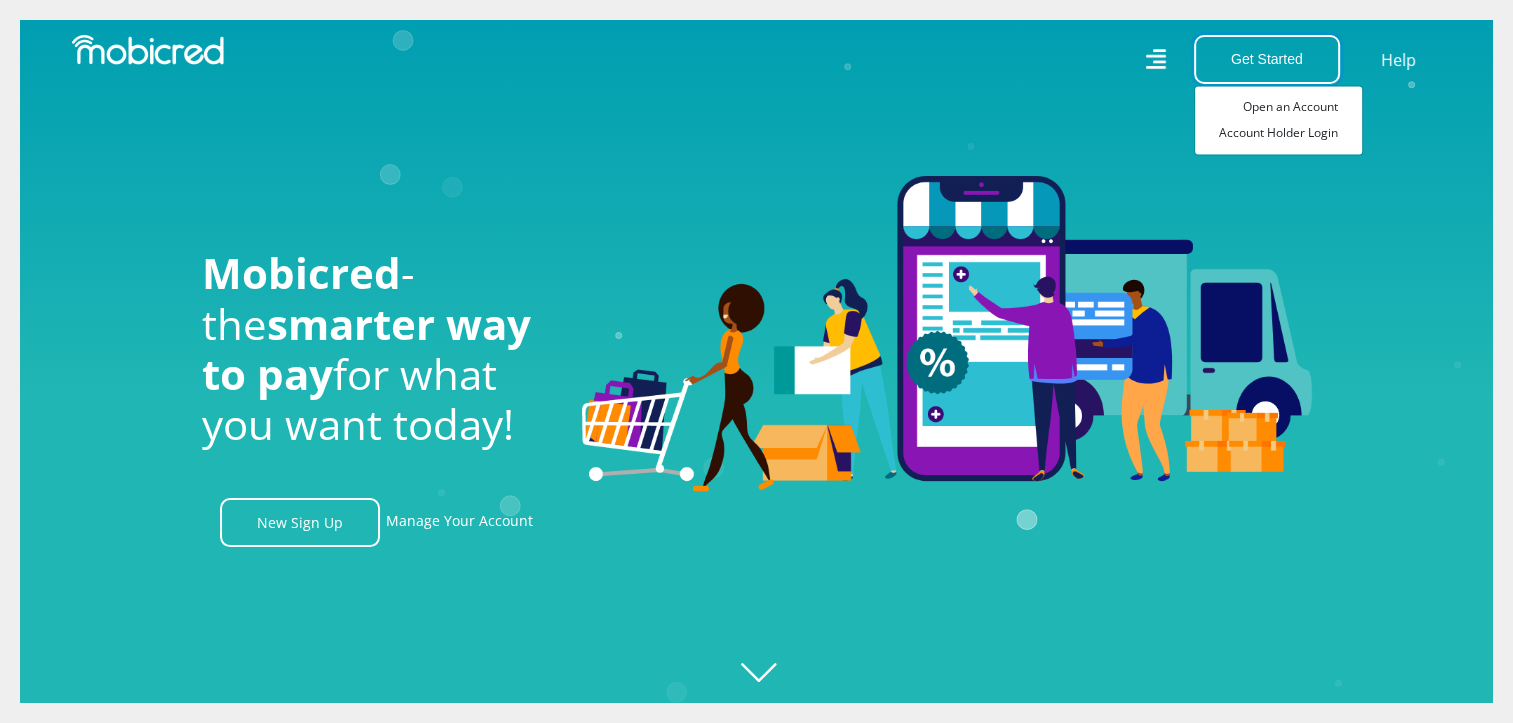 scroll, scrollTop: 0, scrollLeft: 1424, axis: horizontal 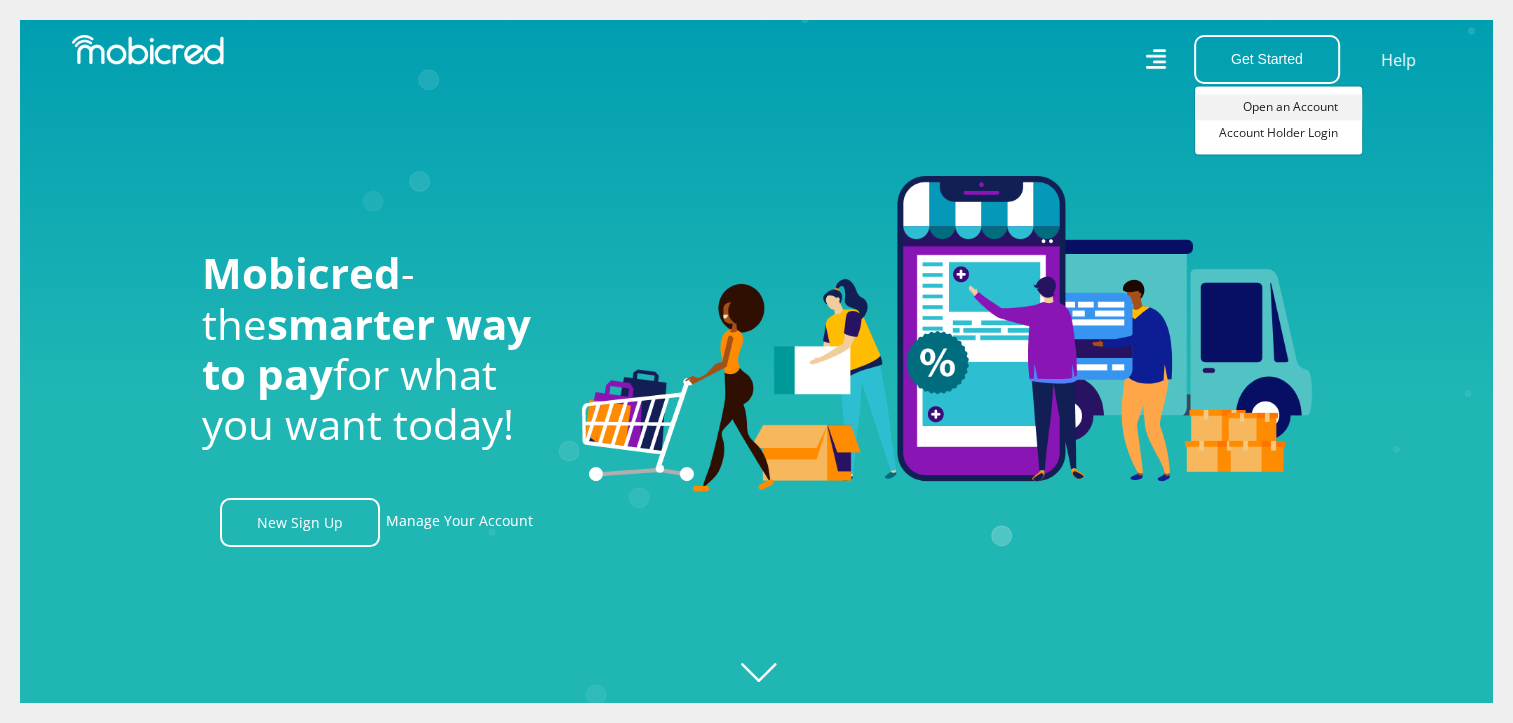 click on "Open an Account" at bounding box center [1278, 107] 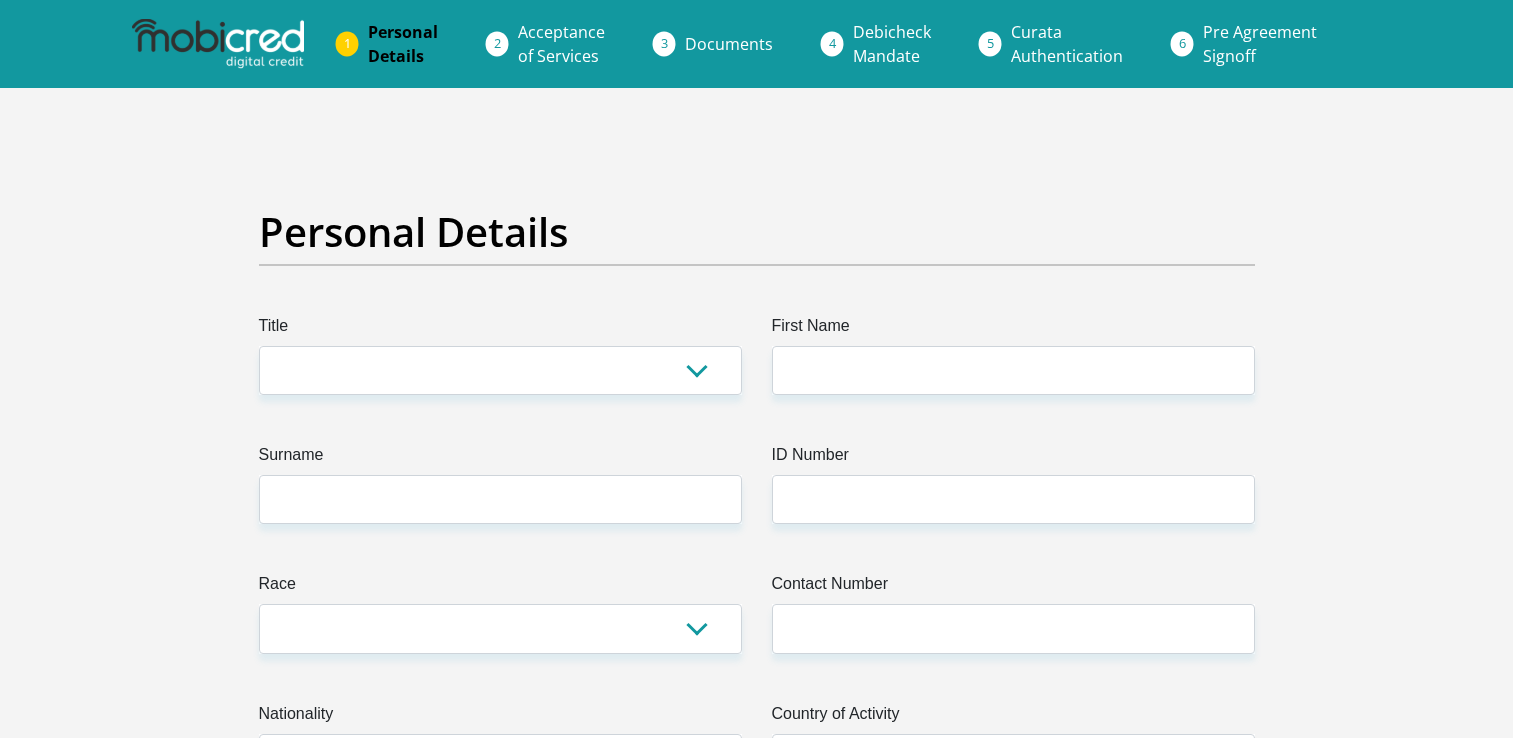 scroll, scrollTop: 0, scrollLeft: 0, axis: both 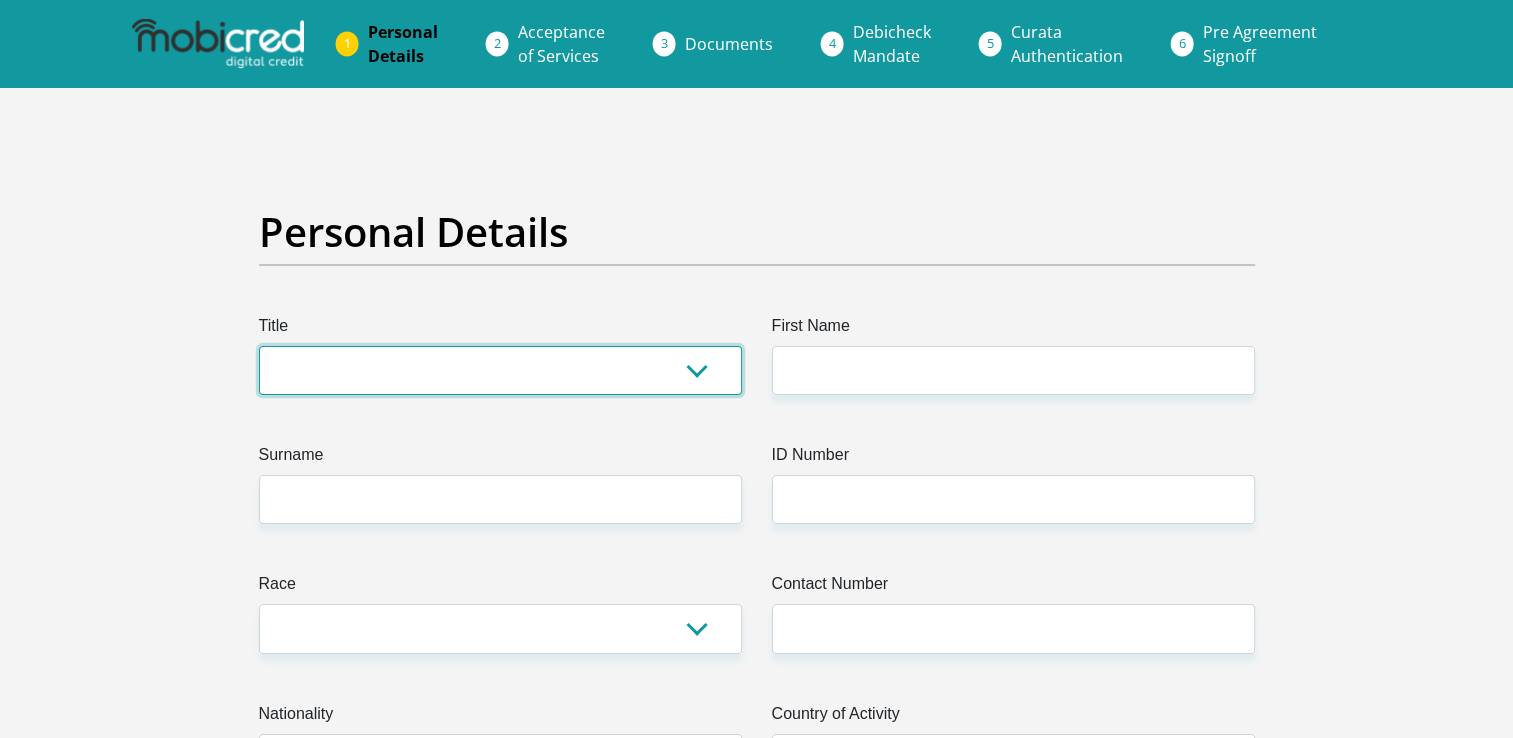 click on "Mr
Ms
Mrs
Dr
Other" at bounding box center [500, 370] 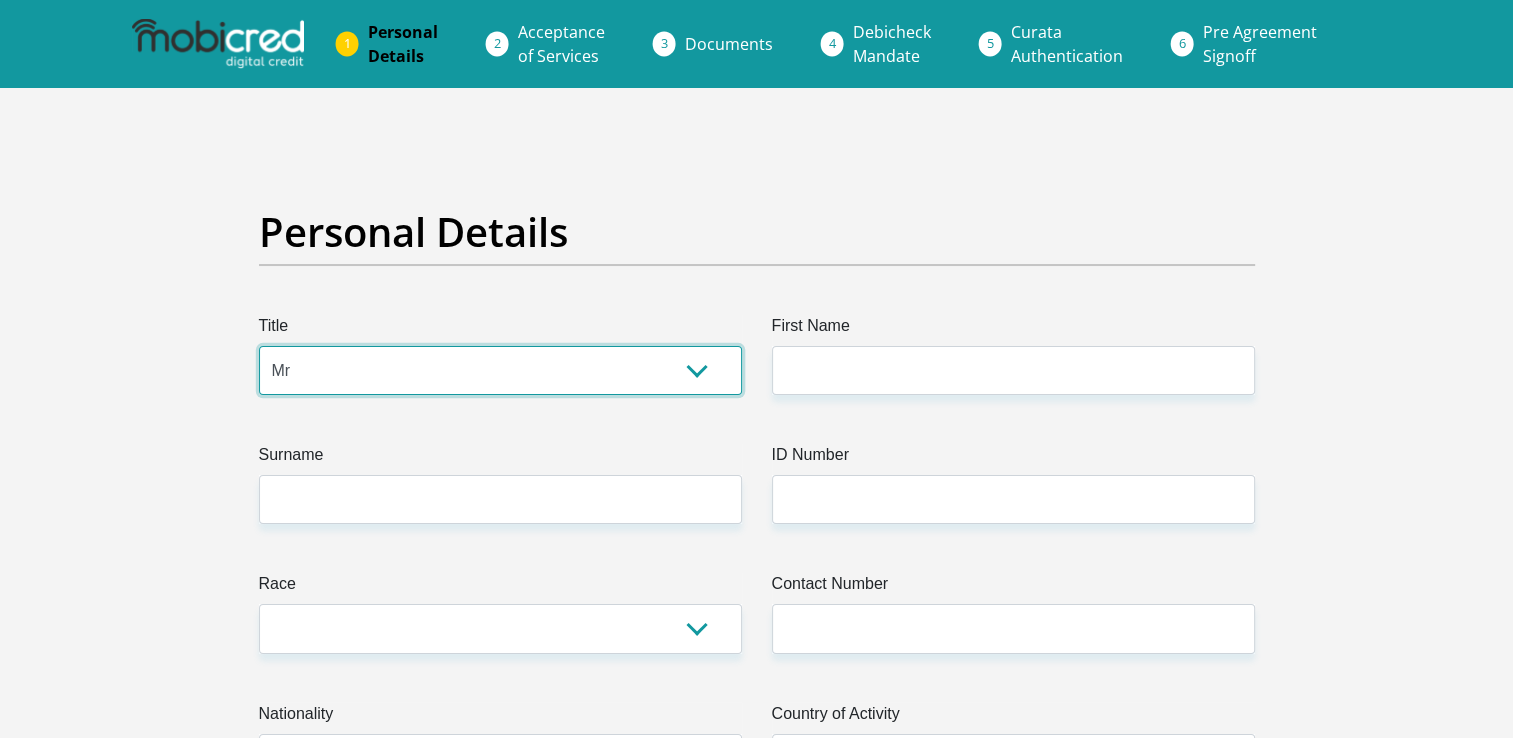 click on "Mr
Ms
Mrs
Dr
Other" at bounding box center (500, 370) 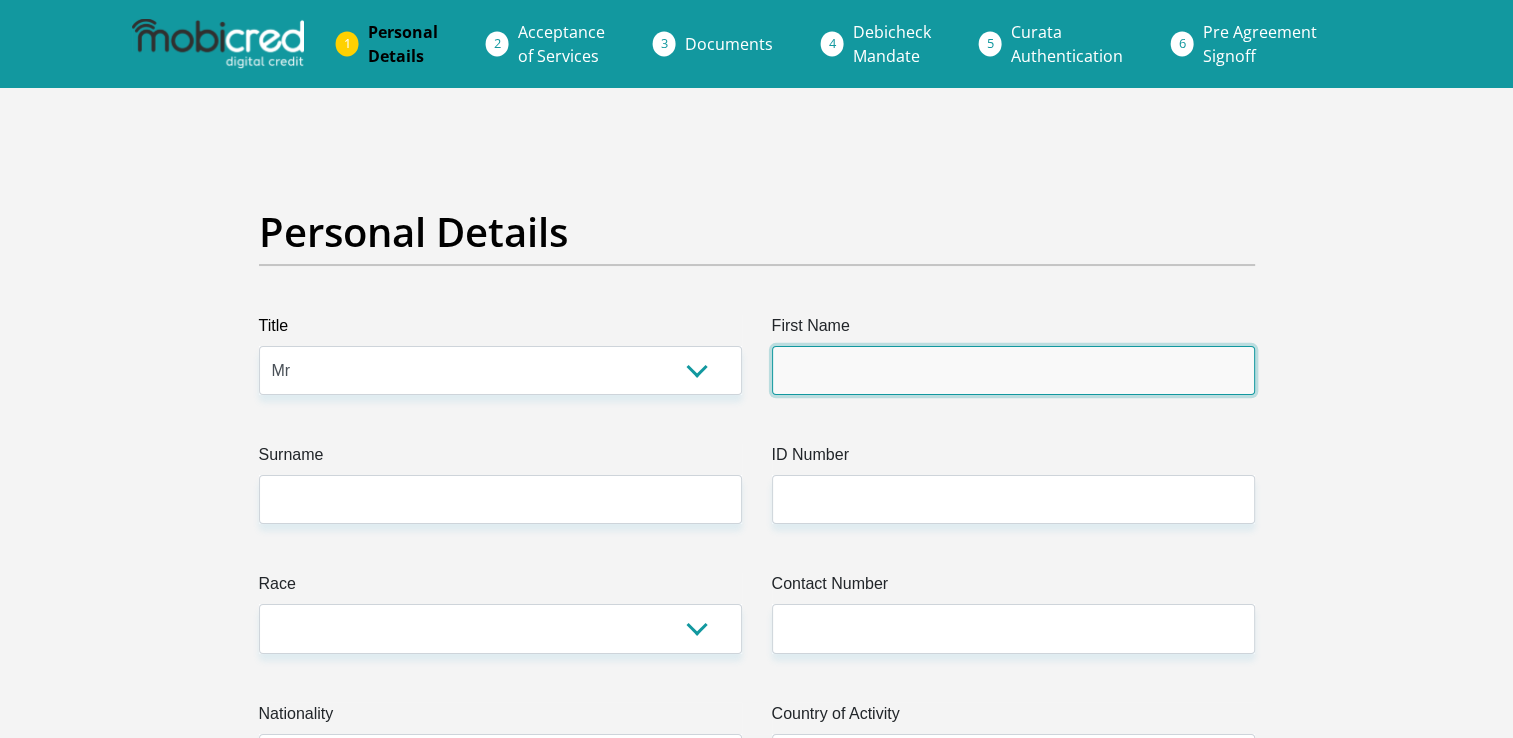 click on "First Name" at bounding box center [1013, 370] 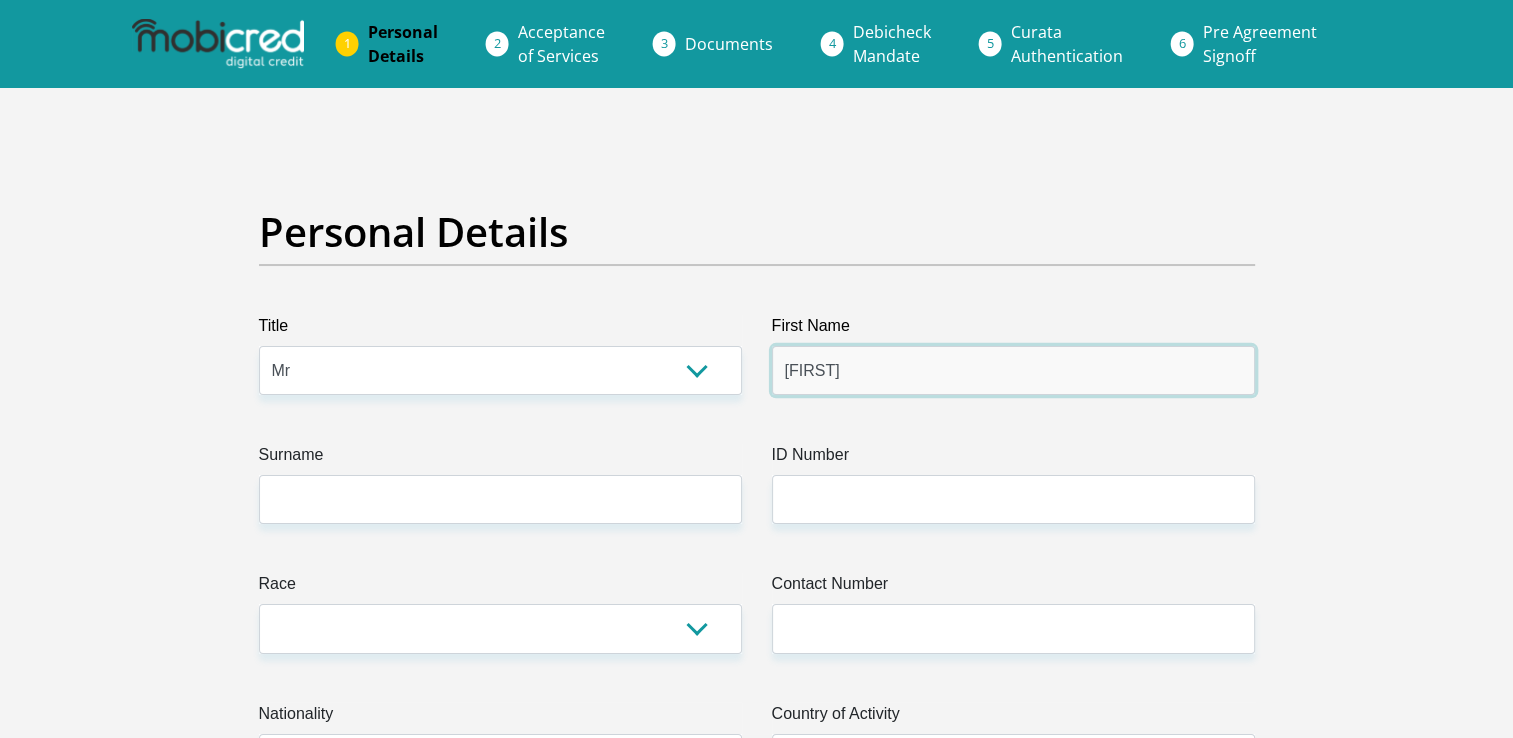 type on "u" 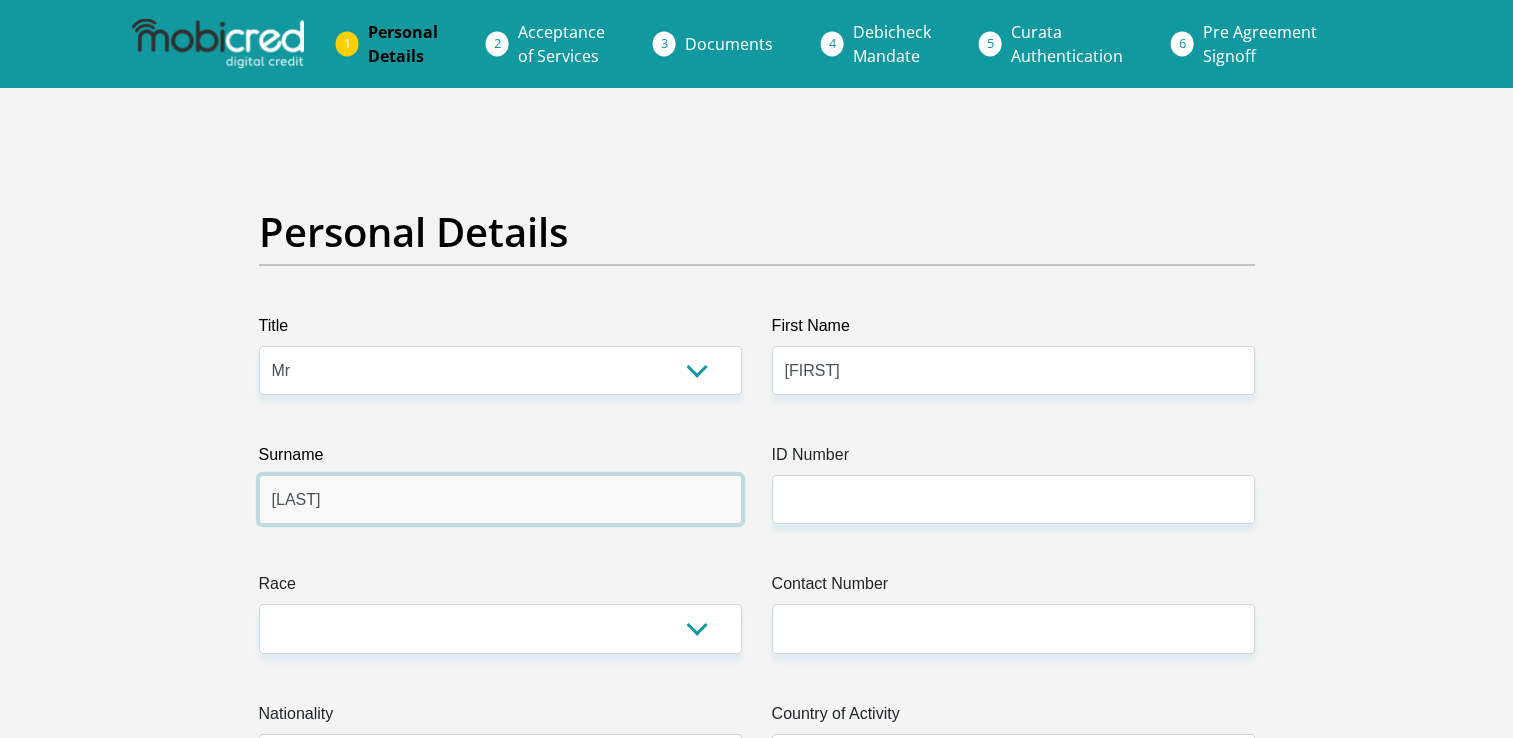type on "[LAST]" 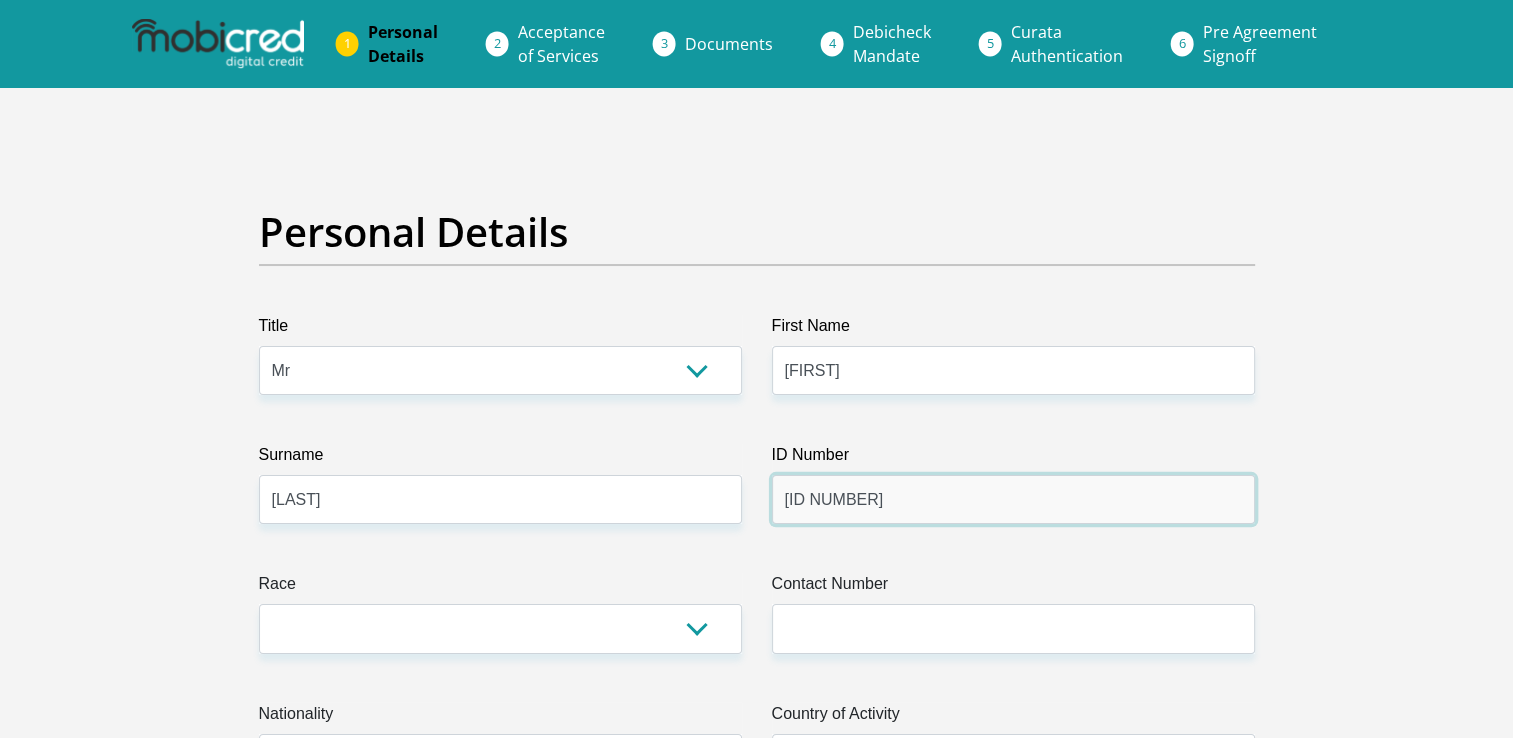type on "[ID NUMBER]" 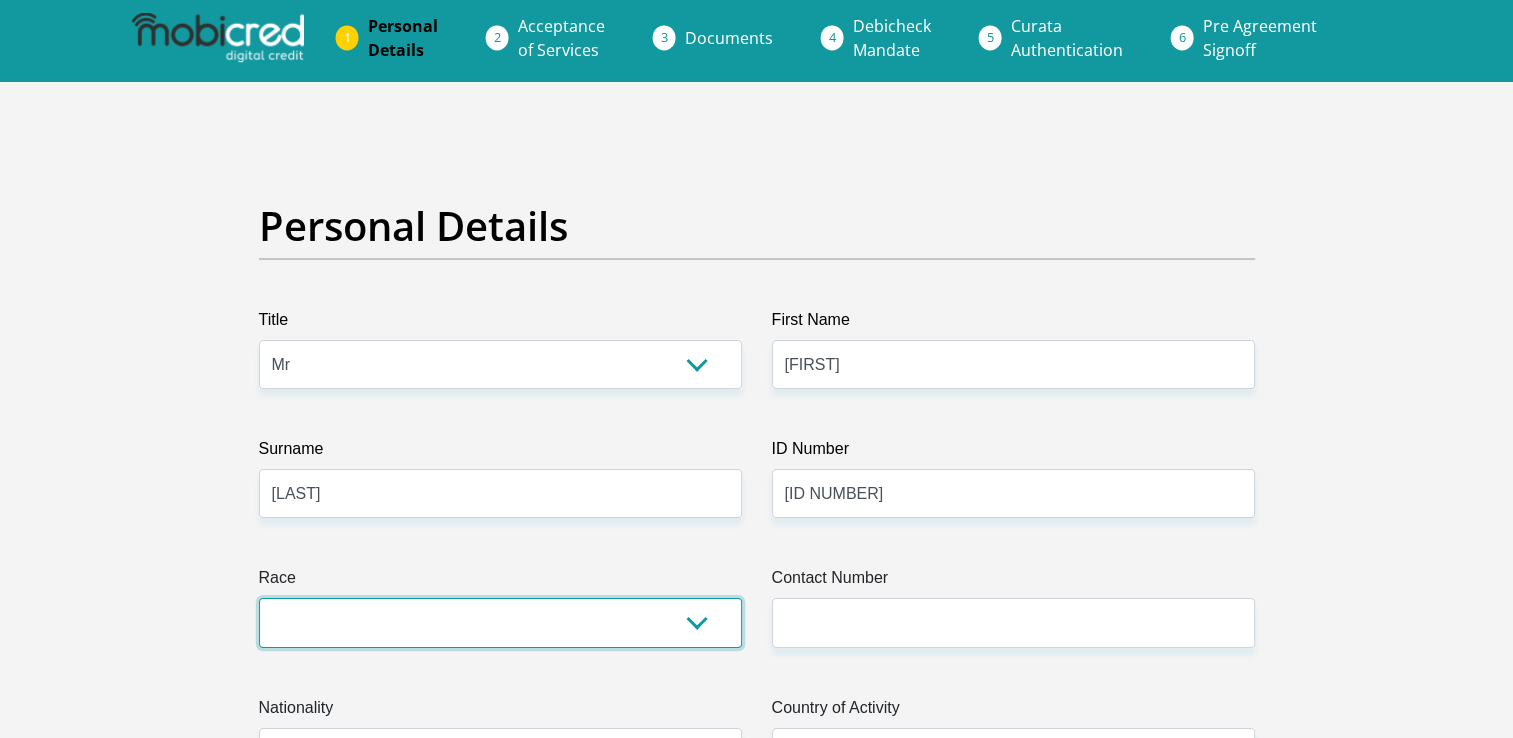 scroll, scrollTop: 400, scrollLeft: 0, axis: vertical 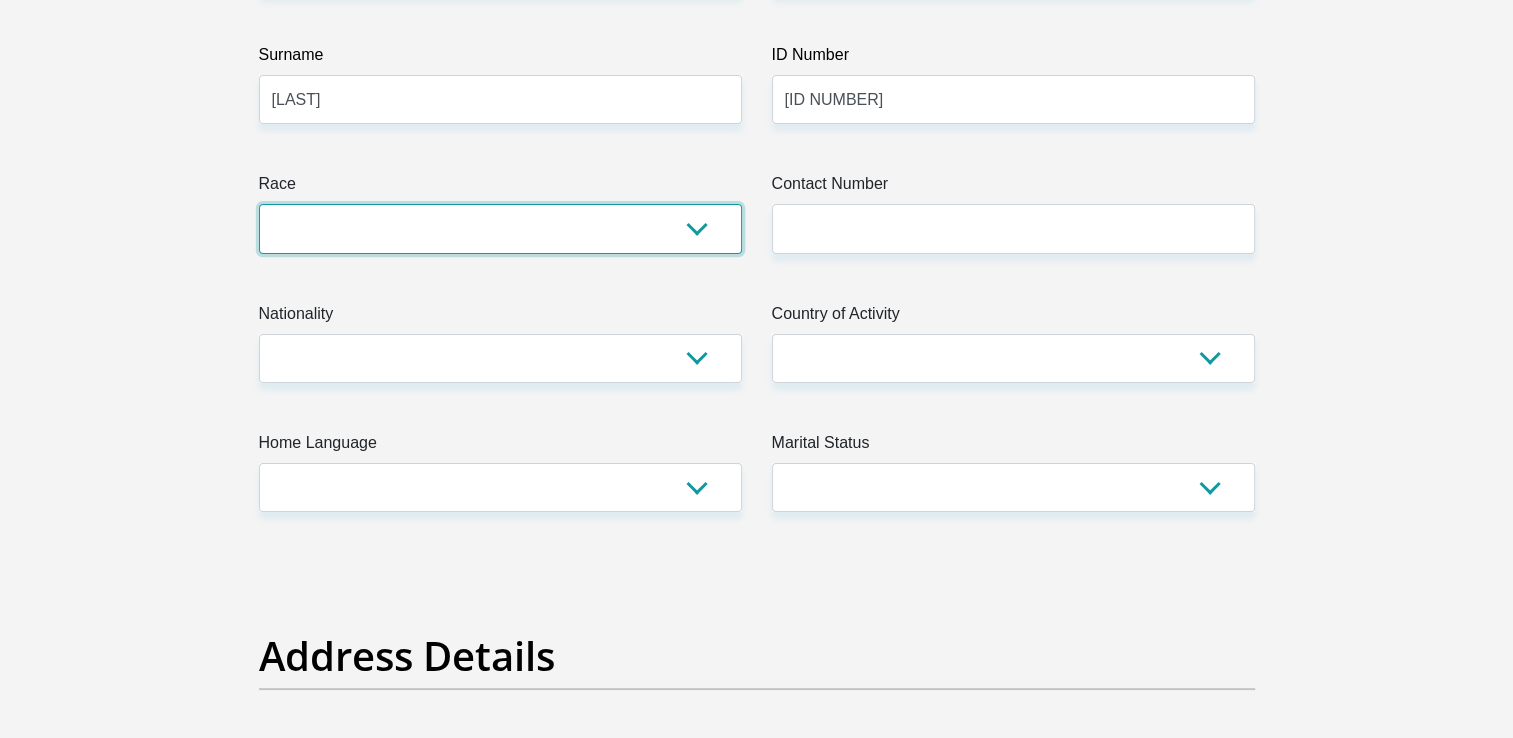 click on "Black
Coloured
Indian
White
Other" at bounding box center [500, 228] 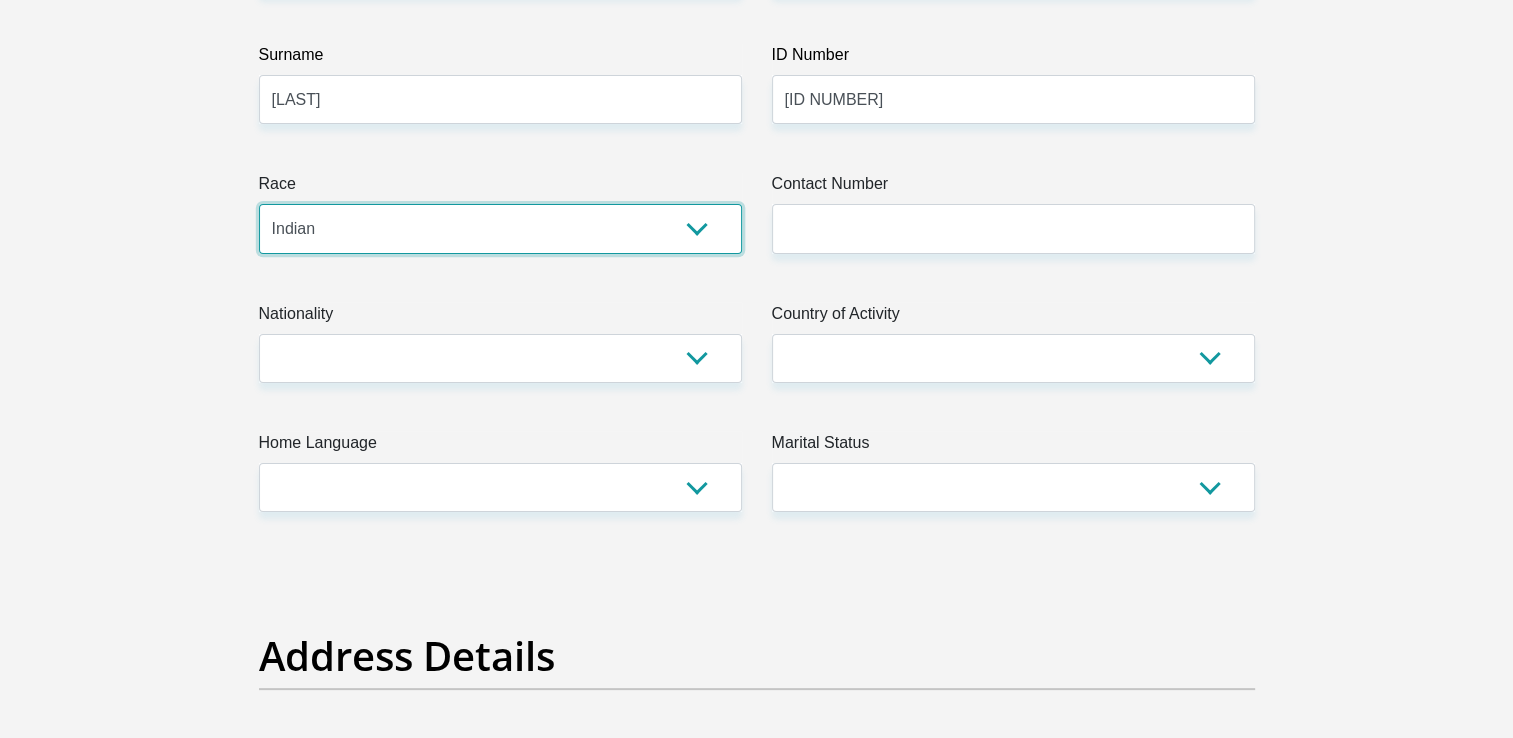 click on "Black
Coloured
Indian
White
Other" at bounding box center [500, 228] 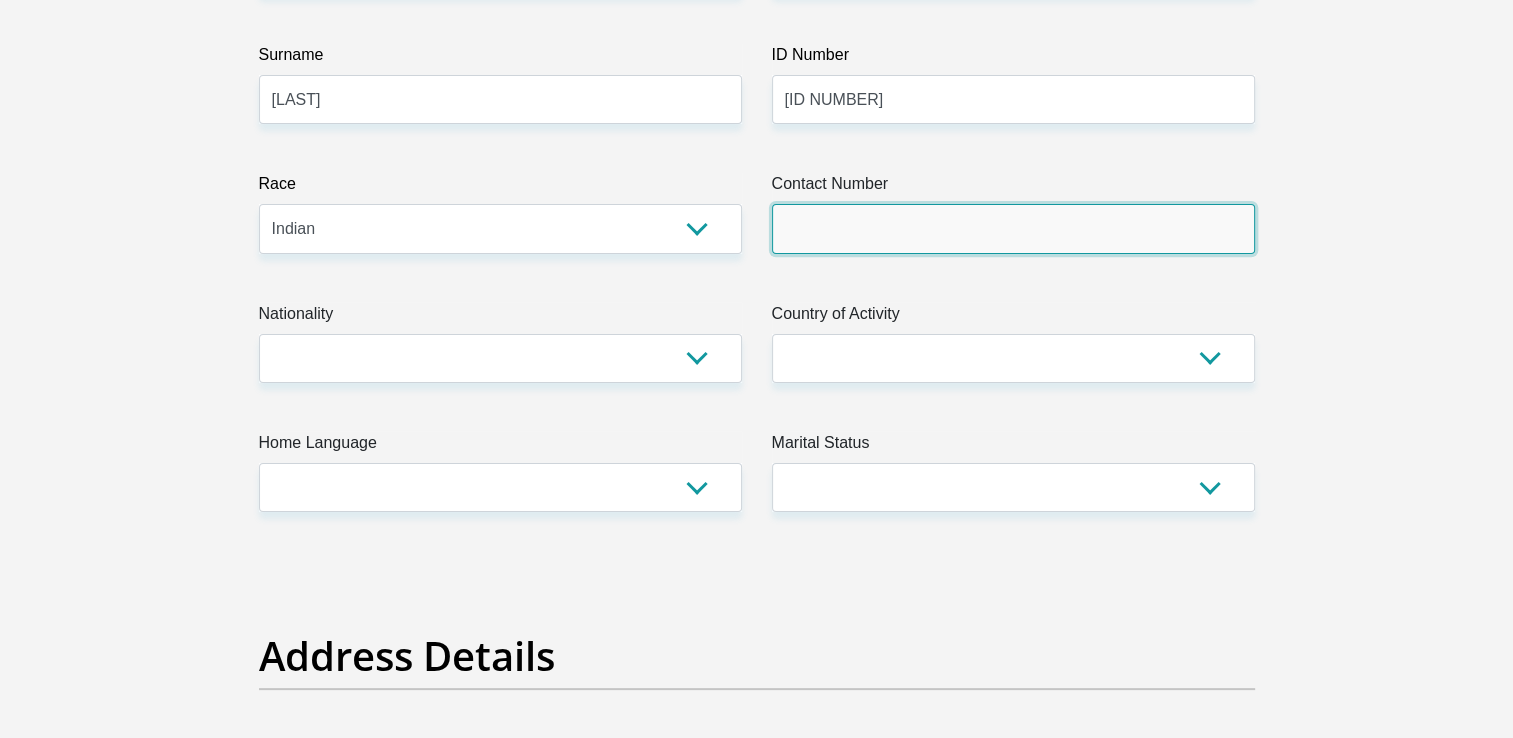 click on "Contact Number" at bounding box center [1013, 228] 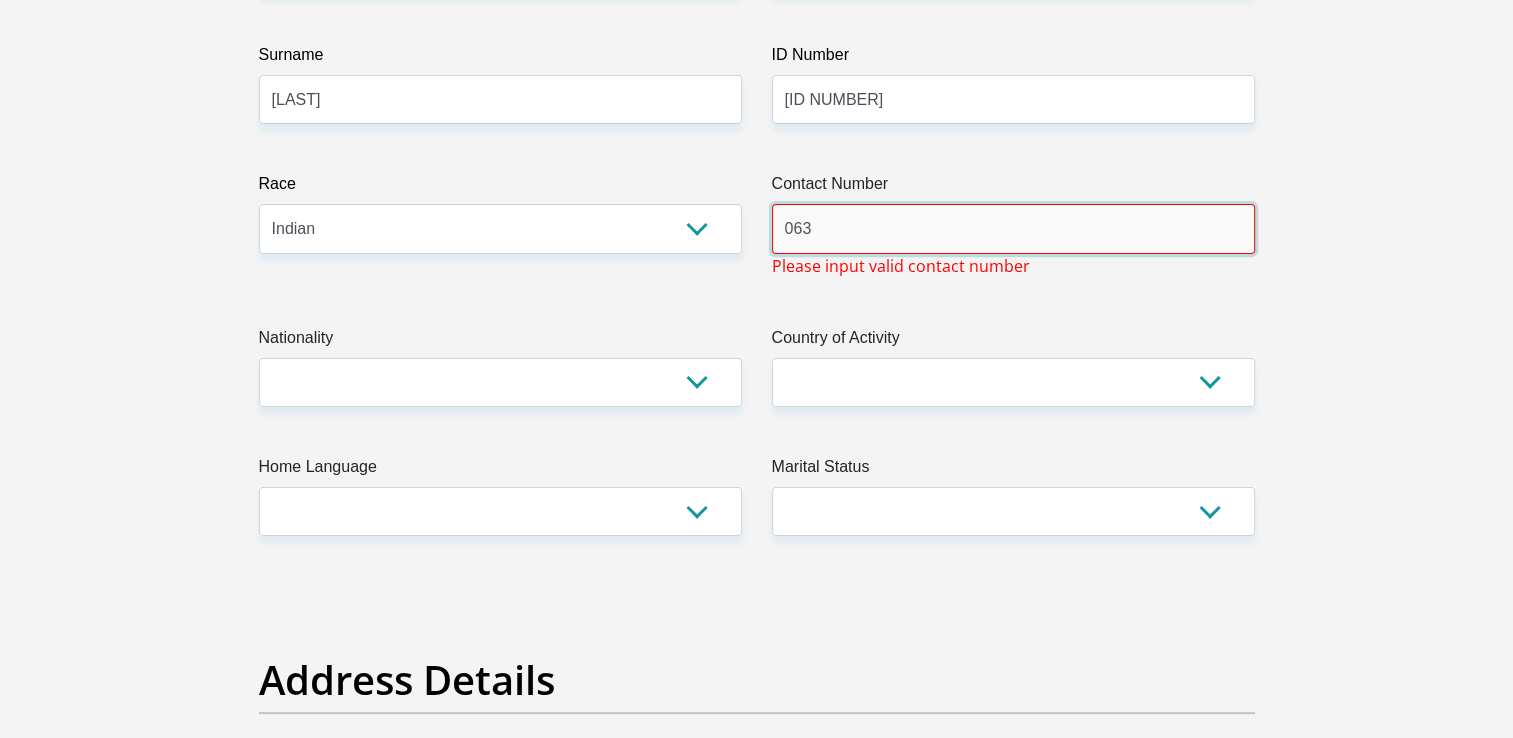 type on "[PHONE]" 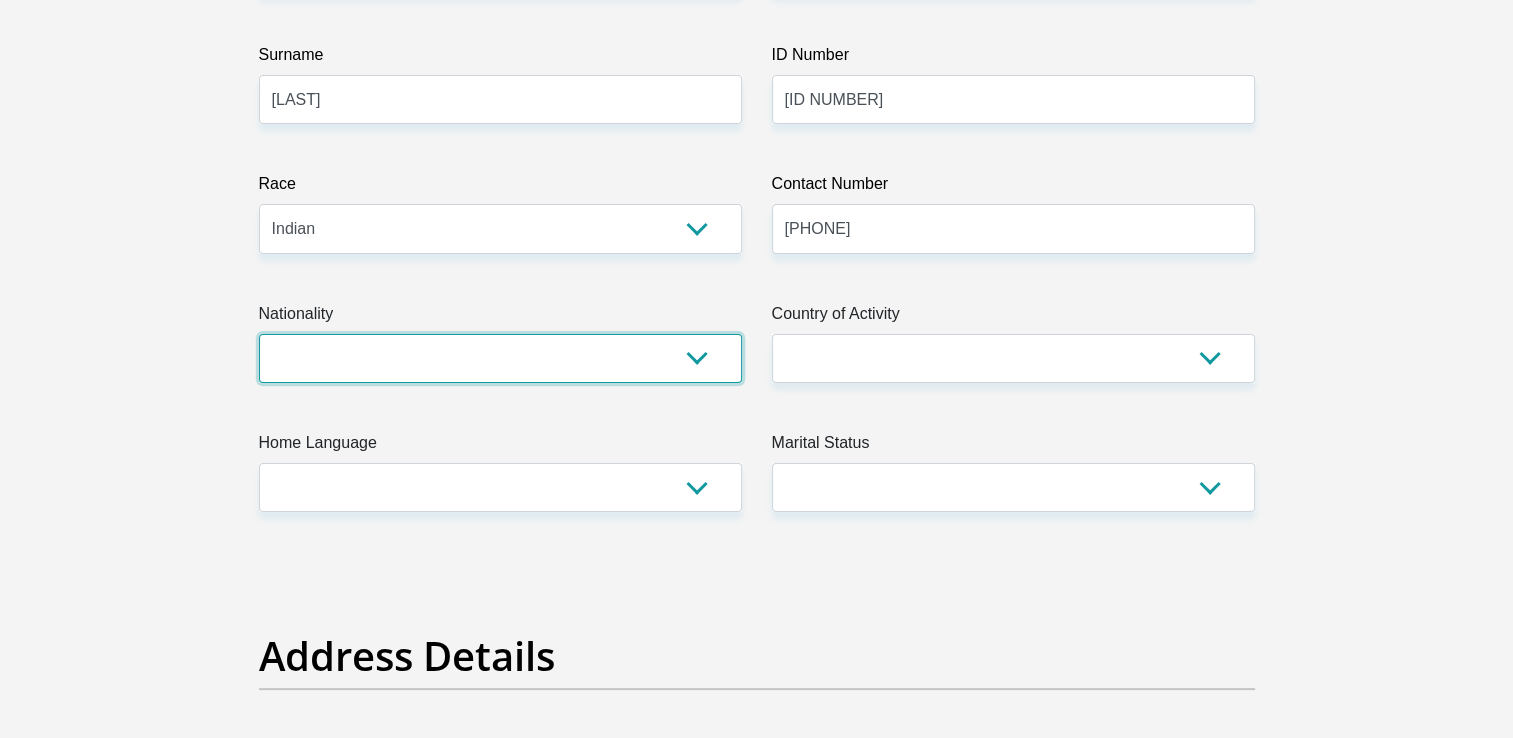 click on "South Africa
Afghanistan
Aland Islands
Albania
Algeria
America Samoa
American Virgin Islands
Andorra
Angola
Anguilla
Antarctica
Antigua and Barbuda
Argentina
Armenia
Aruba
Ascension Island
Australia
Austria
Azerbaijan
Bahamas
Bahrain
Bangladesh
Barbados
Chad" at bounding box center (500, 358) 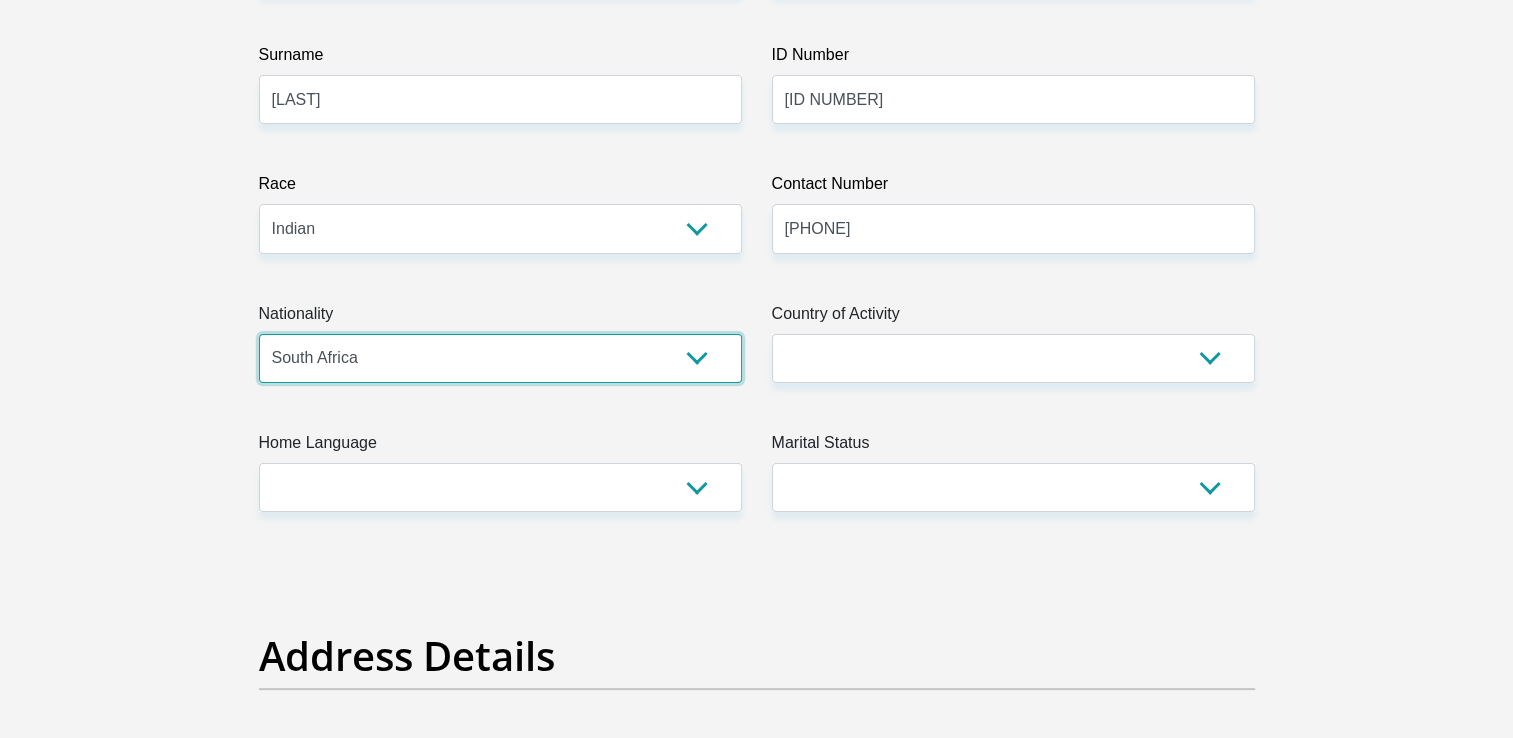 click on "South Africa
Afghanistan
Aland Islands
Albania
Algeria
America Samoa
American Virgin Islands
Andorra
Angola
Anguilla
Antarctica
Antigua and Barbuda
Argentina
Armenia
Aruba
Ascension Island
Australia
Austria
Azerbaijan
Bahamas
Bahrain
Bangladesh
Barbados
Chad" at bounding box center [500, 358] 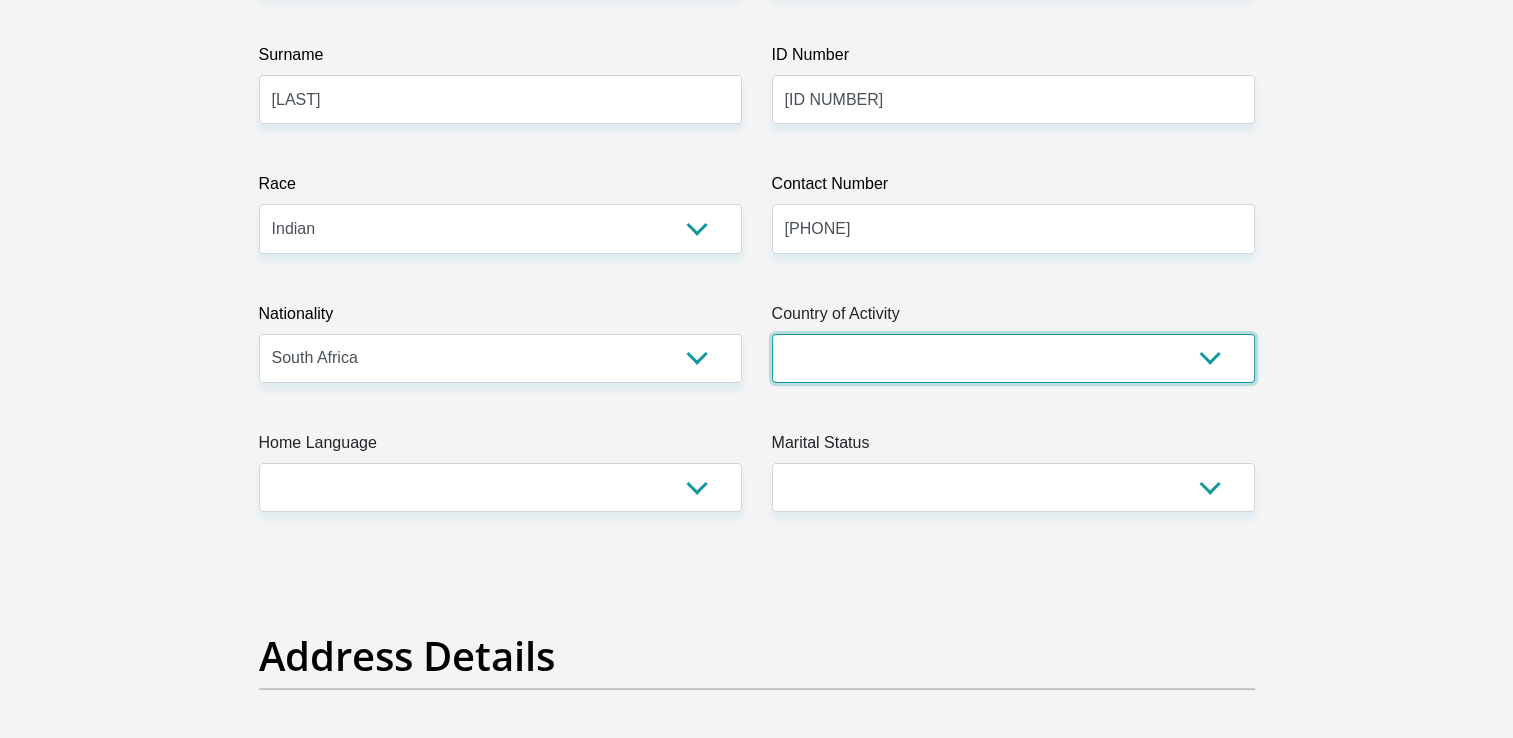 click on "South Africa
Afghanistan
Aland Islands
Albania
Algeria
America Samoa
American Virgin Islands
Andorra
Angola
Anguilla
Antarctica
Antigua and Barbuda
Argentina
Armenia
Aruba
Ascension Island
Australia
Austria
Azerbaijan
Chad" at bounding box center [1013, 358] 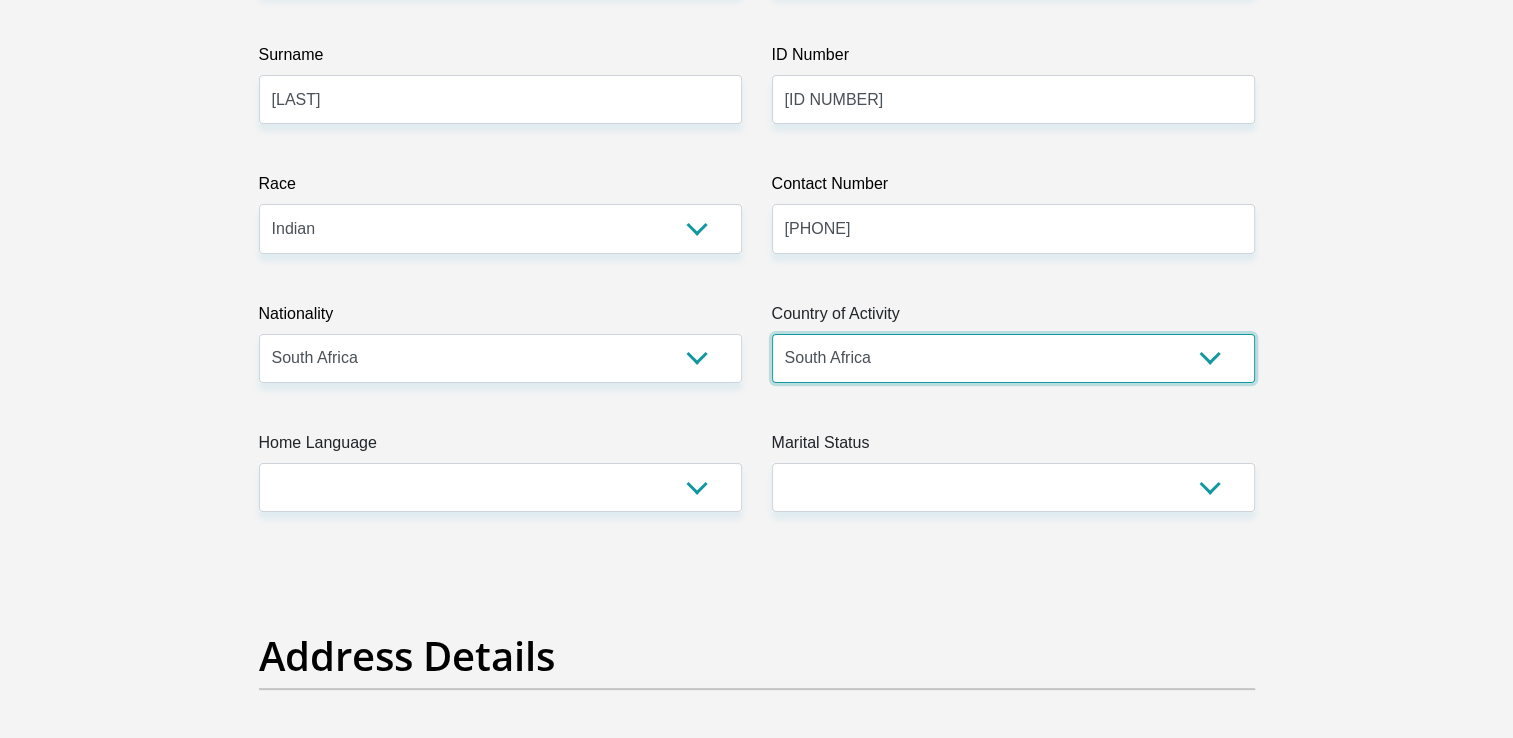 click on "South Africa
Afghanistan
Aland Islands
Albania
Algeria
America Samoa
American Virgin Islands
Andorra
Angola
Anguilla
Antarctica
Antigua and Barbuda
Argentina
Armenia
Aruba
Ascension Island
Australia
Austria
Azerbaijan
Chad" at bounding box center (1013, 358) 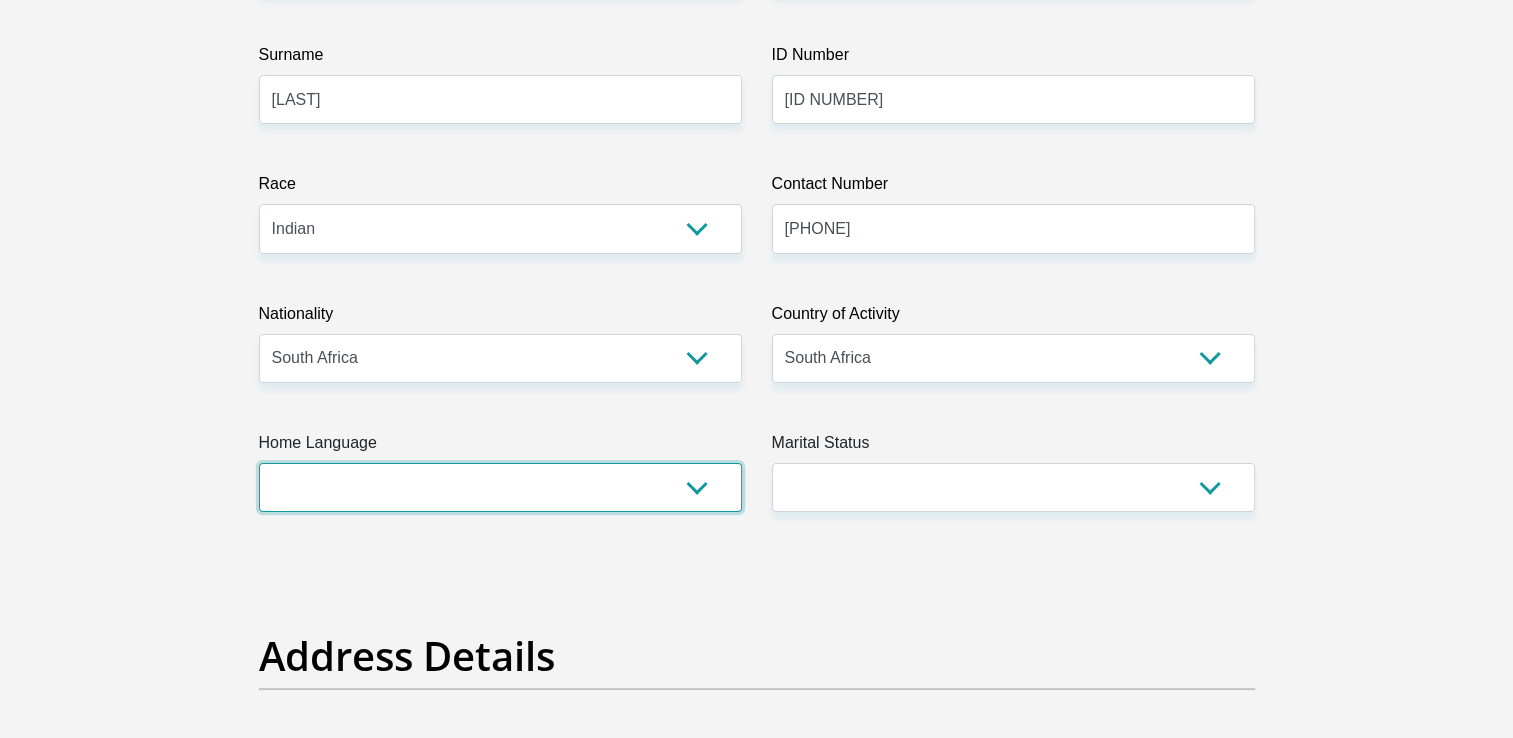 click on "Afrikaans
English
Sepedi
South Ndebele
Southern Sotho
Swati
Tsonga
Tswana
Venda
Xhosa
Zulu
Other" at bounding box center [500, 487] 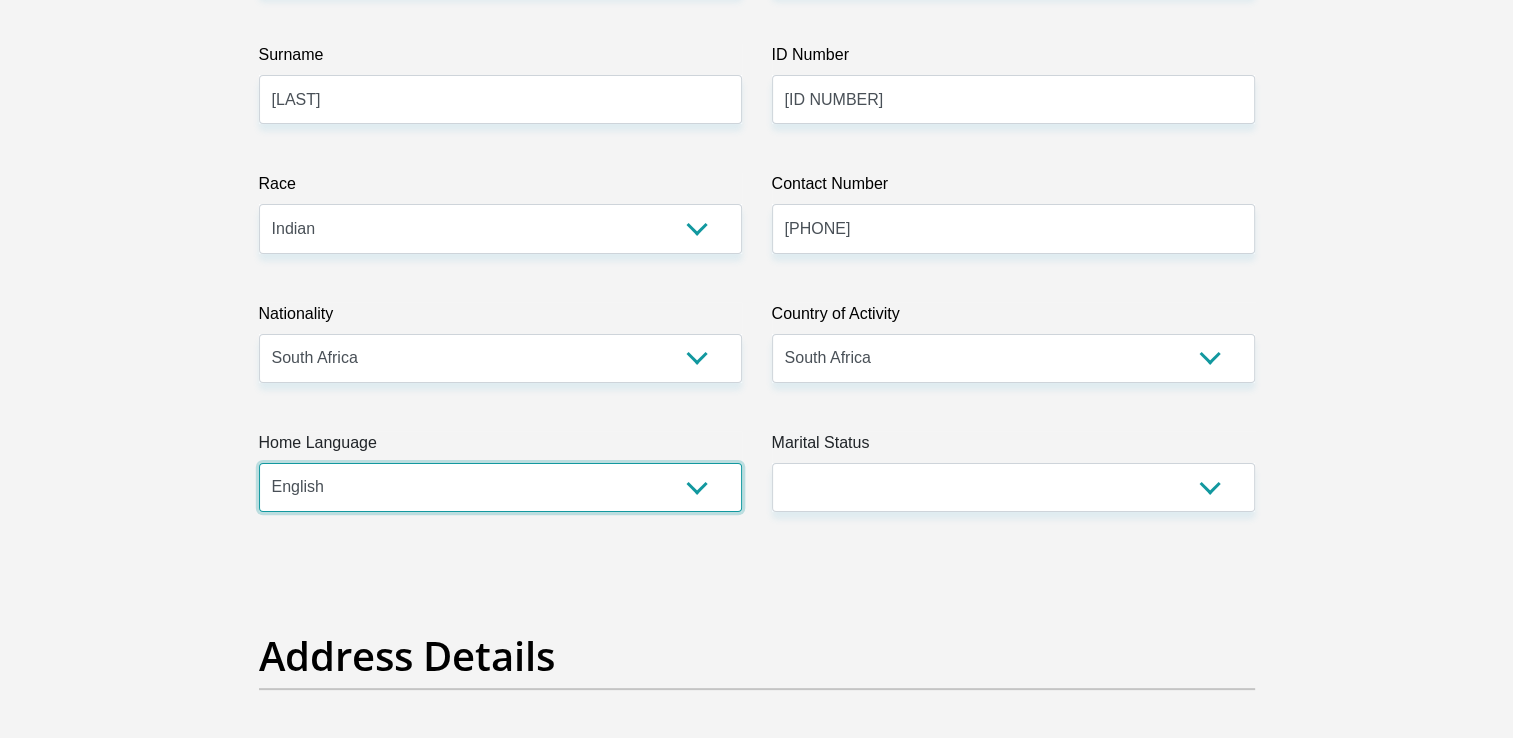 click on "Afrikaans
English
Sepedi
South Ndebele
Southern Sotho
Swati
Tsonga
Tswana
Venda
Xhosa
Zulu
Other" at bounding box center [500, 487] 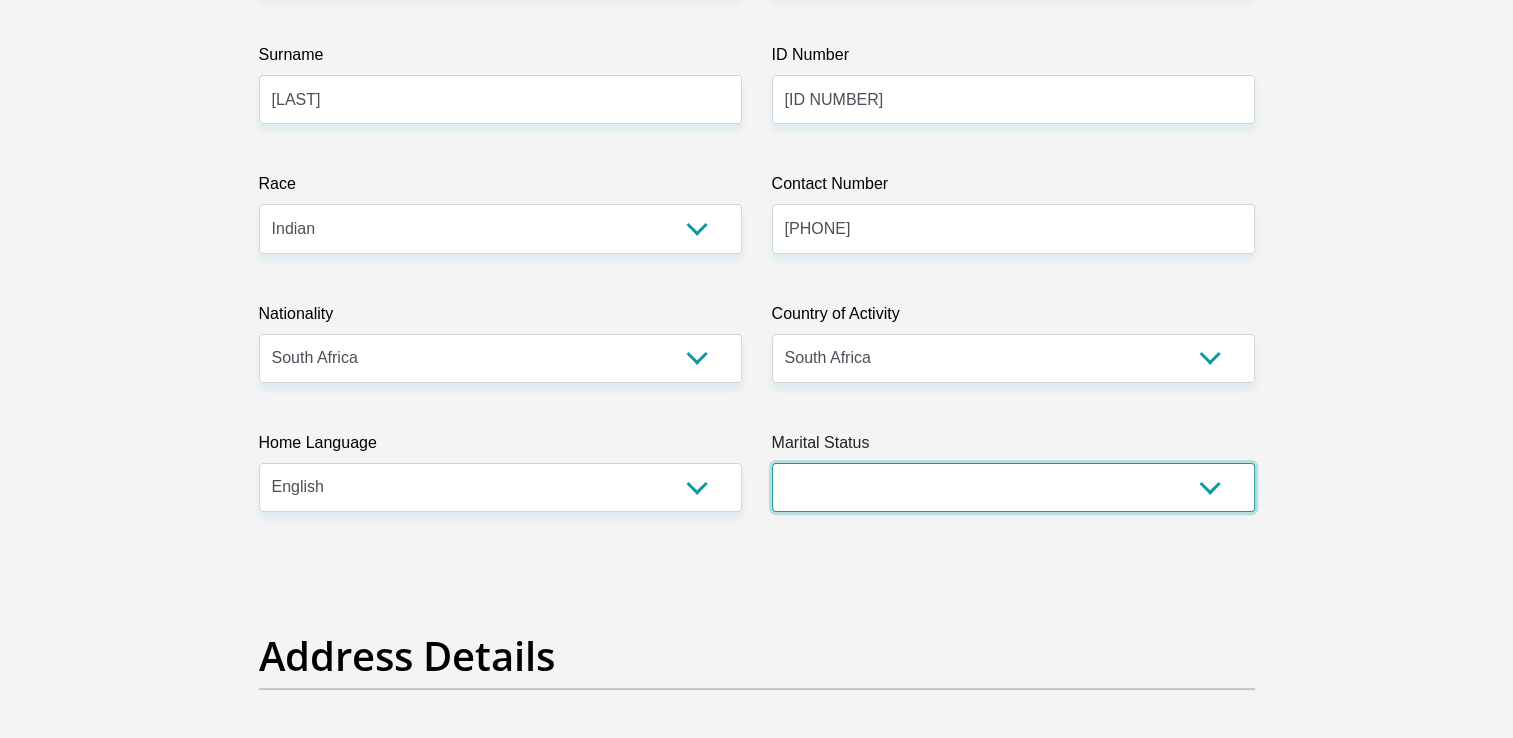 click on "Married ANC
Single
Divorced
Widowed
Married COP or Customary Law" at bounding box center (1013, 487) 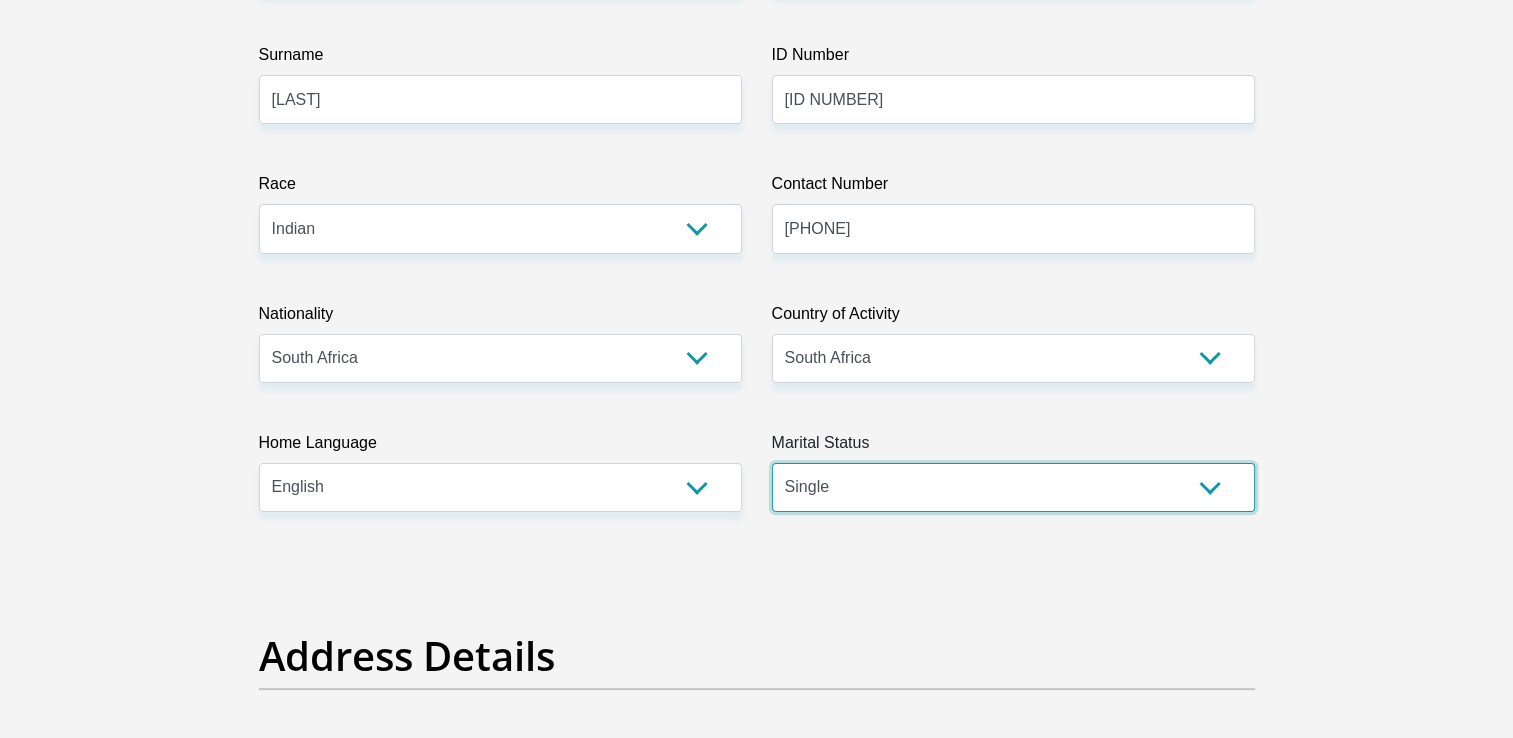 click on "Married ANC
Single
Divorced
Widowed
Married COP or Customary Law" at bounding box center [1013, 487] 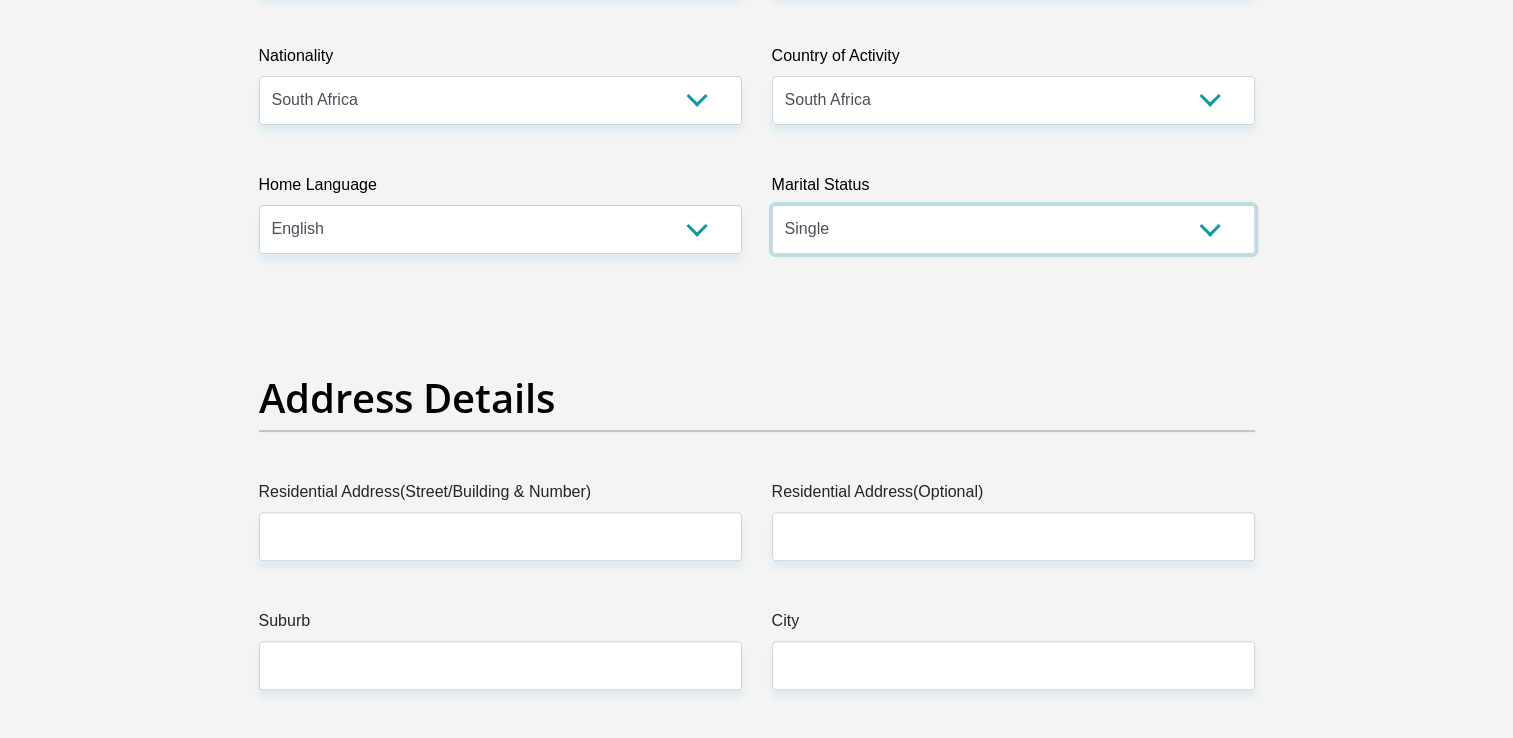 scroll, scrollTop: 900, scrollLeft: 0, axis: vertical 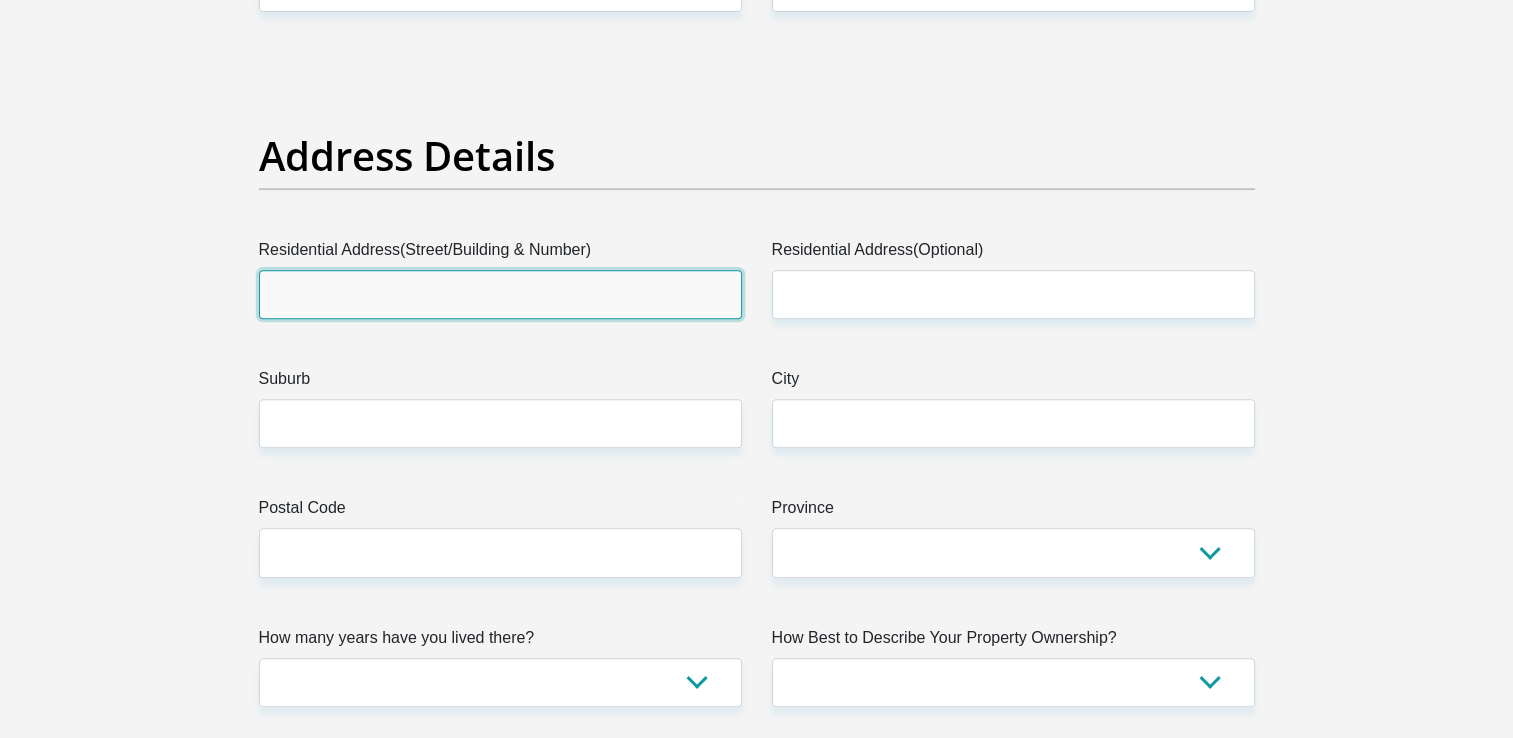 click on "Residential Address(Street/Building & Number)" at bounding box center (500, 294) 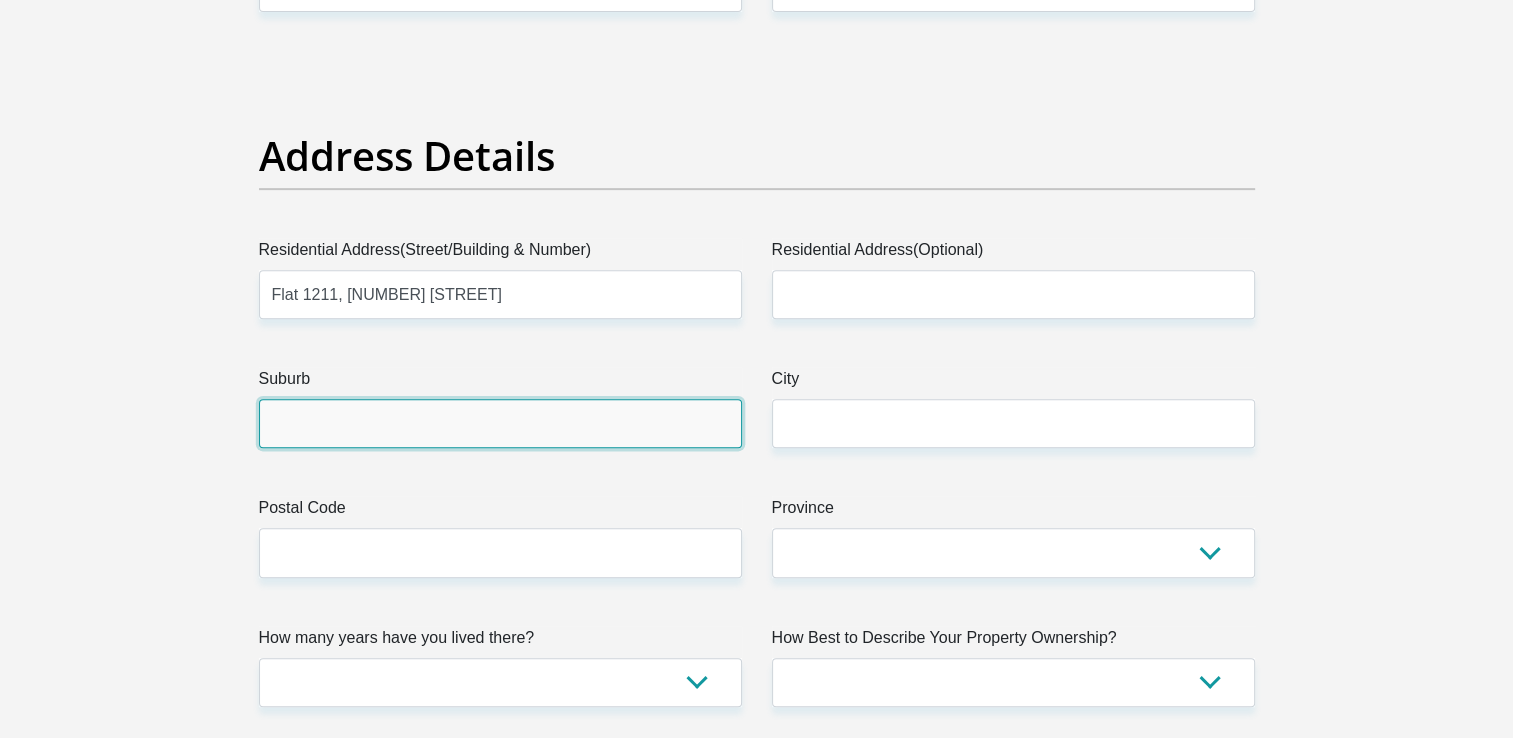 type on "Durban" 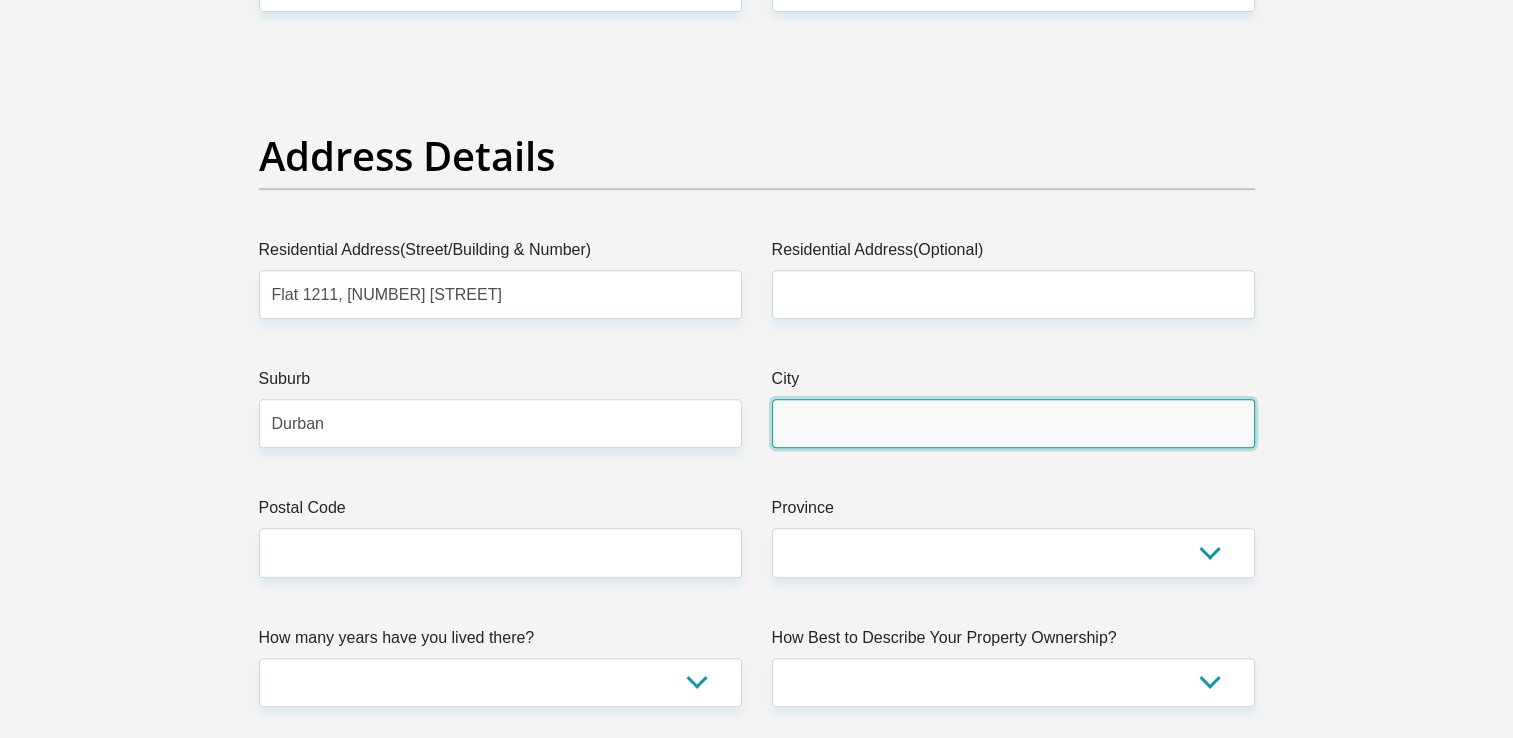 type on "Durban" 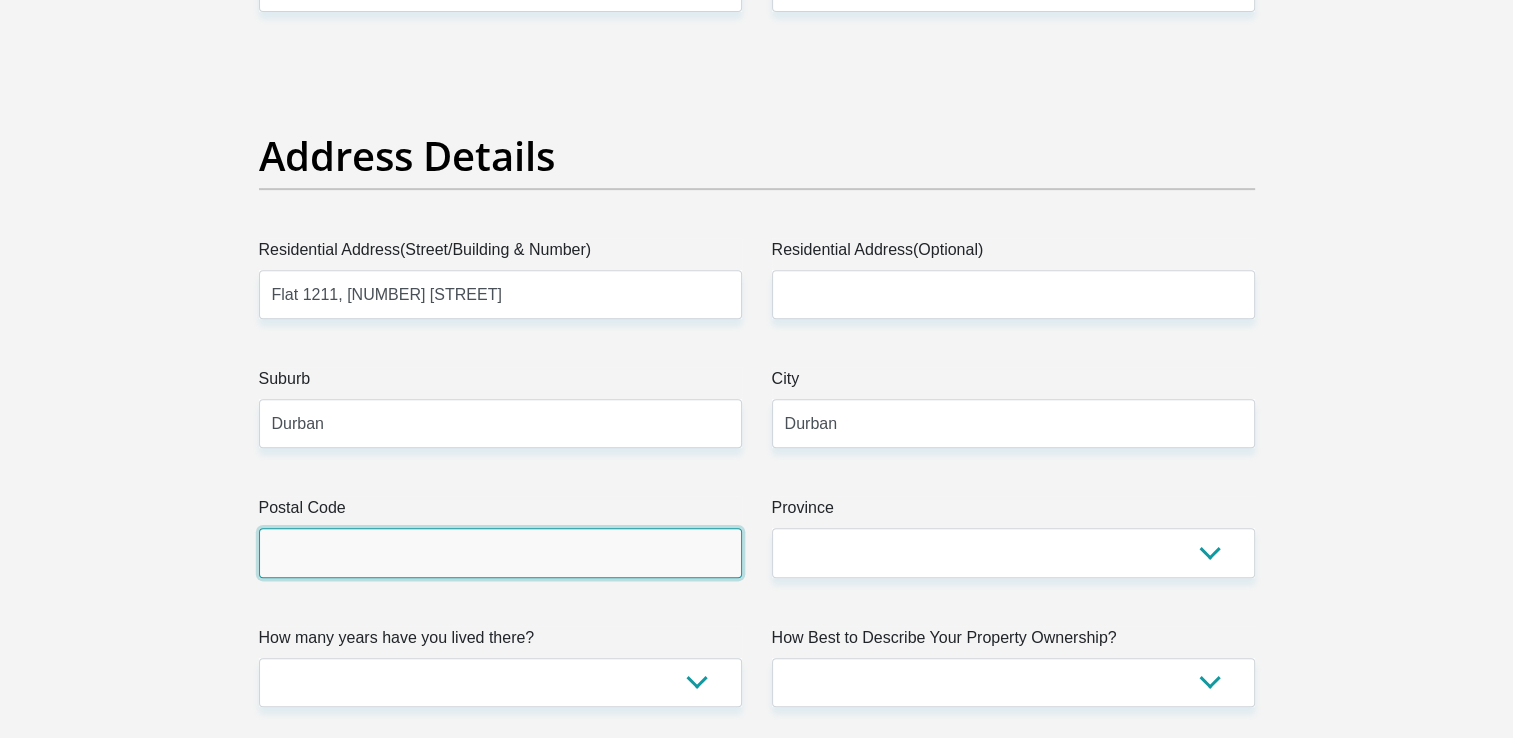 type on "4001" 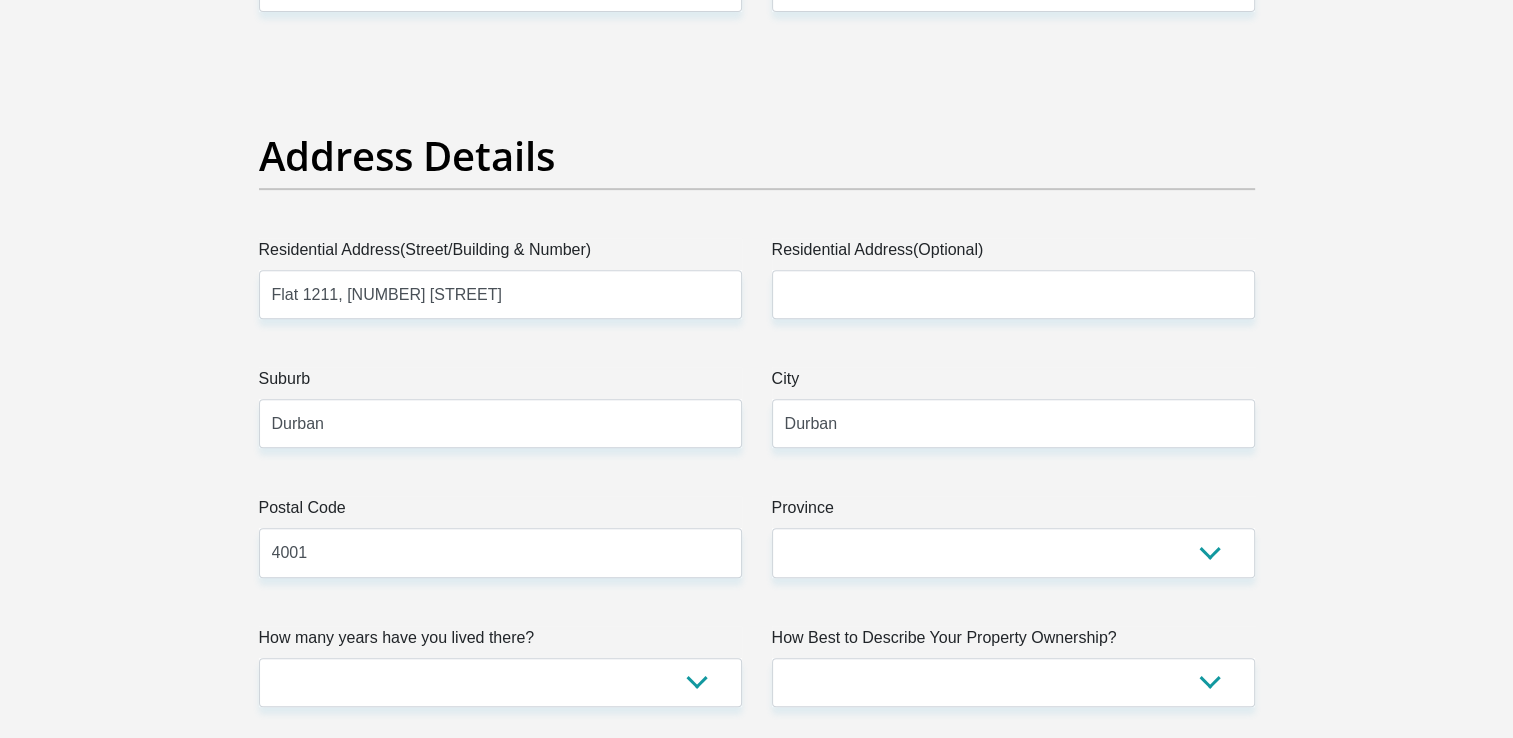type on "[FIRST]@[DOMAIN]" 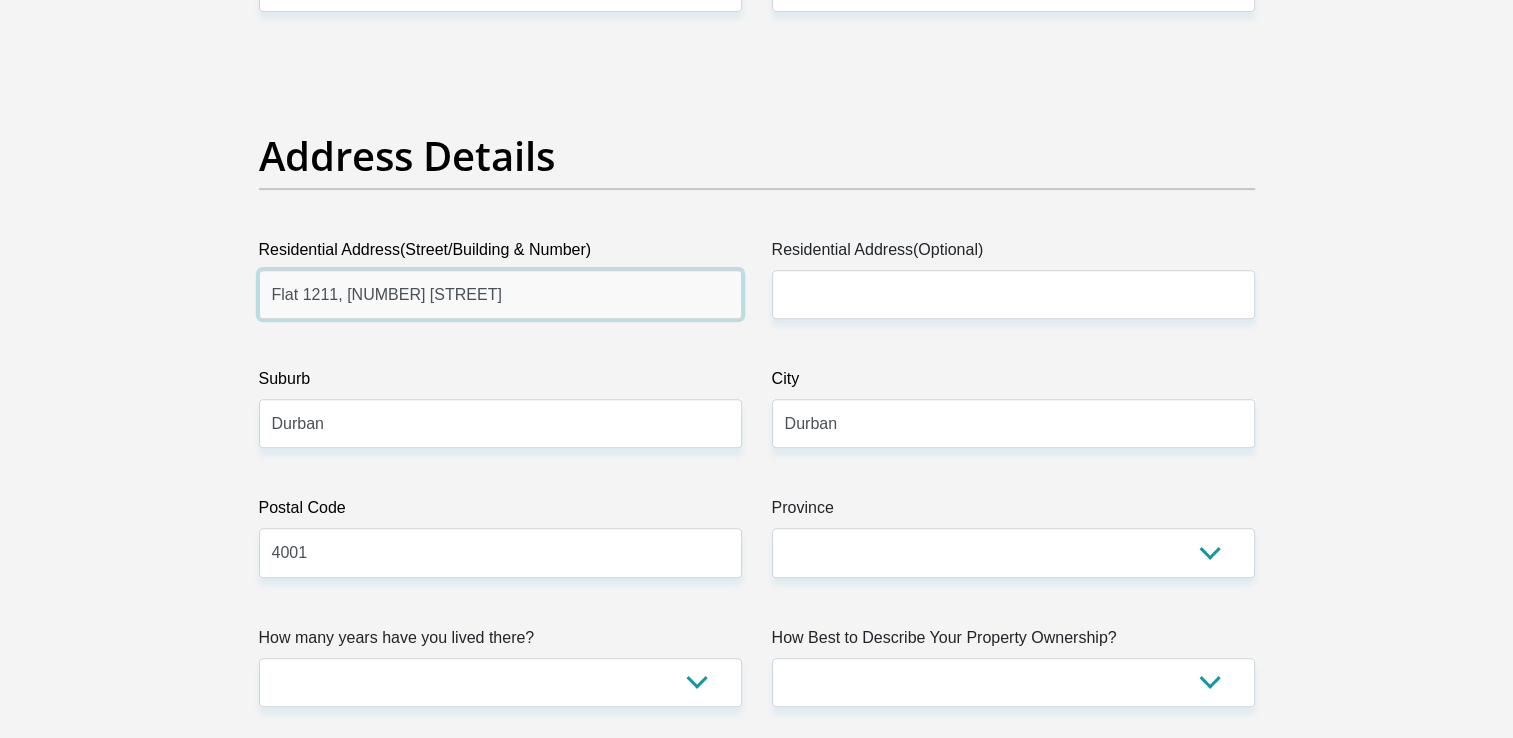 drag, startPoint x: 345, startPoint y: 294, endPoint x: 167, endPoint y: 300, distance: 178.10109 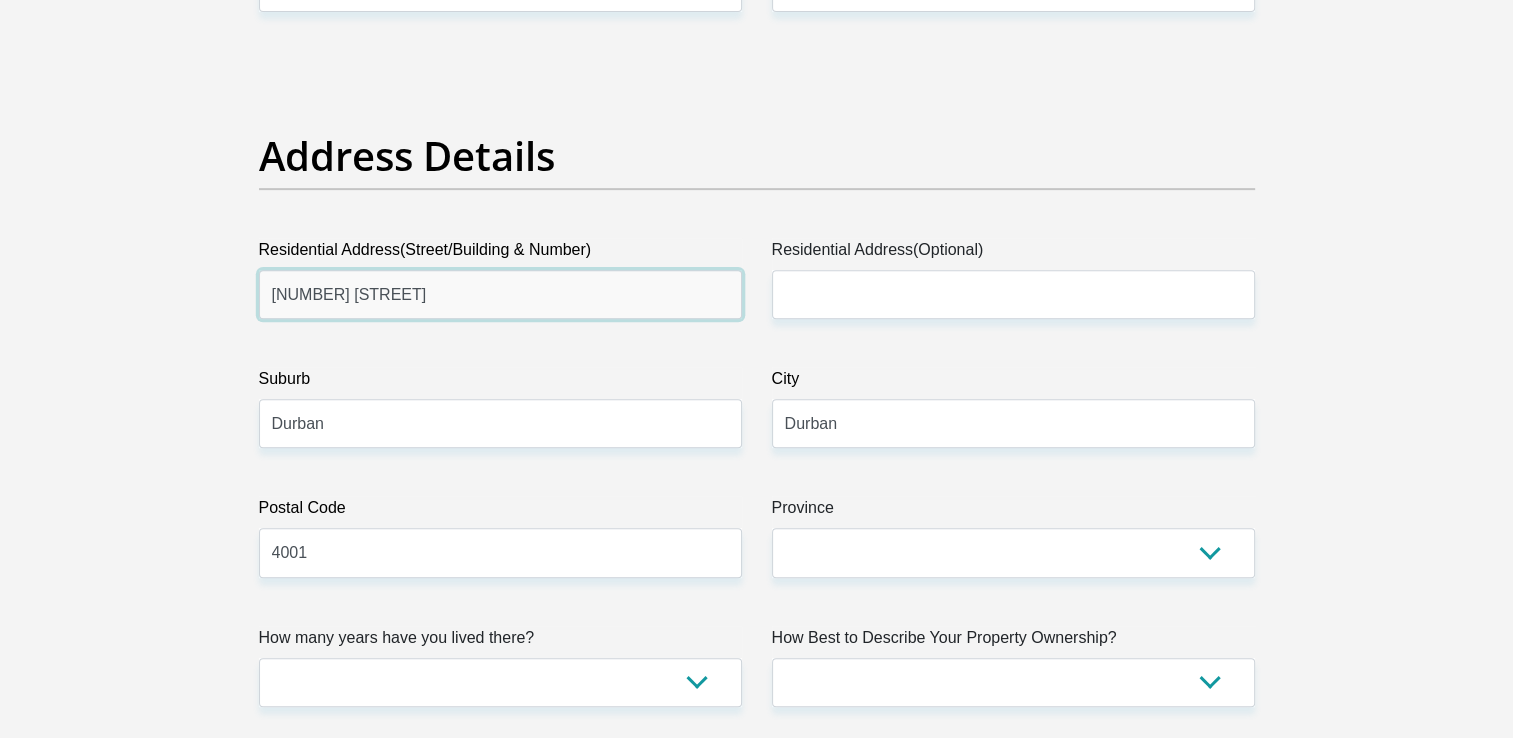 click on "[NUMBER] [STREET]" at bounding box center (500, 294) 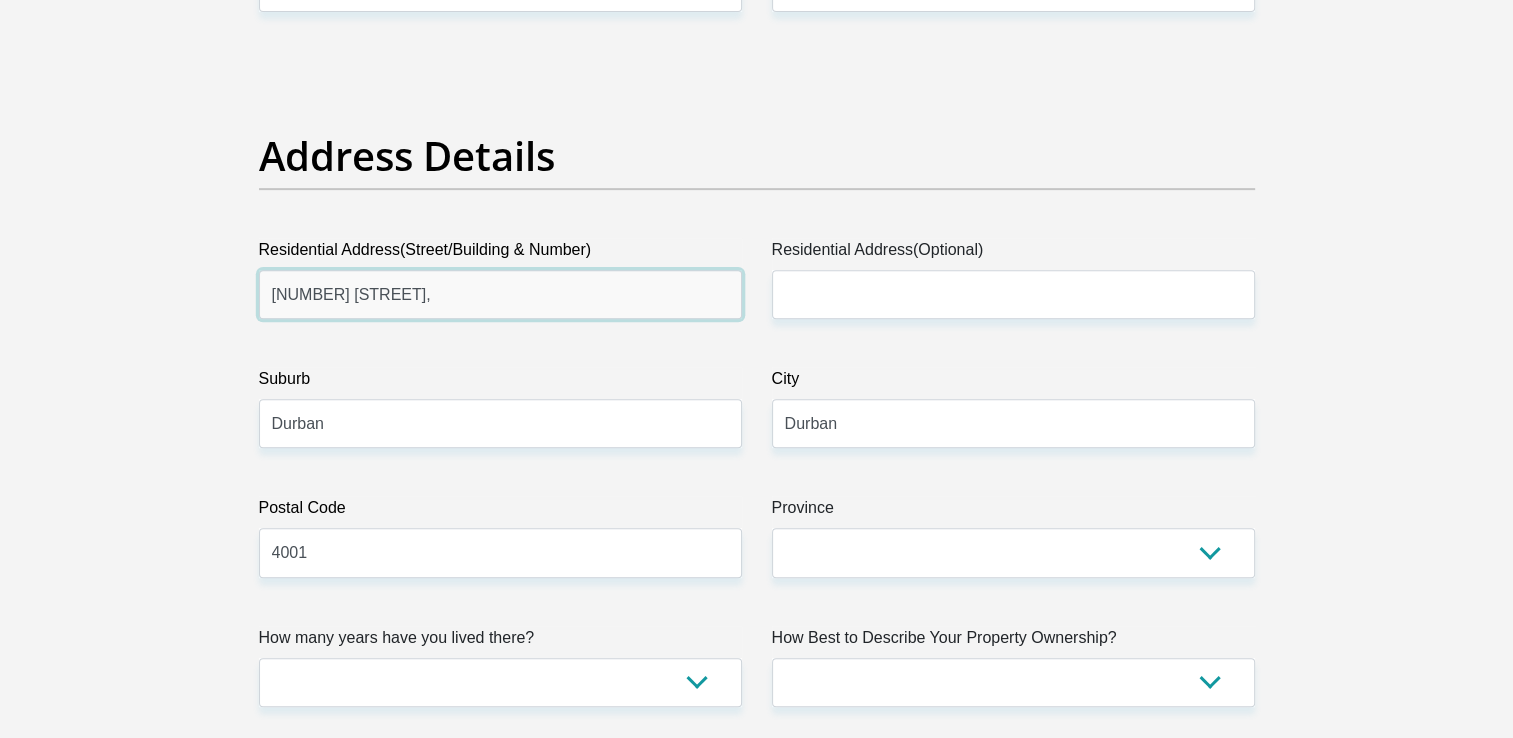type on "[NUMBER] [STREET]," 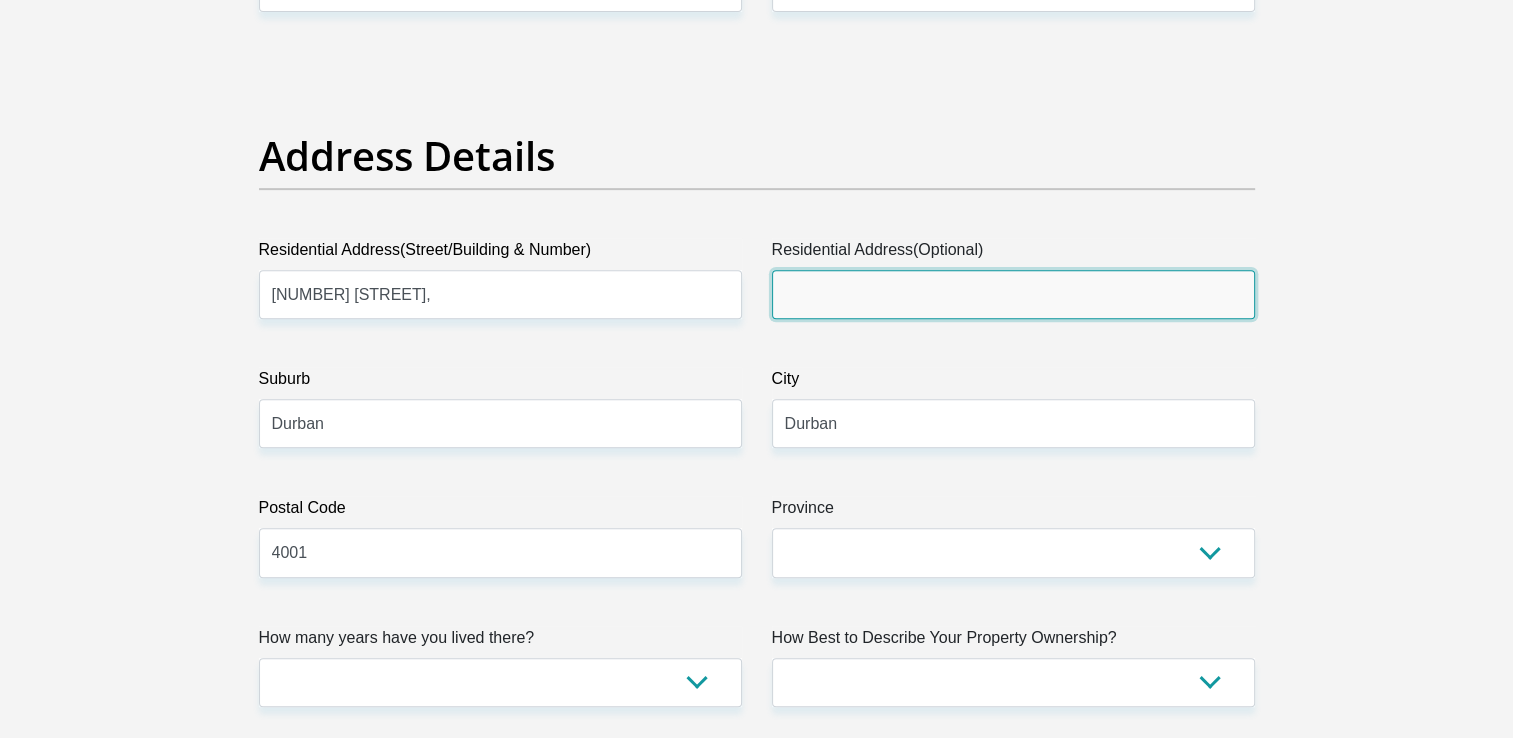 click on "Residential Address(Optional)" at bounding box center [1013, 294] 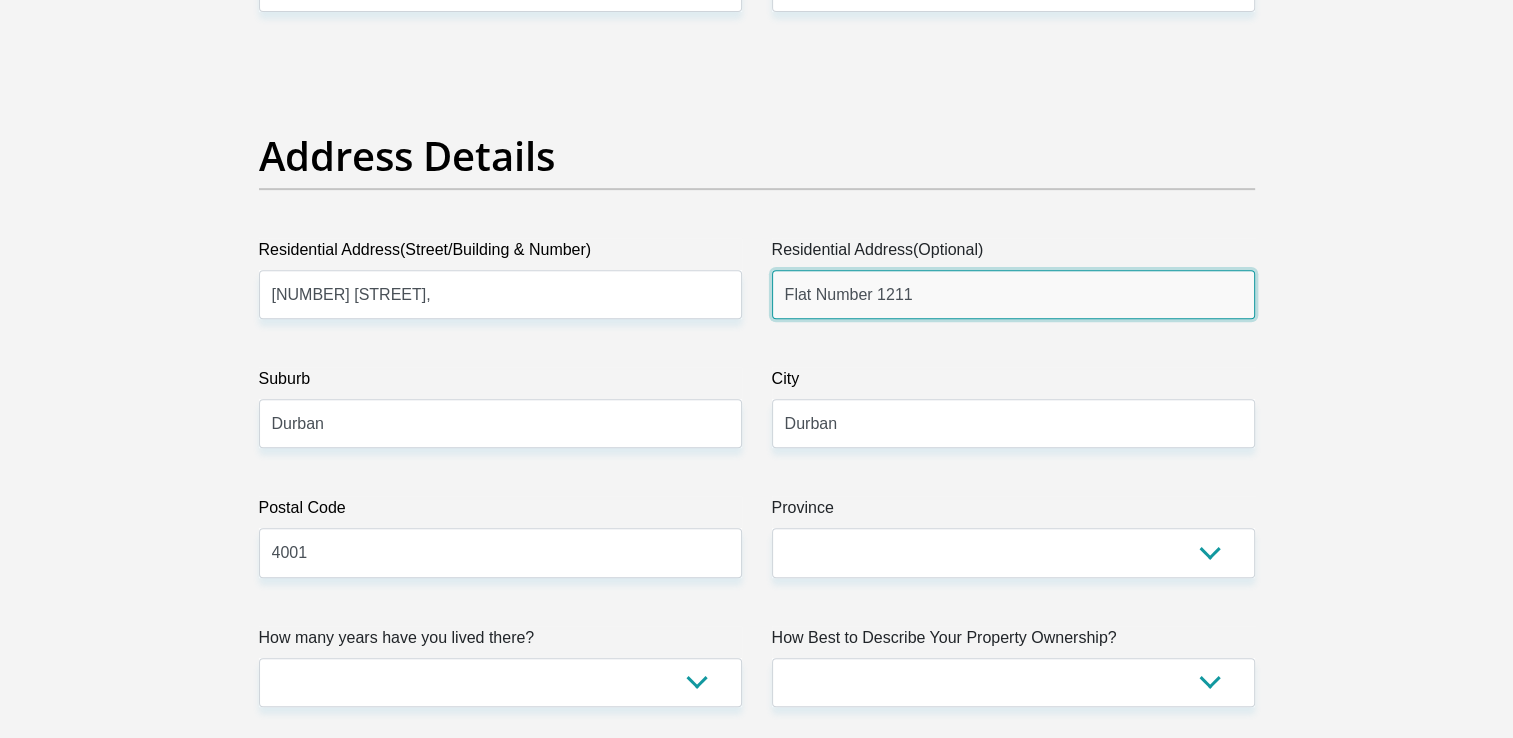 type on "Flat Number 1211" 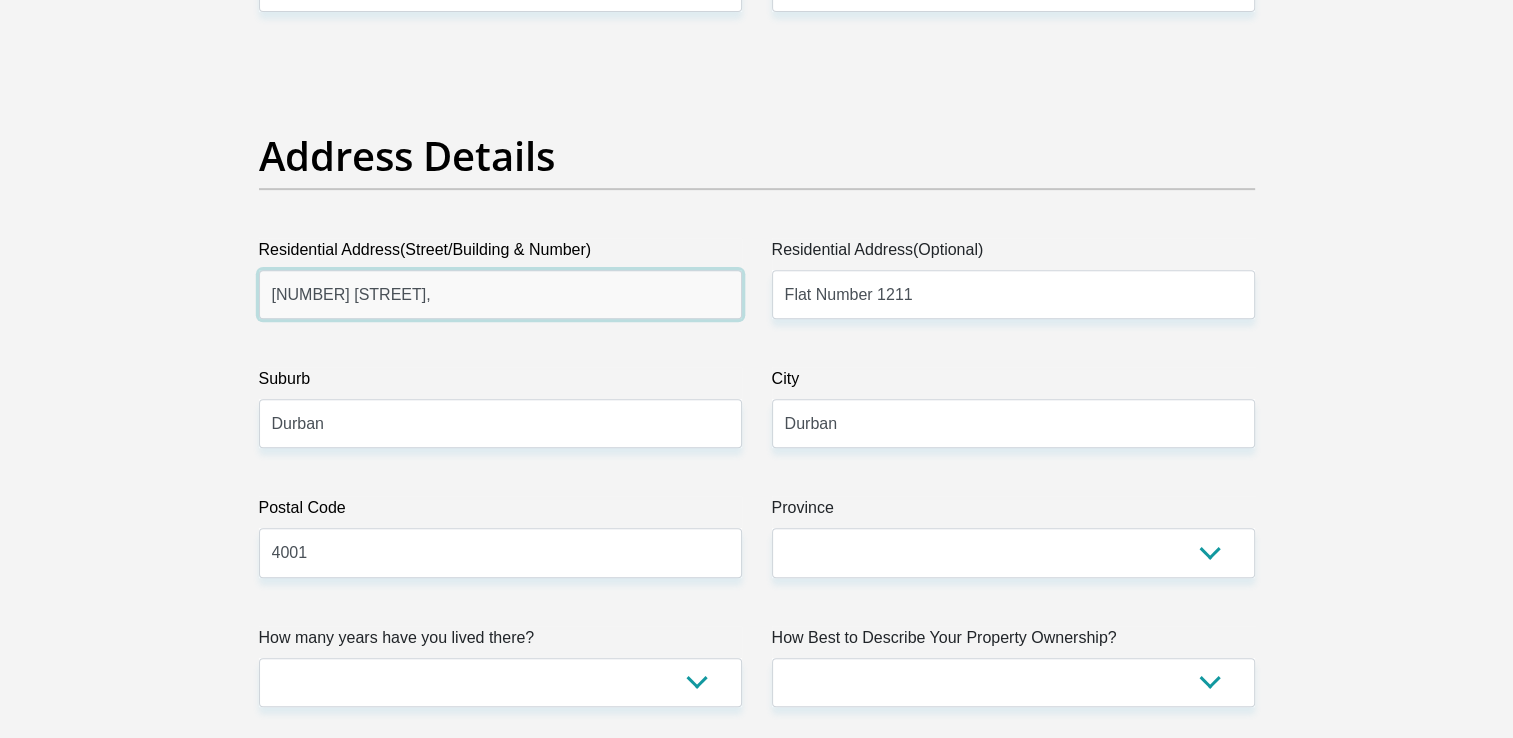 click on "[NUMBER] [STREET]," at bounding box center (500, 294) 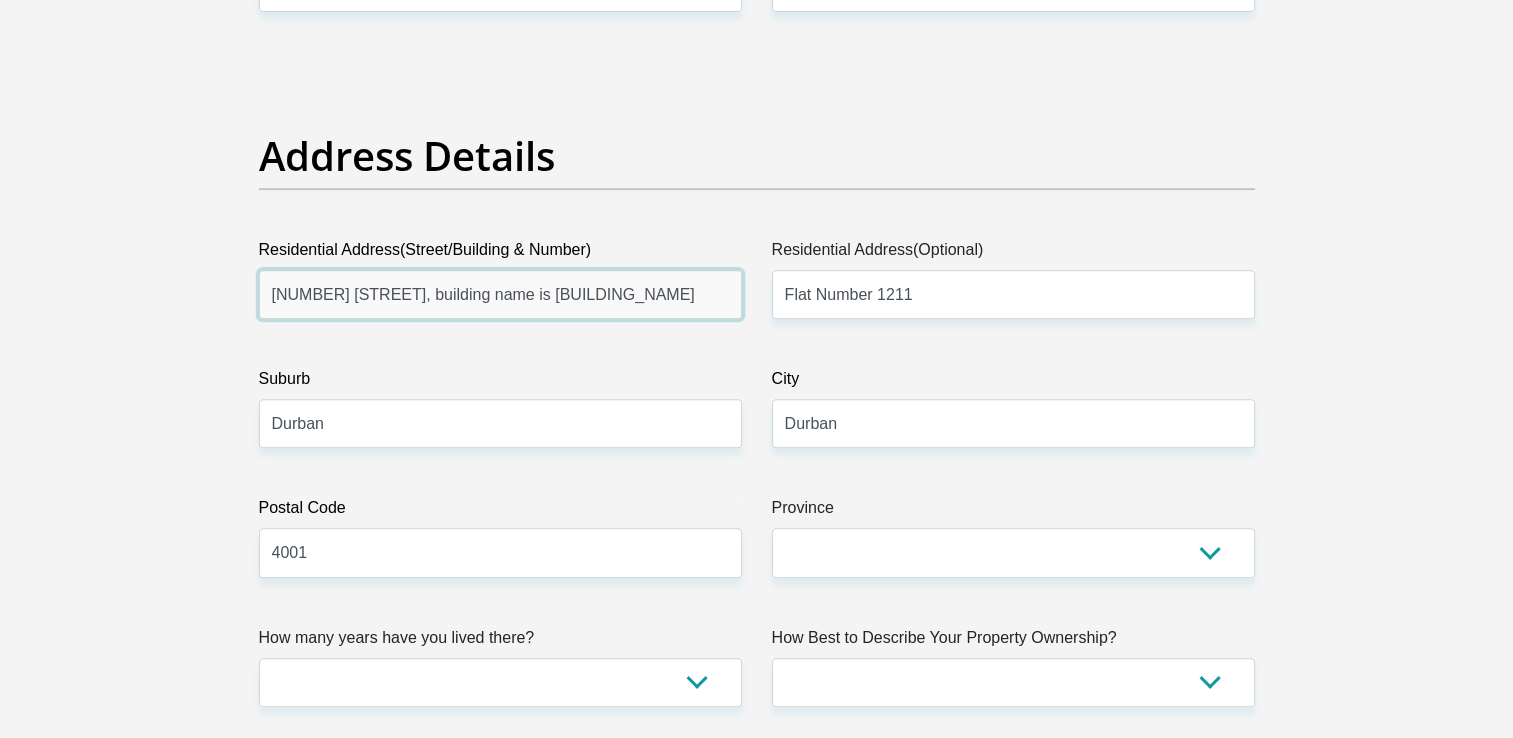 type on "[NUMBER] [STREET], building name is [BUILDING_NAME]" 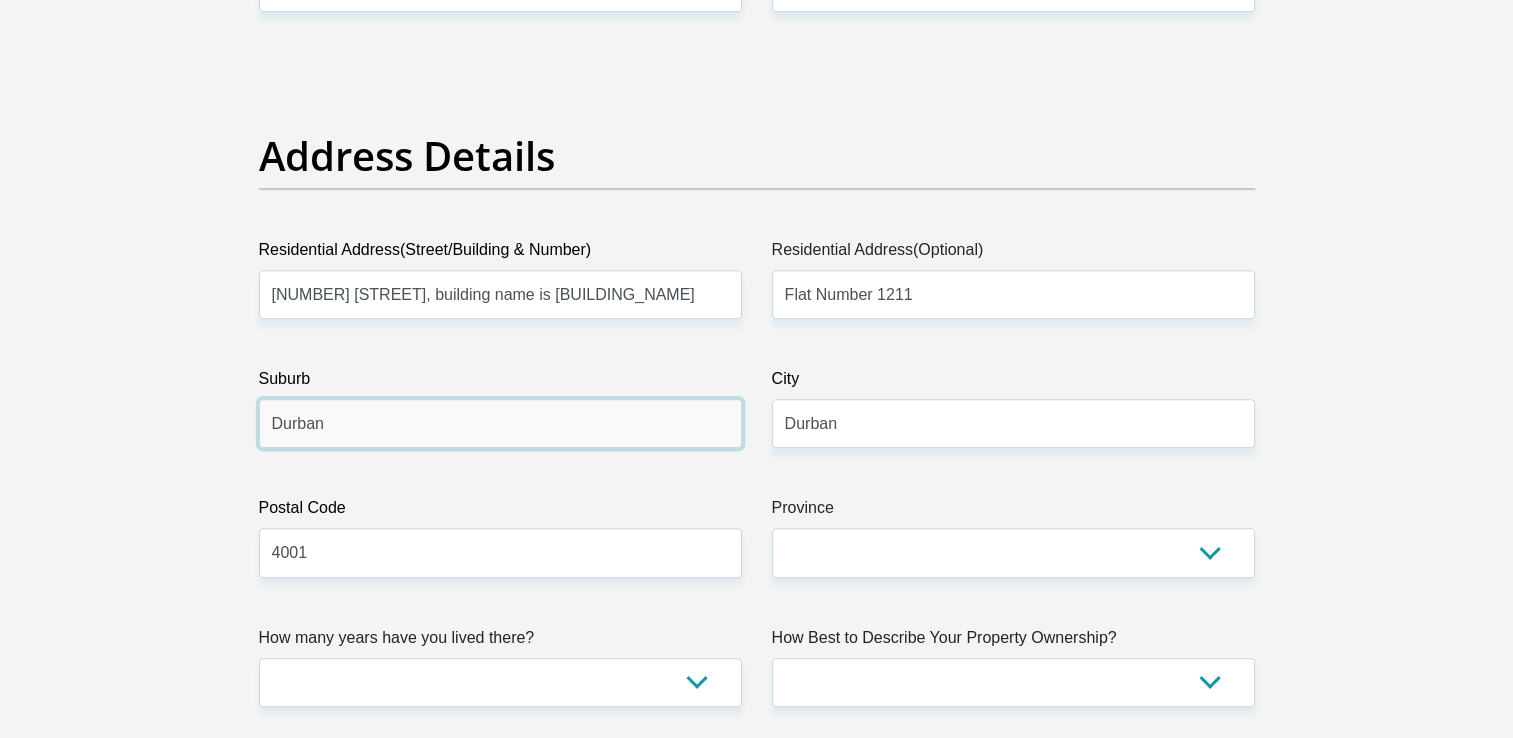 click on "Durban" at bounding box center (500, 423) 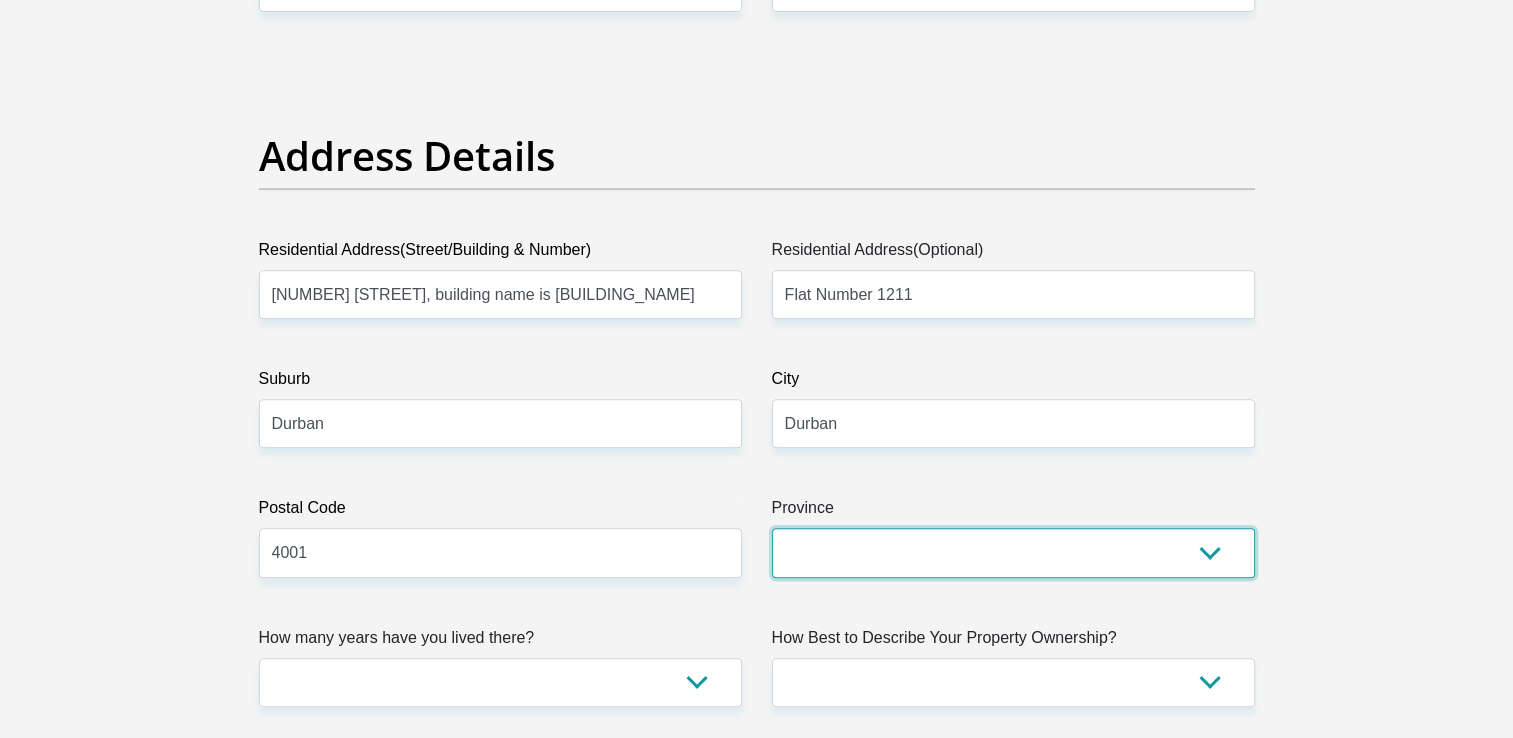 drag, startPoint x: 977, startPoint y: 529, endPoint x: 978, endPoint y: 548, distance: 19.026299 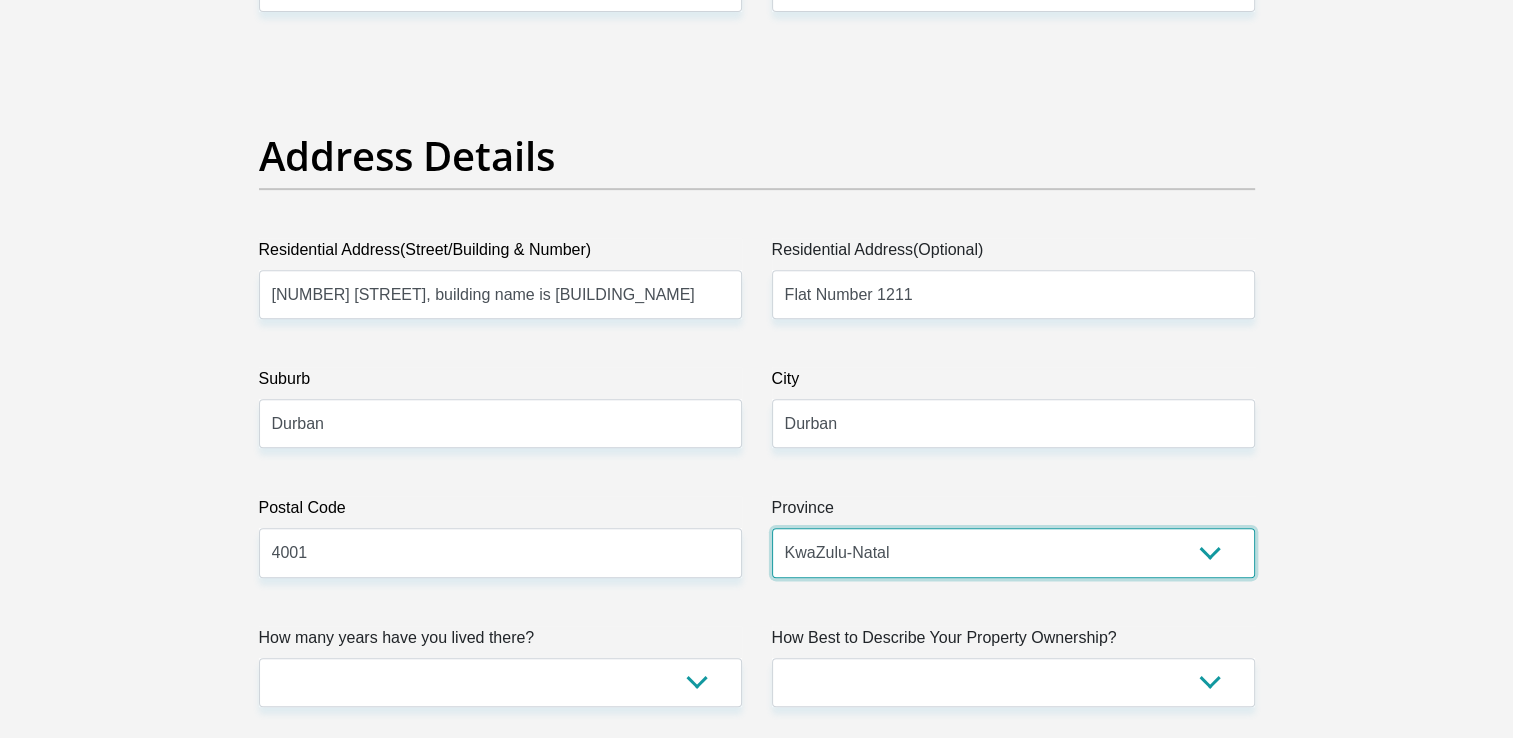 click on "Eastern Cape
Free State
Gauteng
KwaZulu-Natal
Limpopo
Mpumalanga
Northern Cape
North West
Western Cape" at bounding box center [1013, 552] 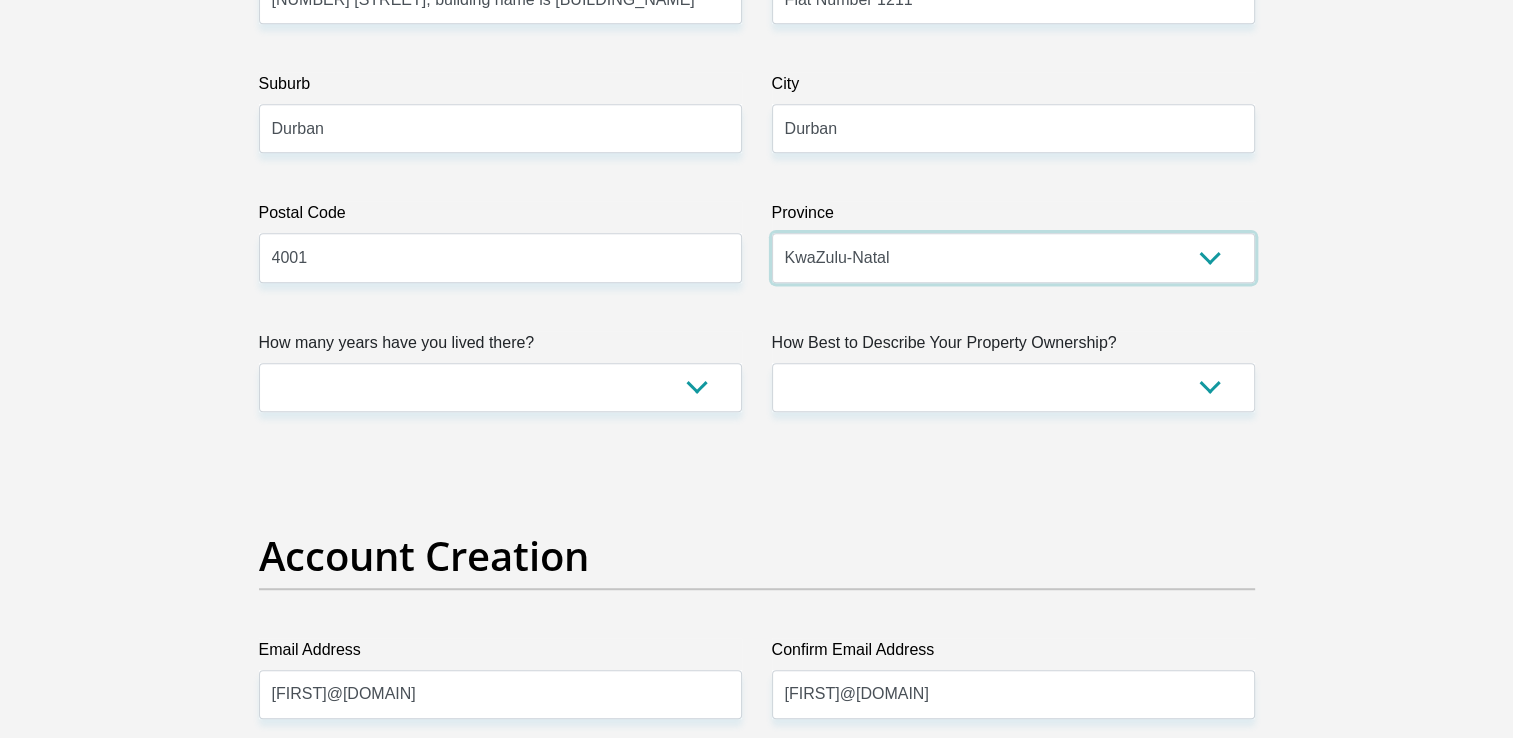 scroll, scrollTop: 1200, scrollLeft: 0, axis: vertical 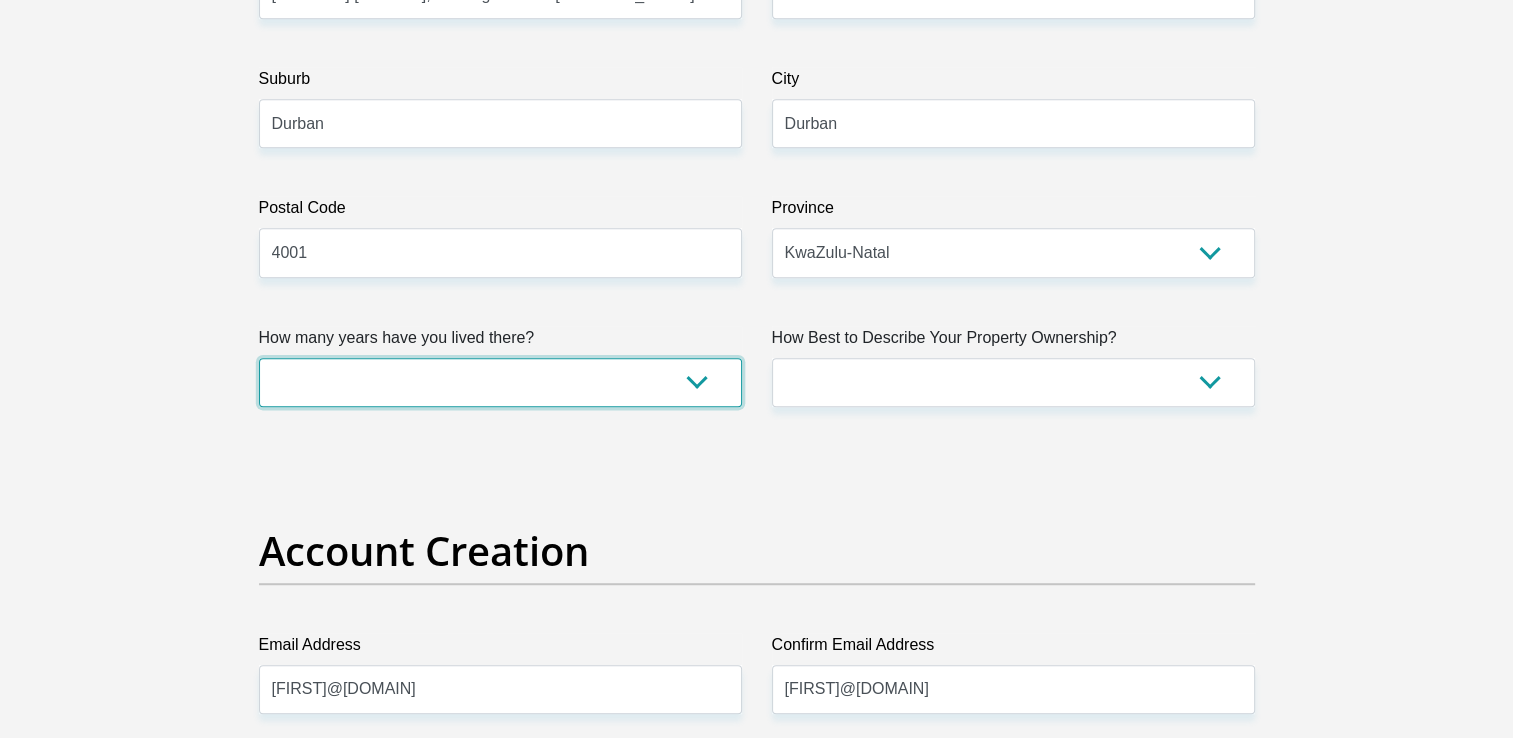click on "less than 1 year
1-3 years
3-5 years
5+ years" at bounding box center (500, 382) 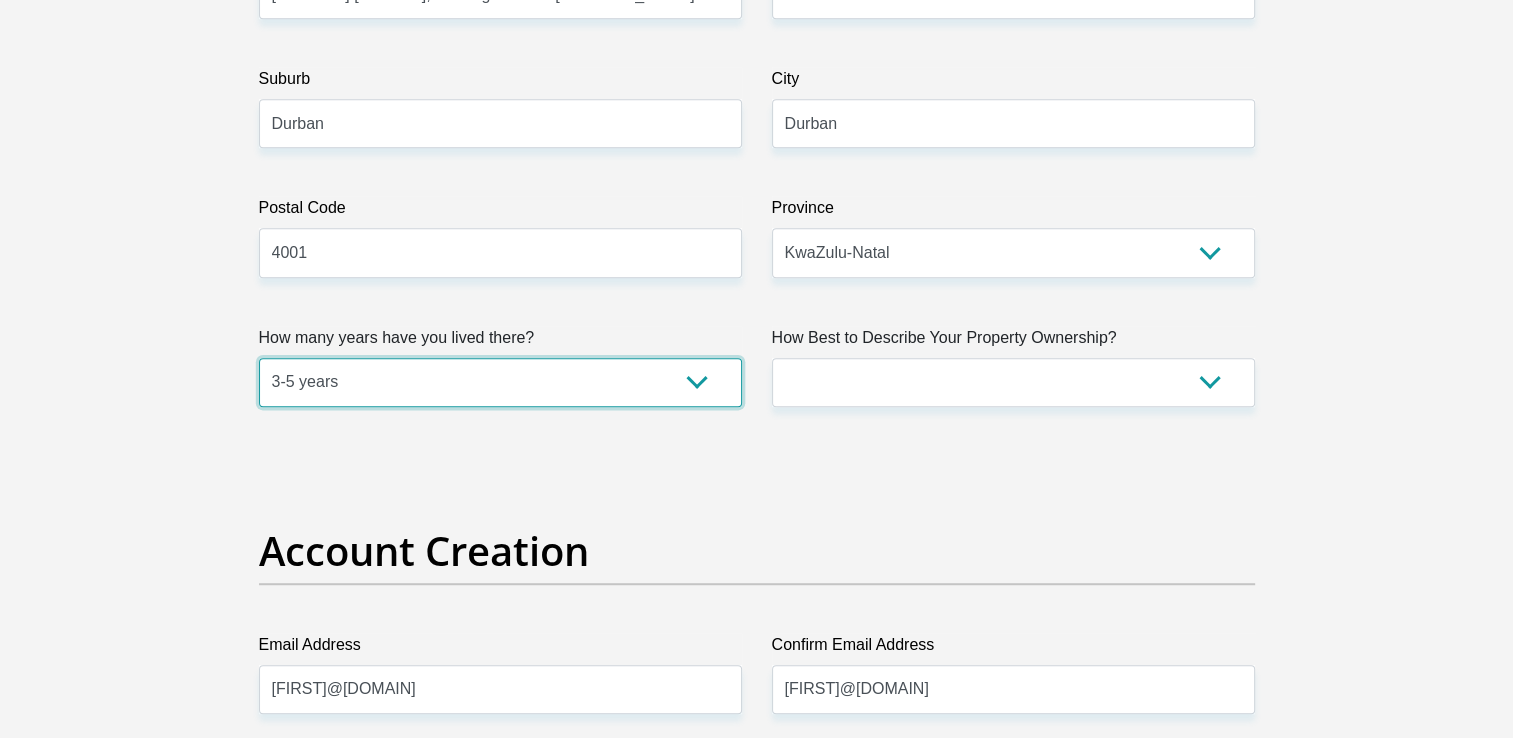 click on "less than 1 year
1-3 years
3-5 years
5+ years" at bounding box center [500, 382] 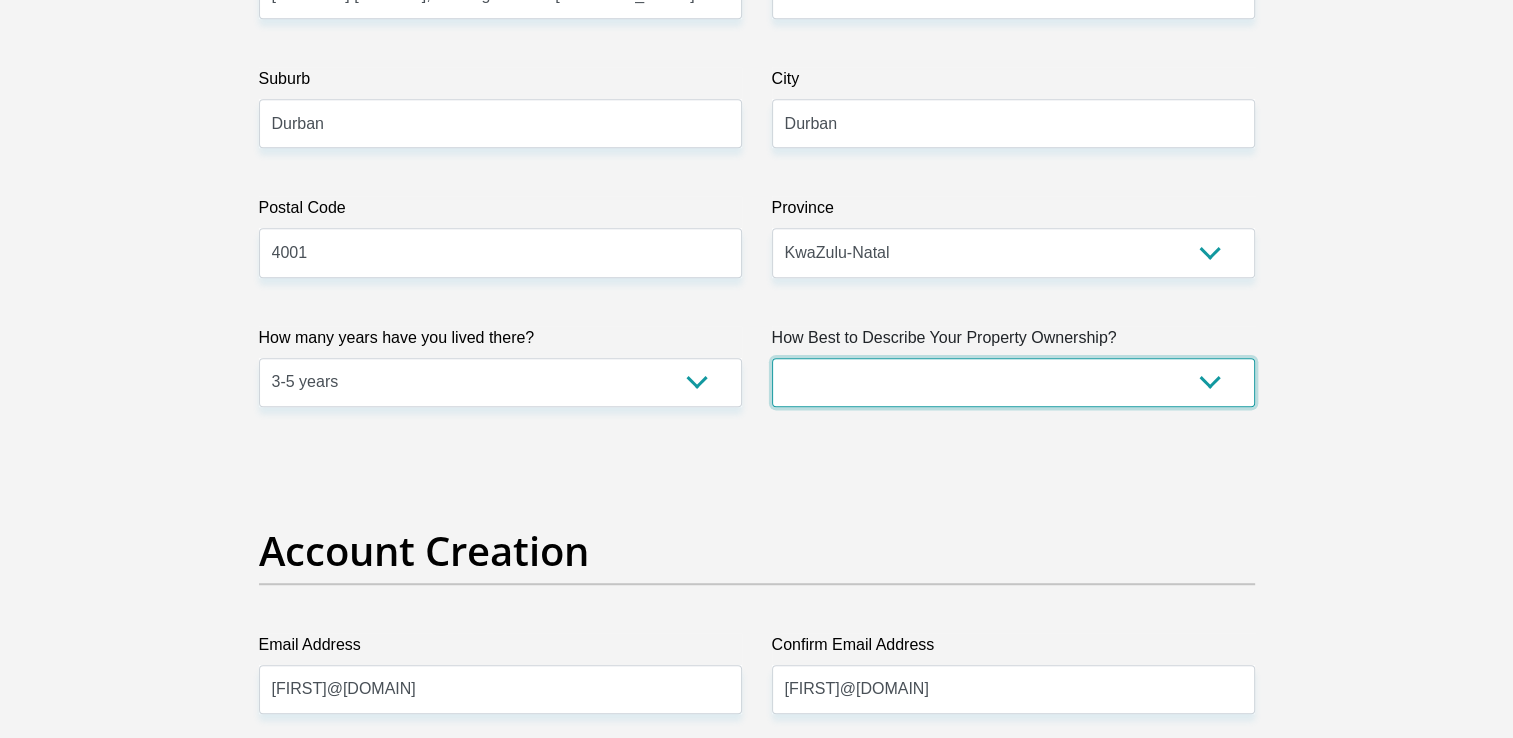 click on "Owned
Rented
Family Owned
Company Dwelling" at bounding box center (1013, 382) 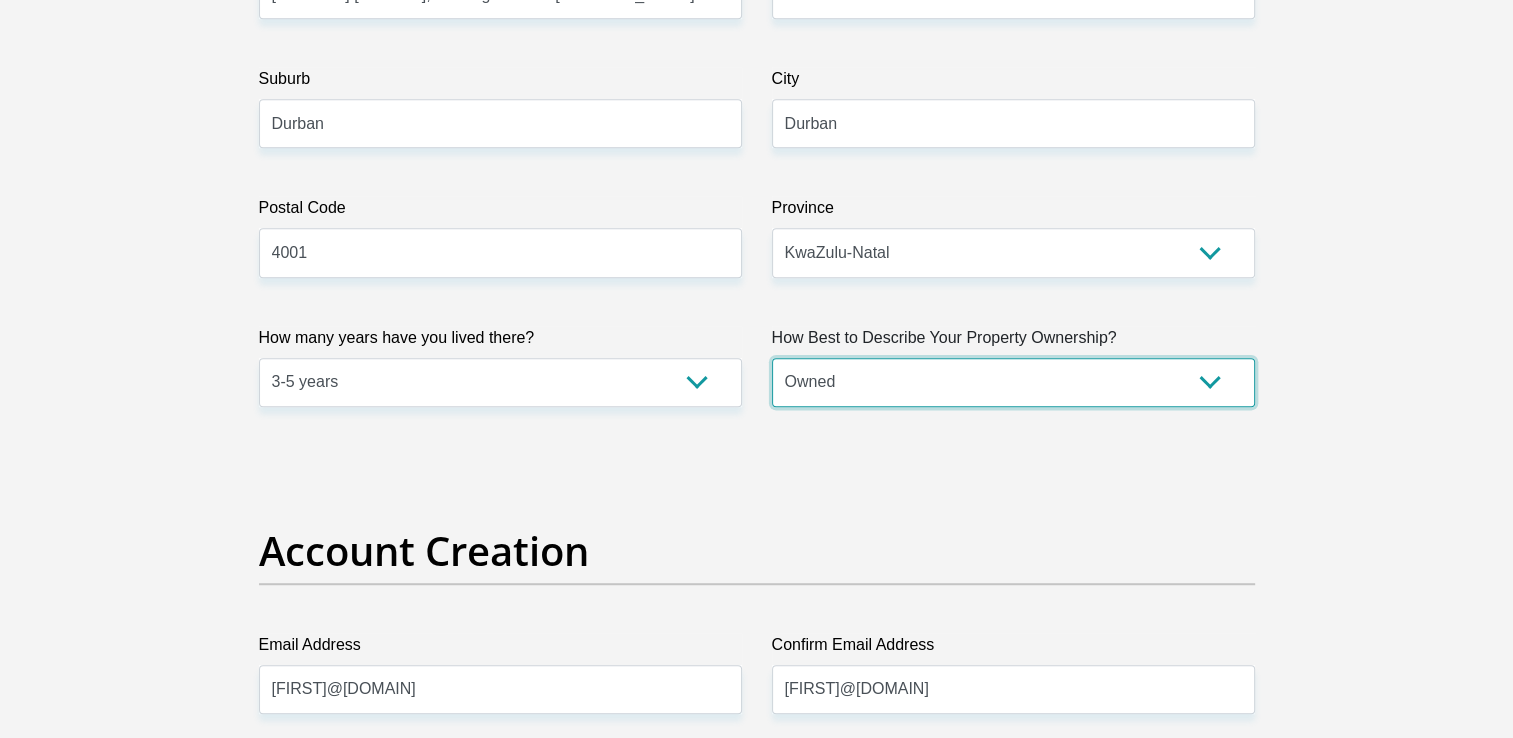click on "Owned
Rented
Family Owned
Company Dwelling" at bounding box center (1013, 382) 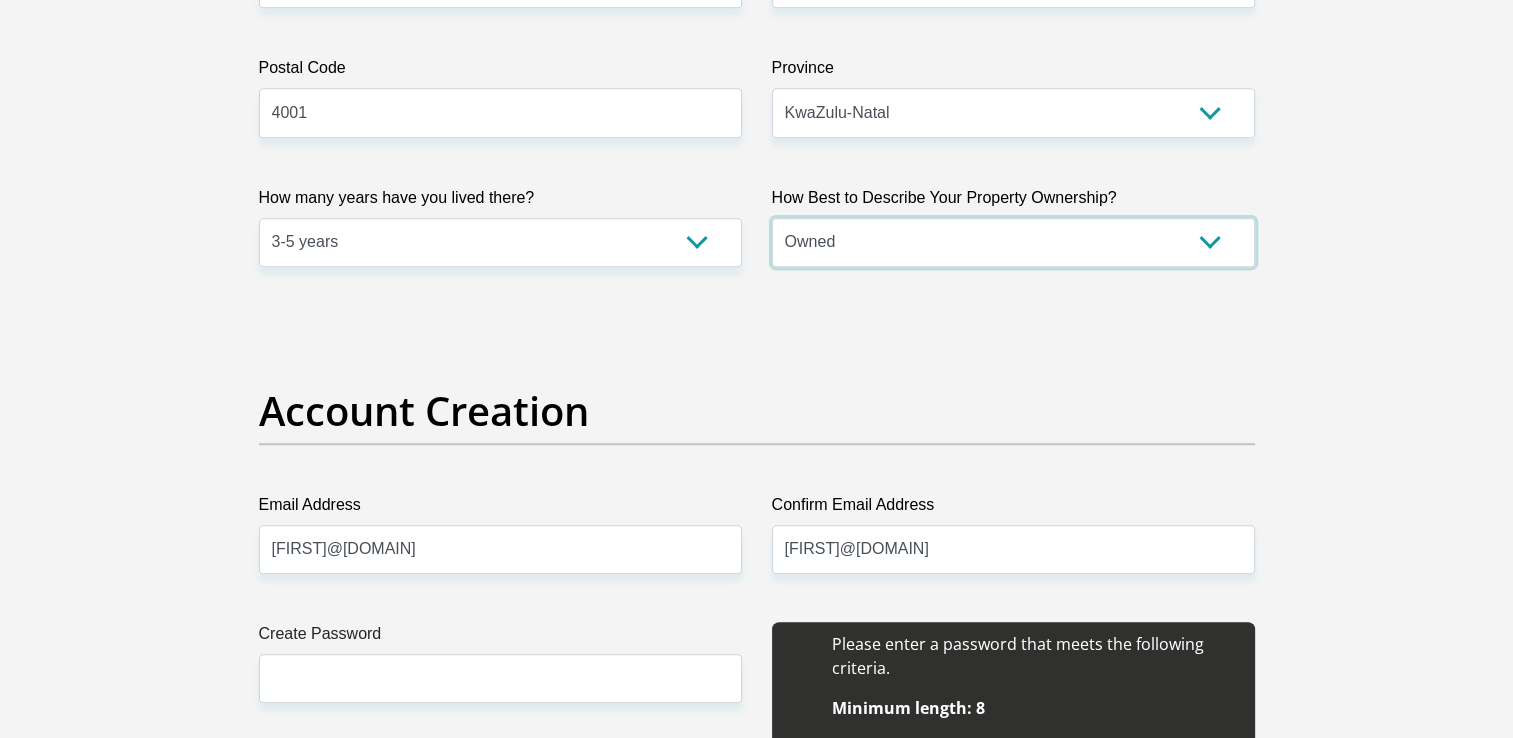 scroll, scrollTop: 1500, scrollLeft: 0, axis: vertical 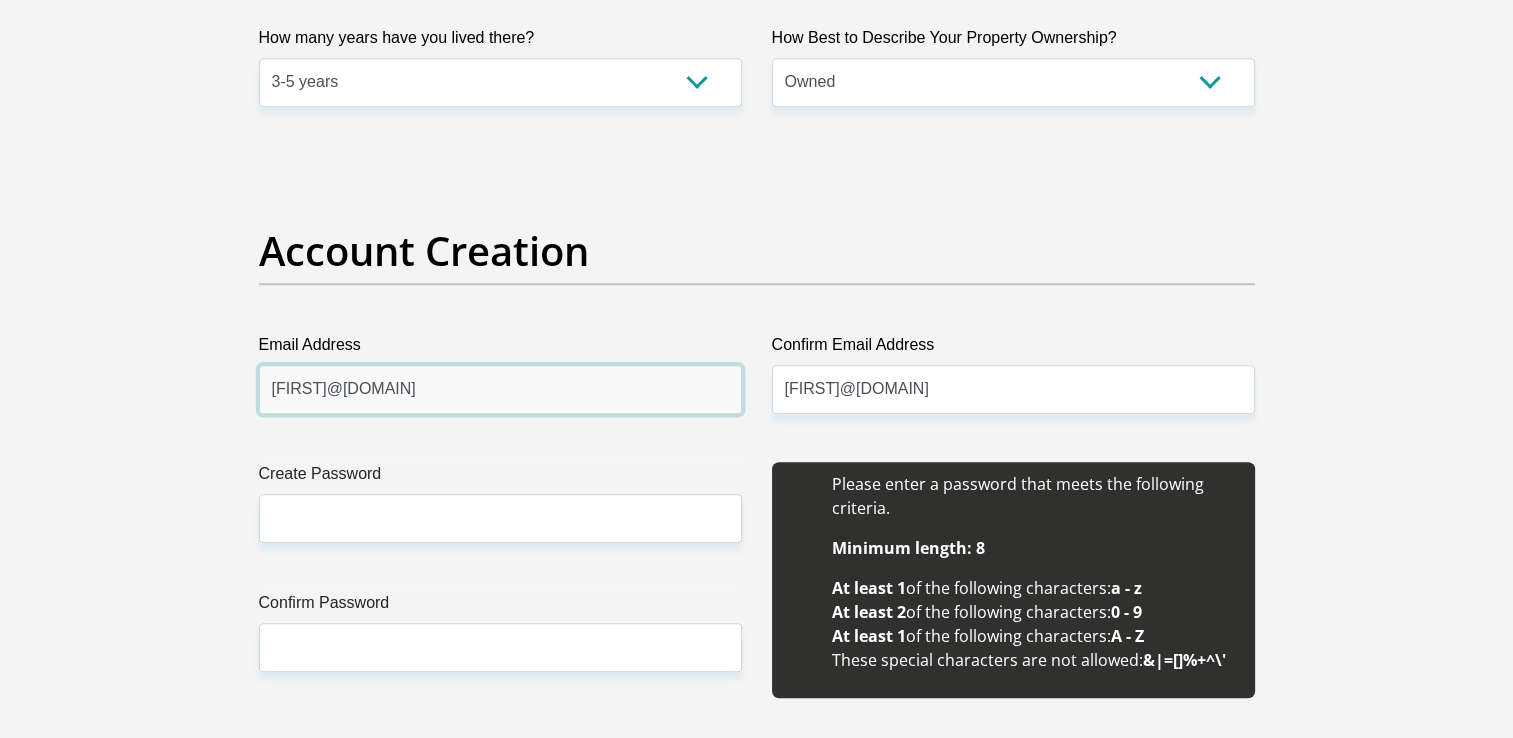 drag, startPoint x: 623, startPoint y: 397, endPoint x: 200, endPoint y: 370, distance: 423.86084 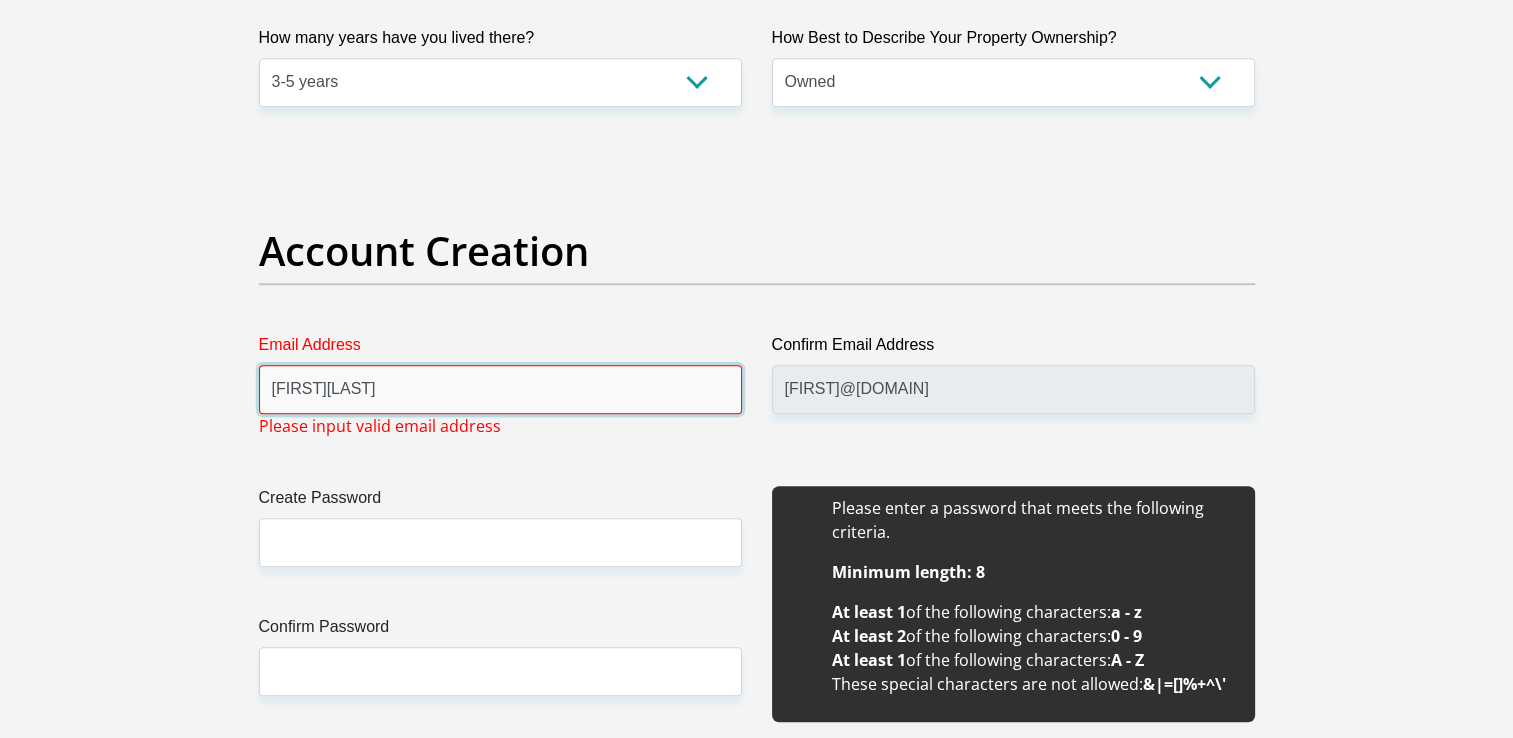 type on "[FIRST]@[DOMAIN]" 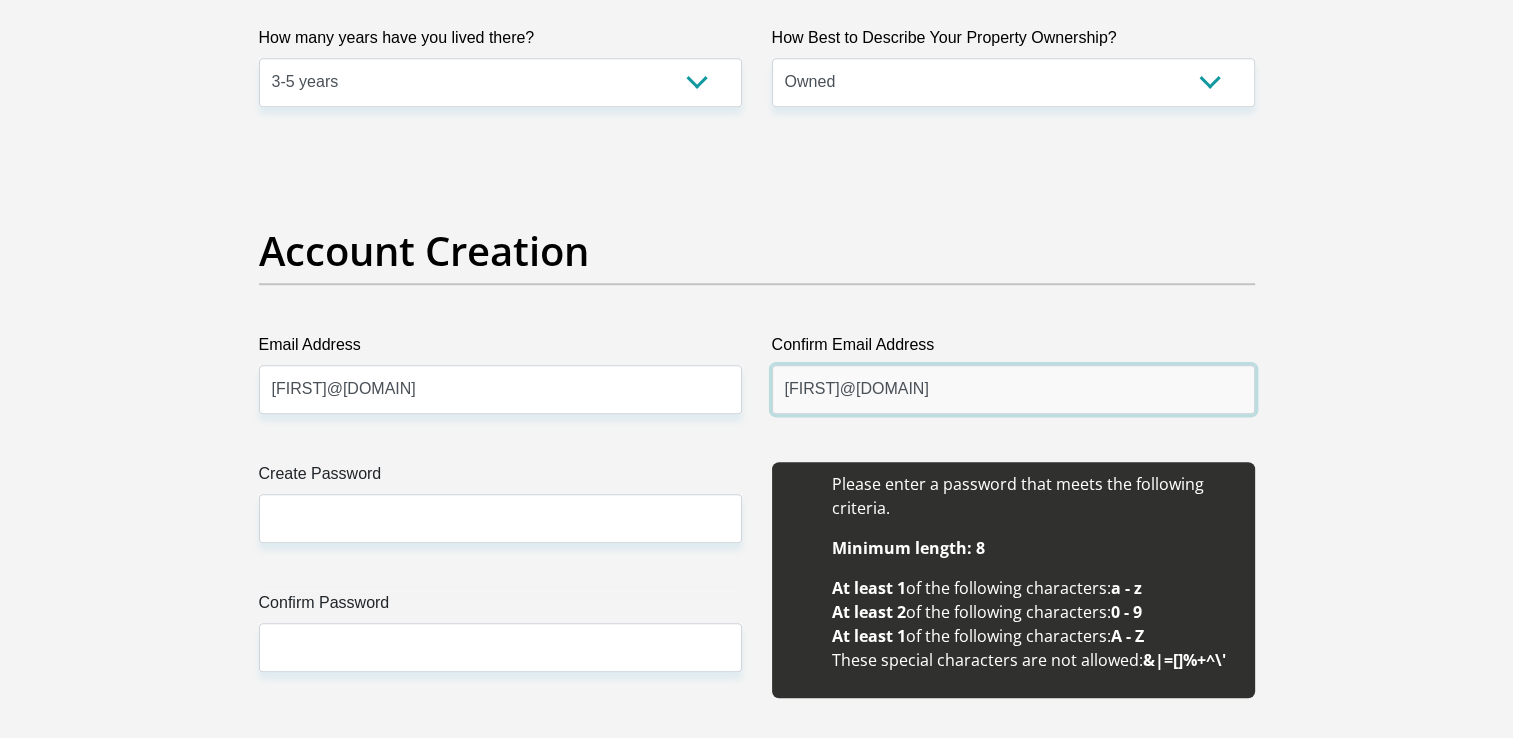type on "[FIRST]@[DOMAIN]" 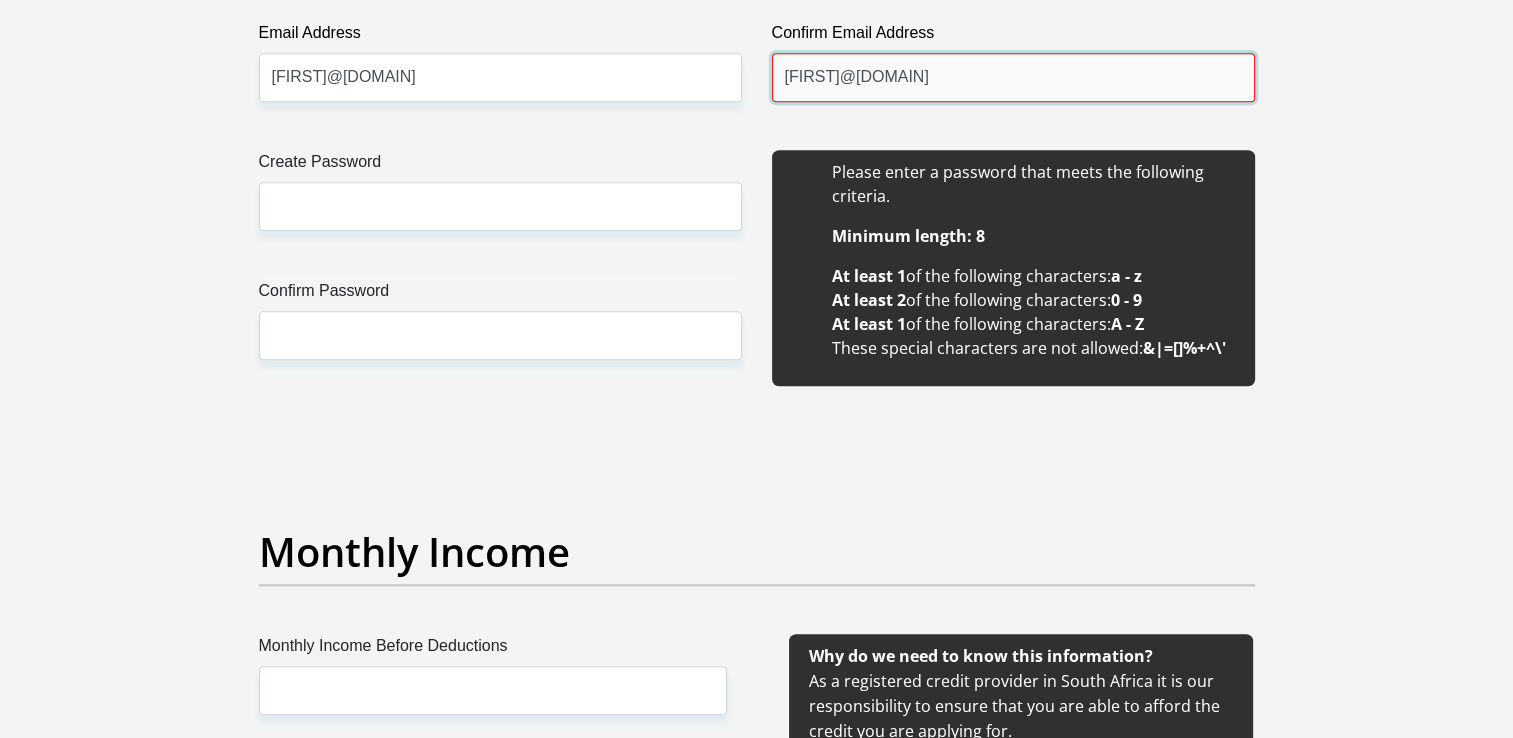 scroll, scrollTop: 1800, scrollLeft: 0, axis: vertical 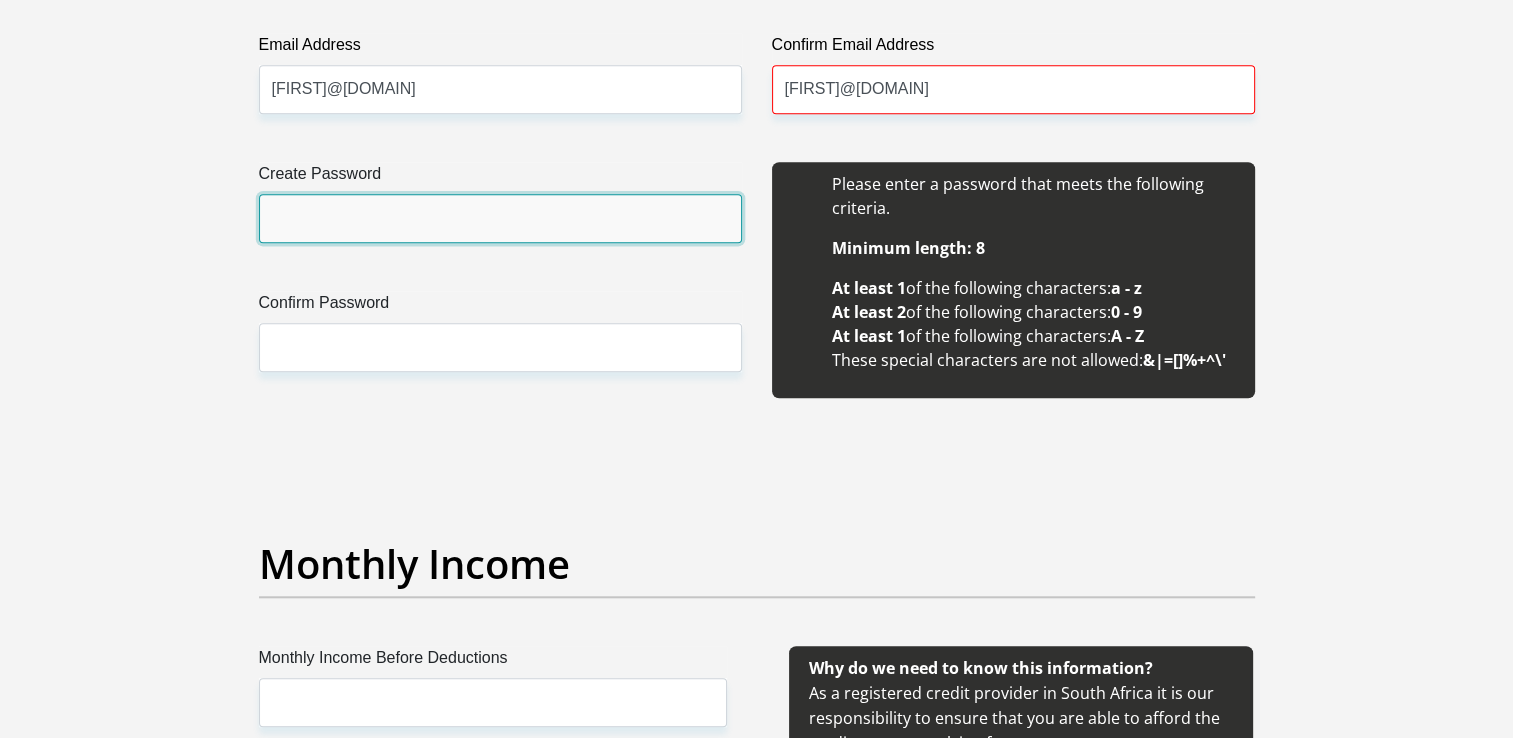 click on "Create Password" at bounding box center (500, 218) 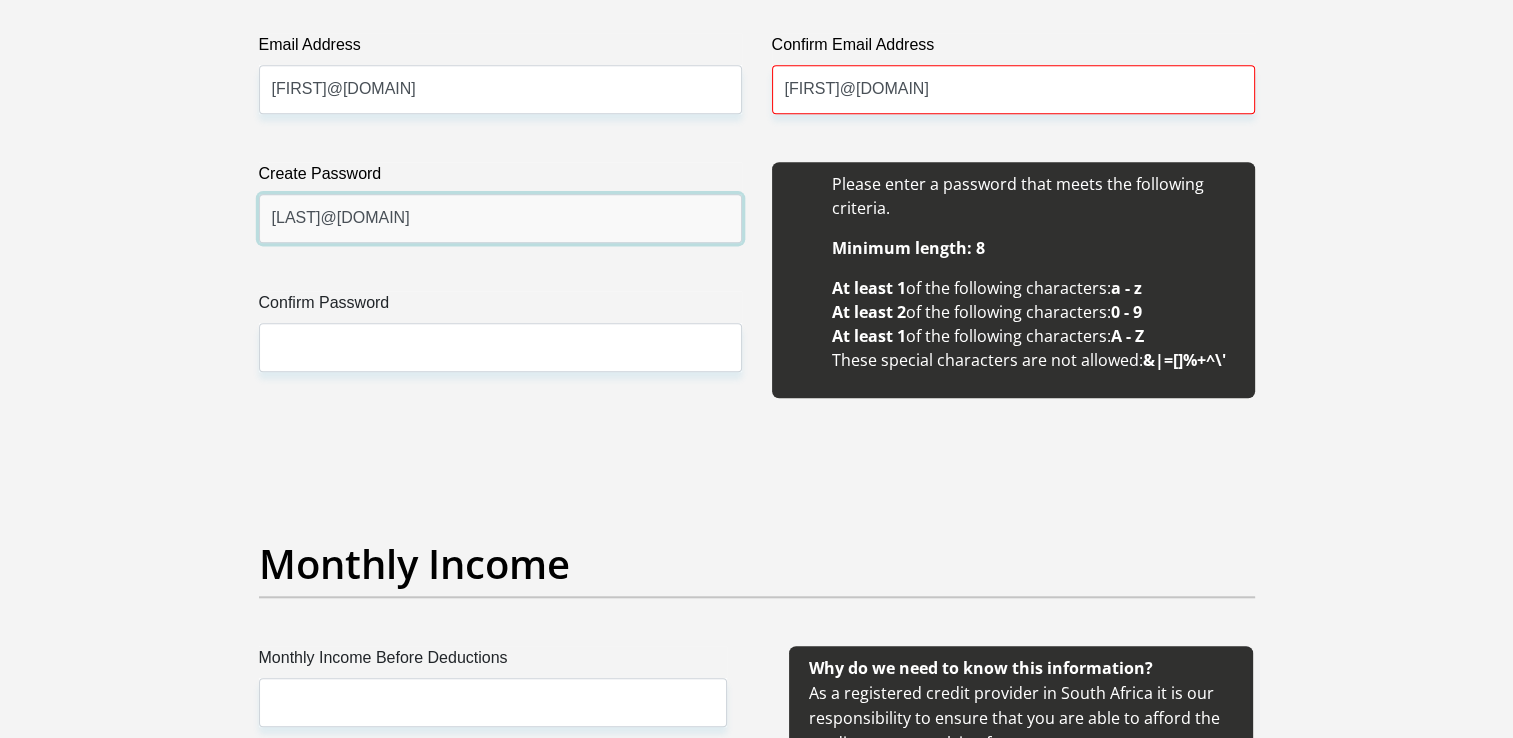 type on "[LAST]@[DOMAIN]" 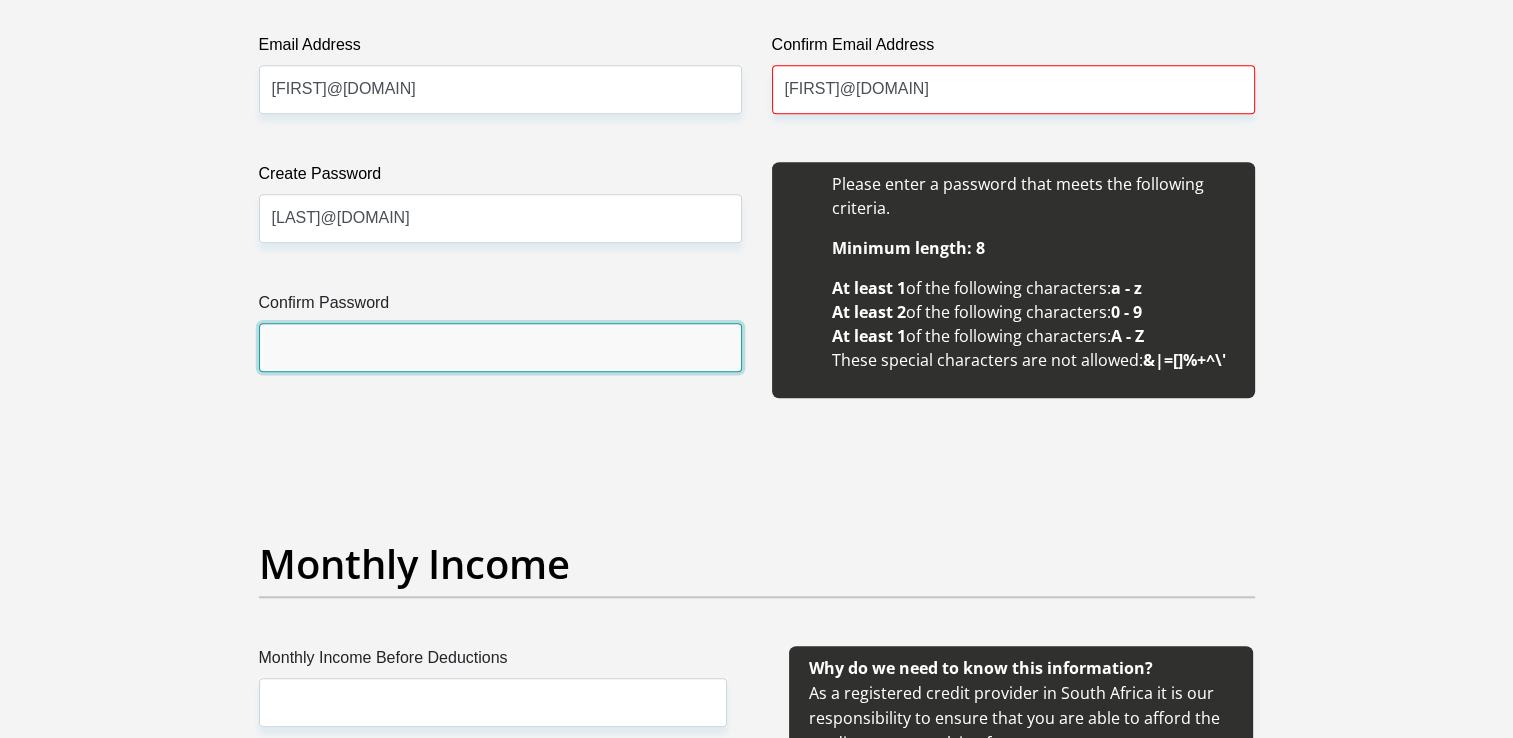 click on "Confirm Password" at bounding box center (500, 347) 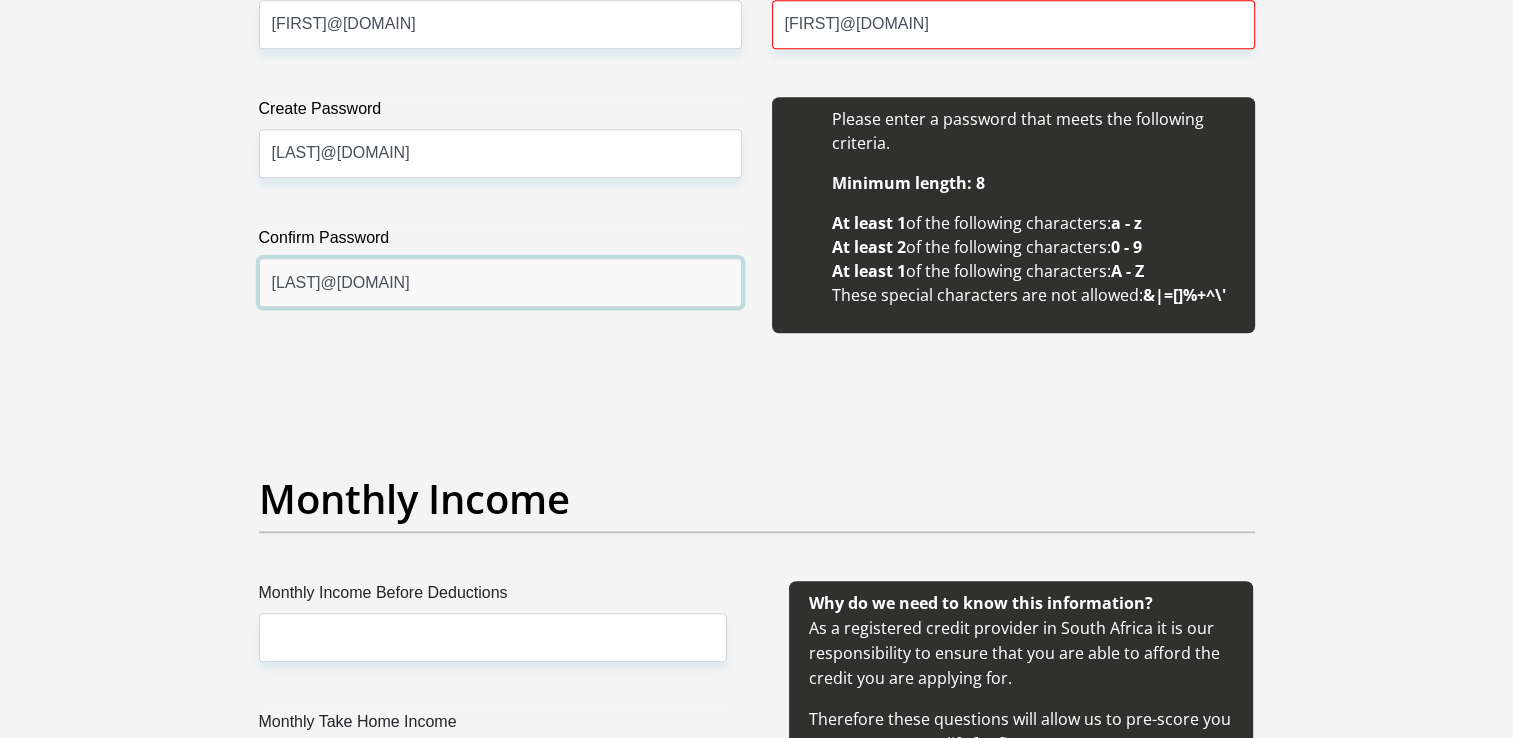 scroll, scrollTop: 2000, scrollLeft: 0, axis: vertical 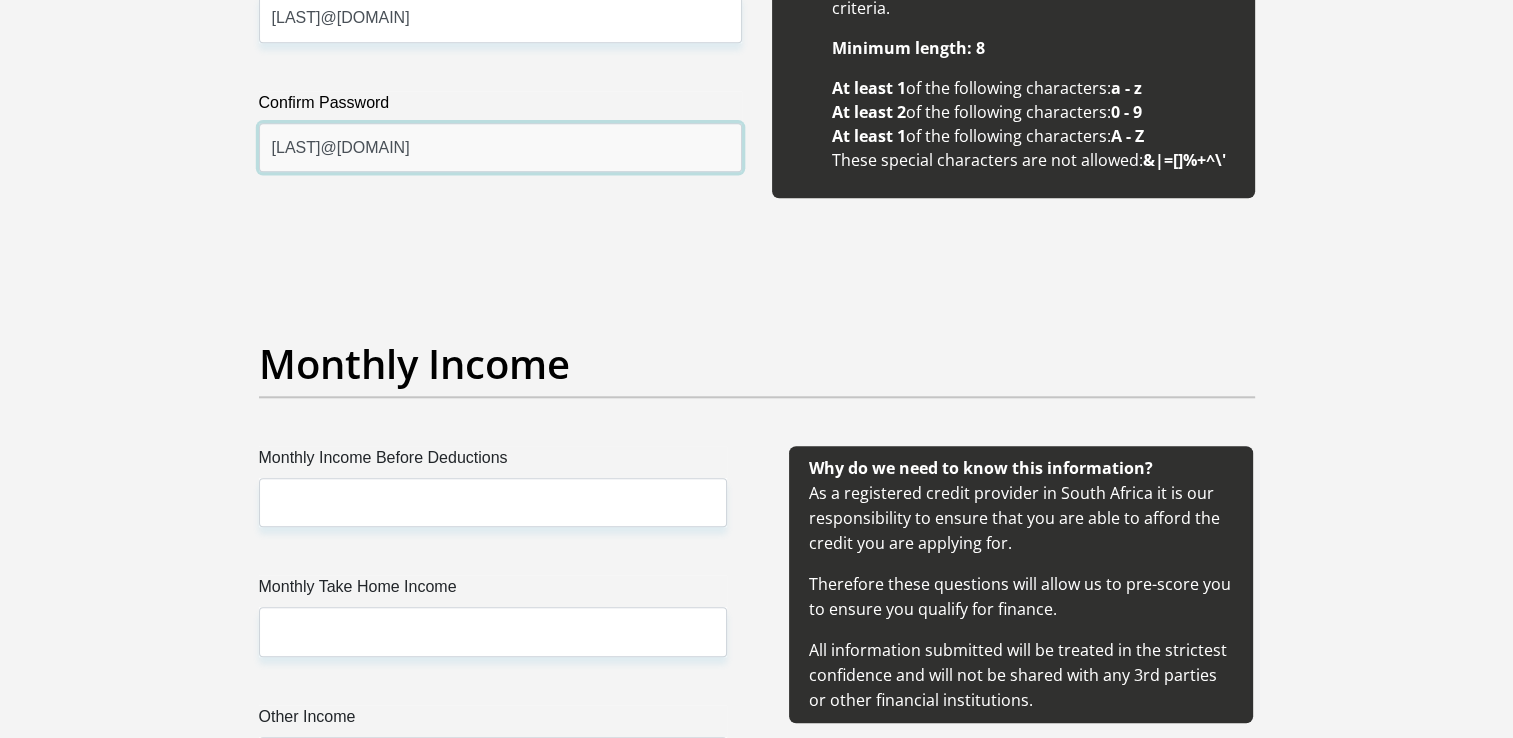 type on "[LAST]@[DOMAIN]" 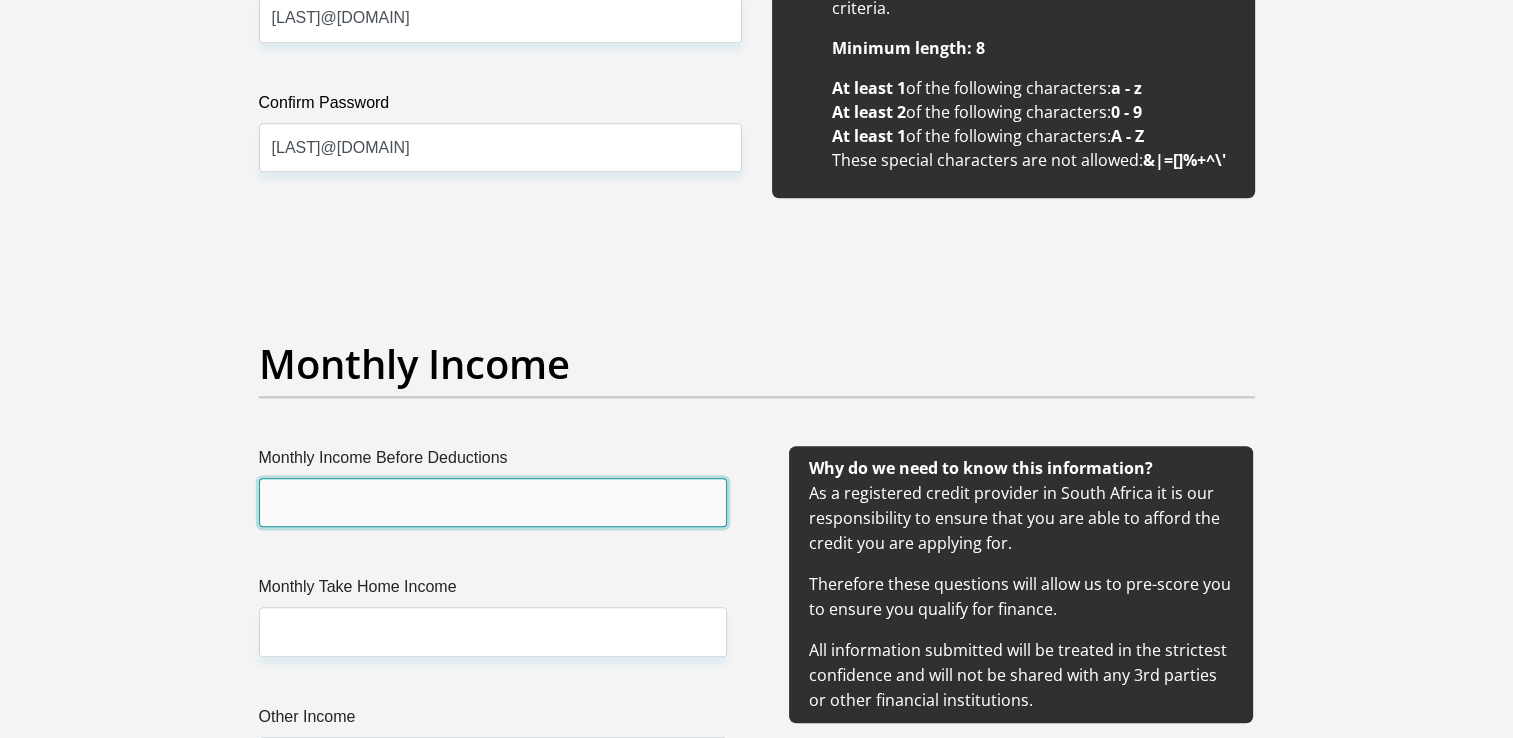 click on "Monthly Income Before Deductions" at bounding box center (493, 502) 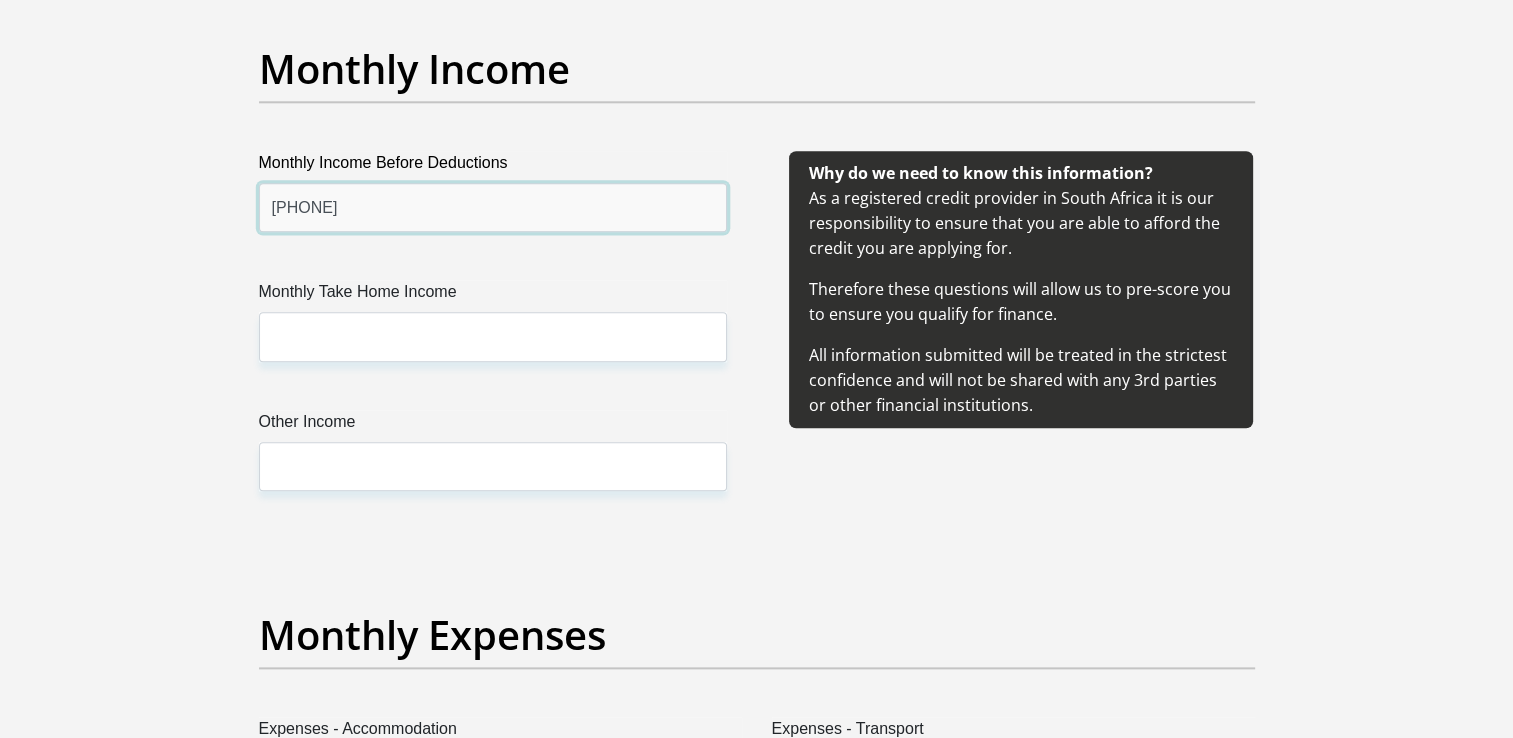 scroll, scrollTop: 2300, scrollLeft: 0, axis: vertical 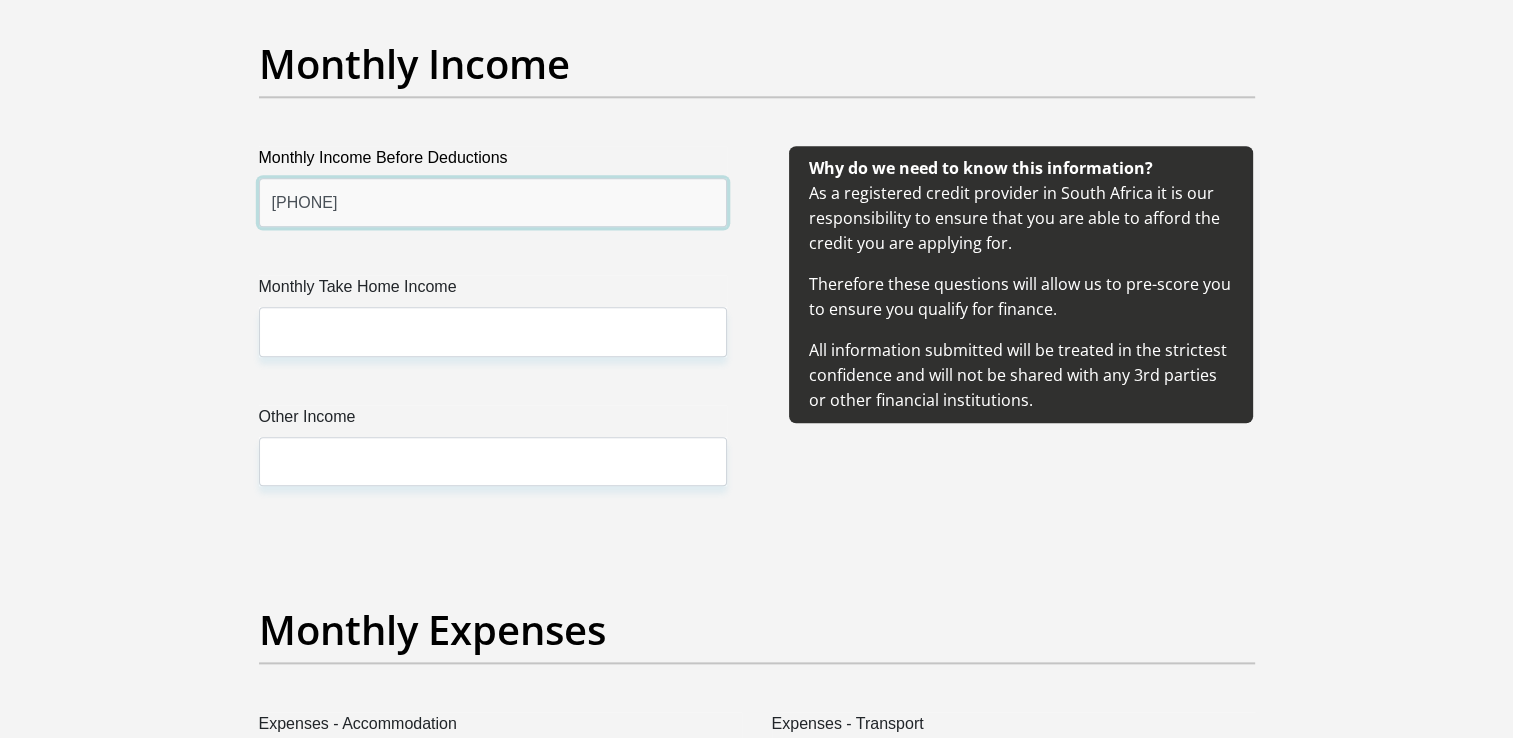 type on "[PHONE]" 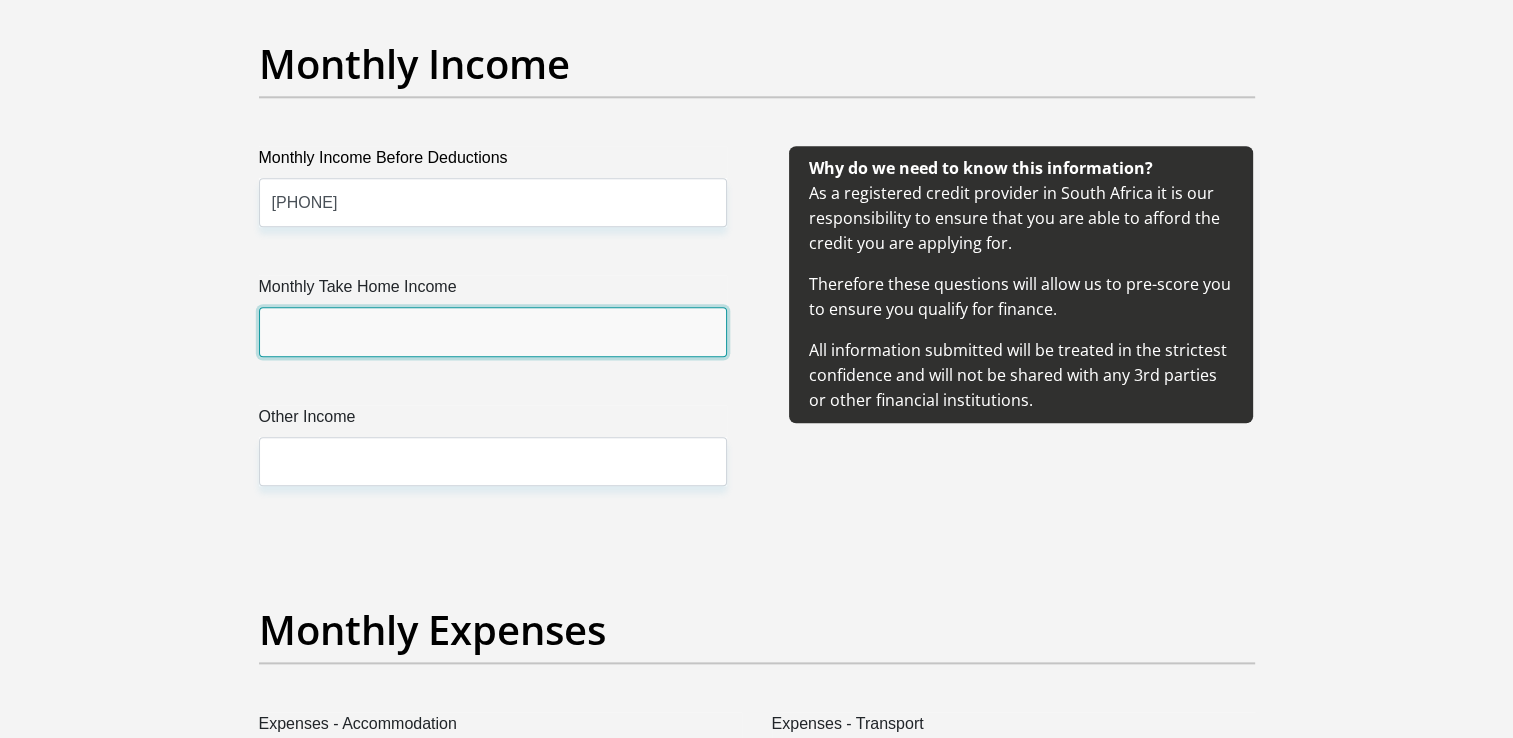 click on "Monthly Take Home Income" at bounding box center [493, 331] 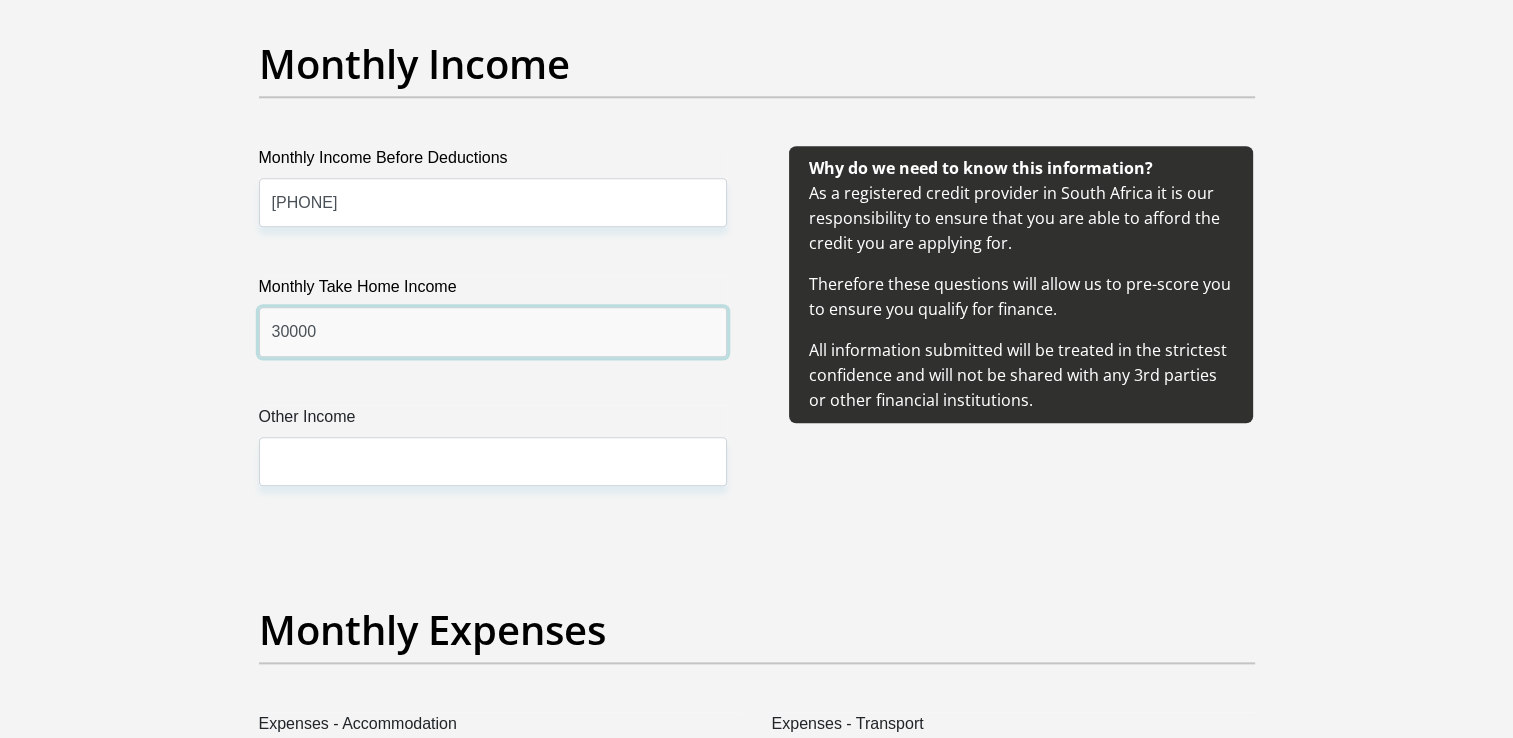 type on "30000" 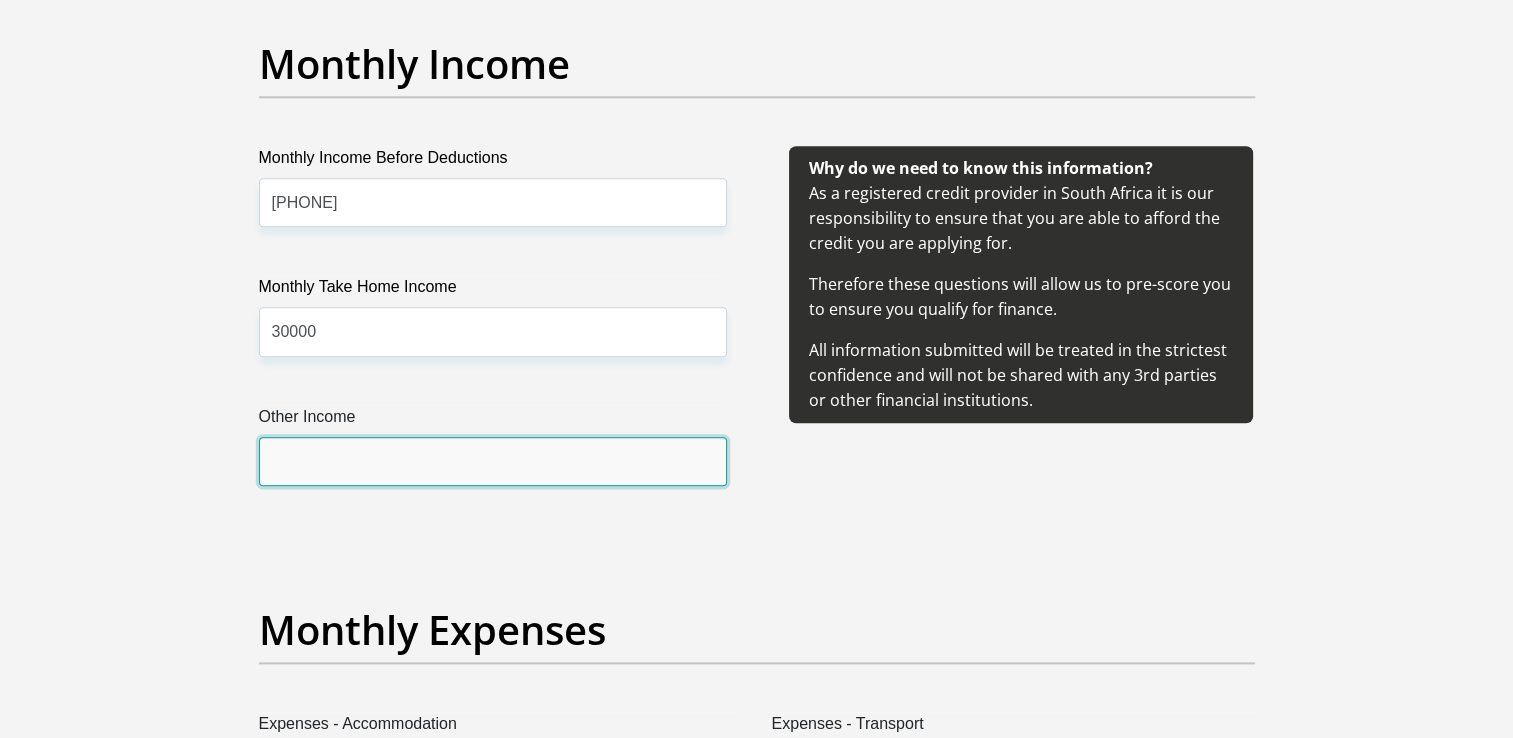 click on "Other Income" at bounding box center (493, 461) 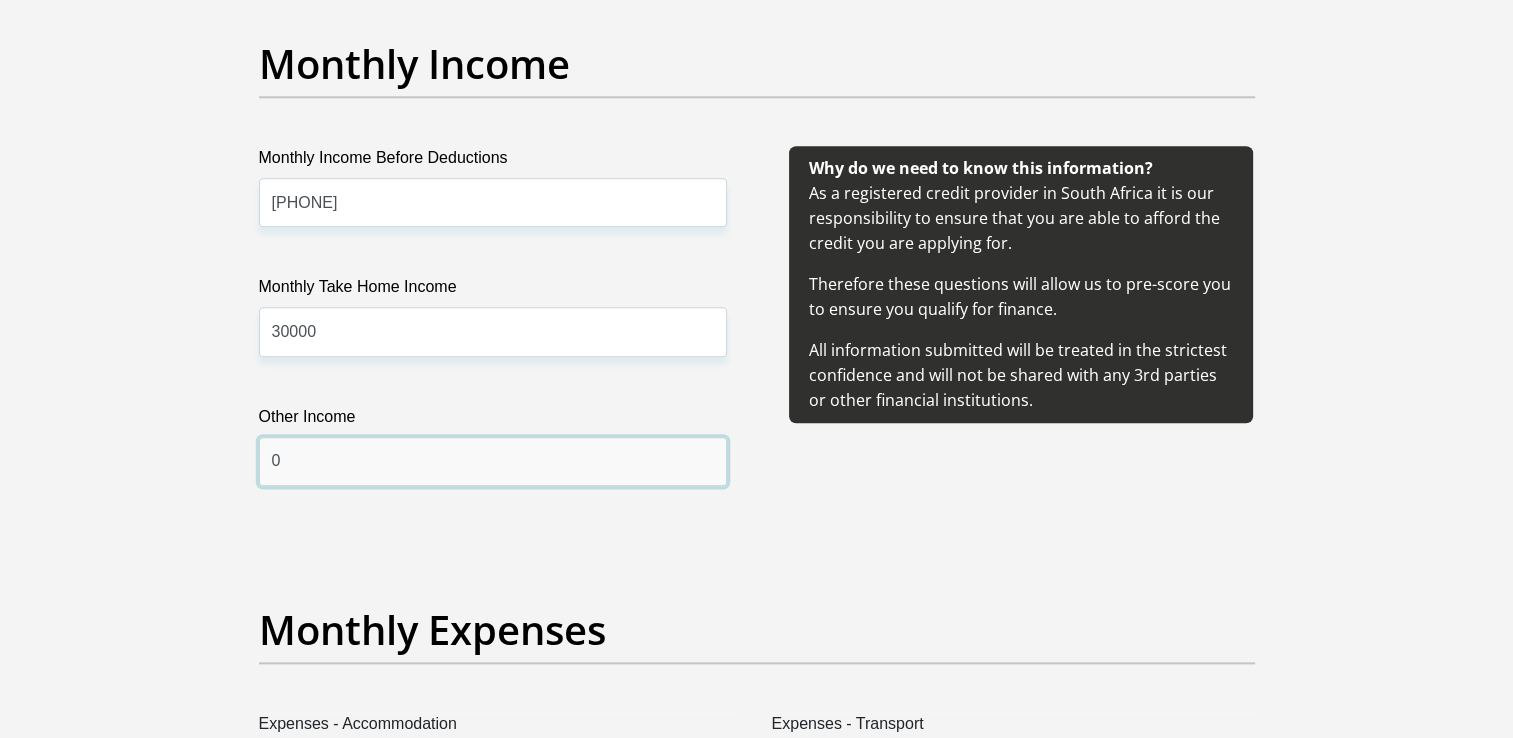 type on "0" 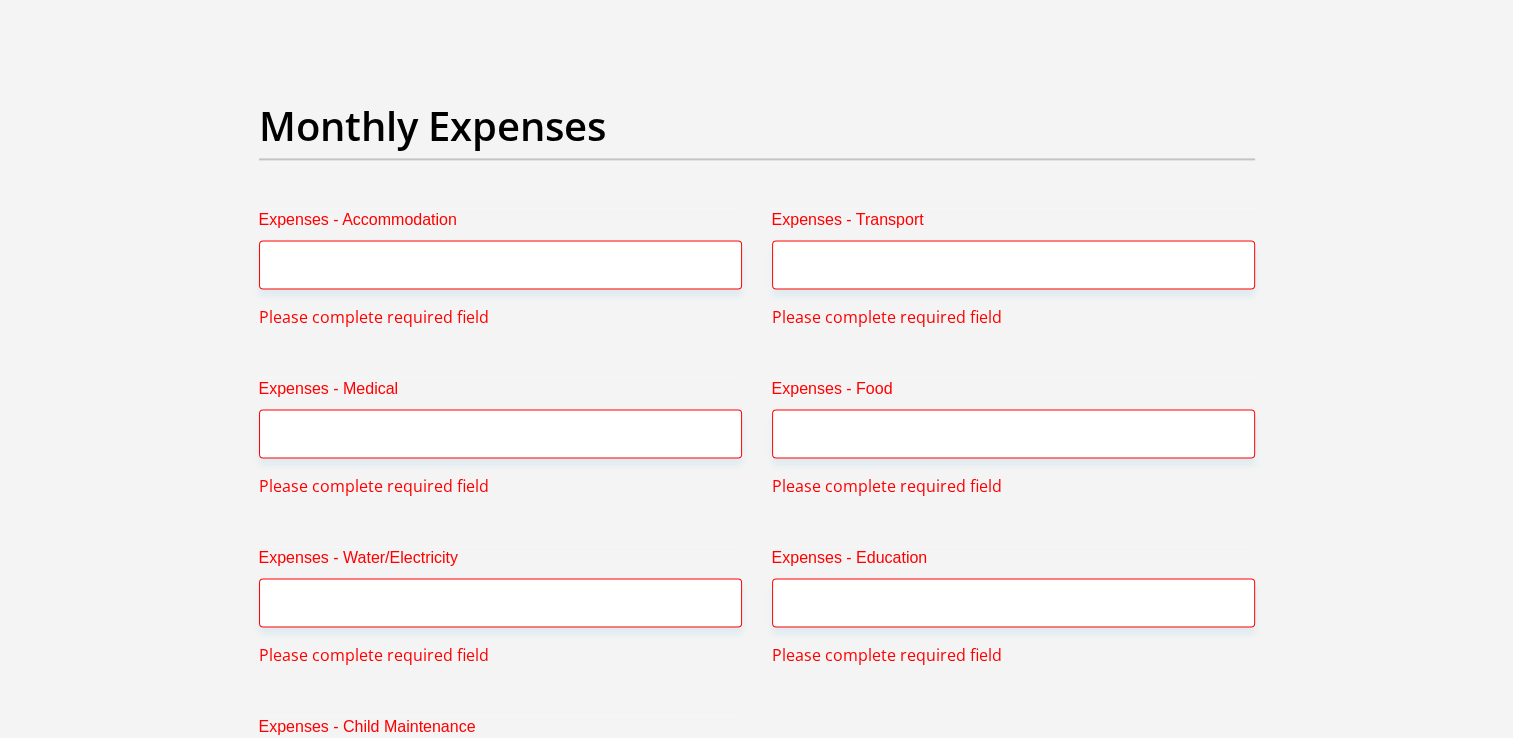 scroll, scrollTop: 2844, scrollLeft: 0, axis: vertical 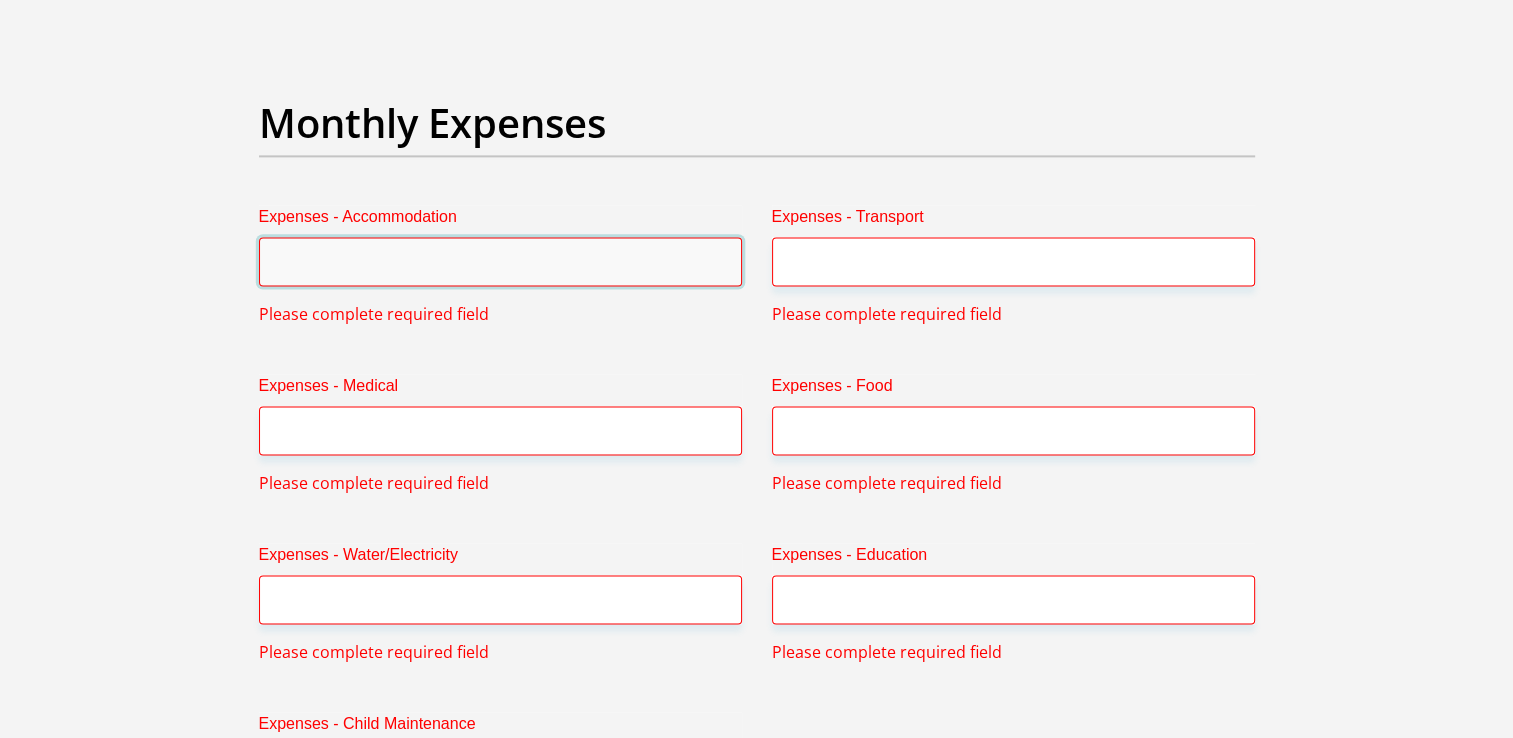 click on "Expenses - Accommodation" at bounding box center [500, 261] 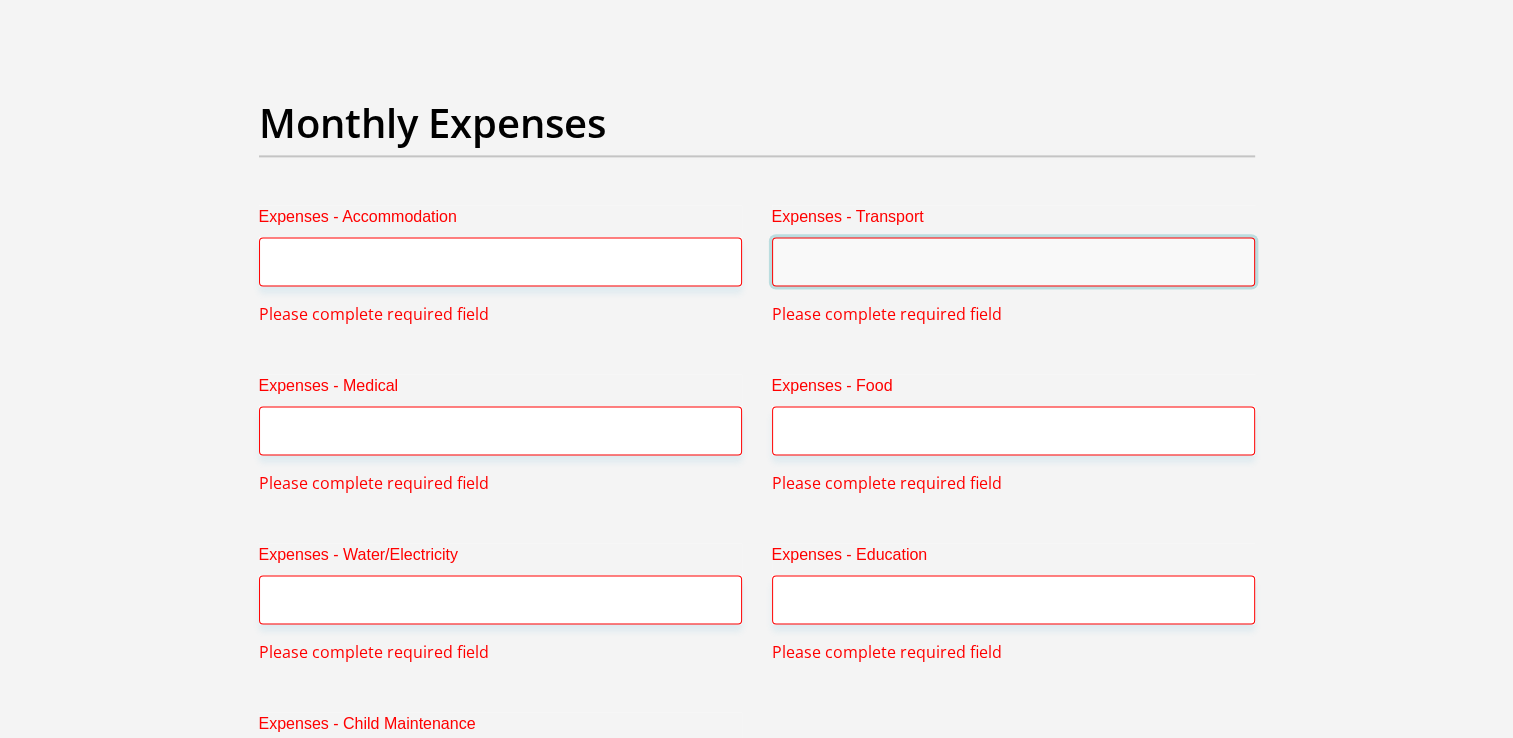 click on "Expenses - Transport" at bounding box center [1013, 261] 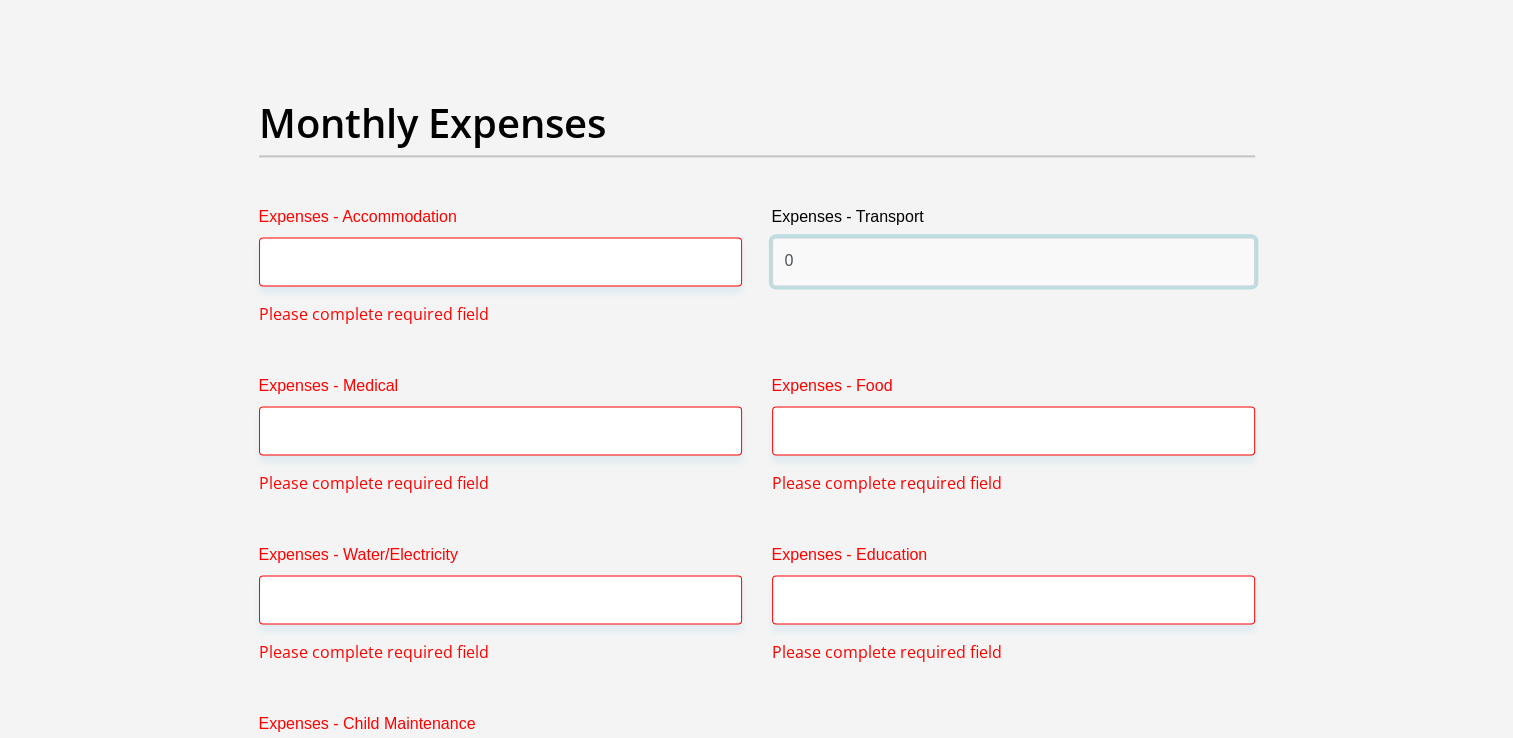 type on "0" 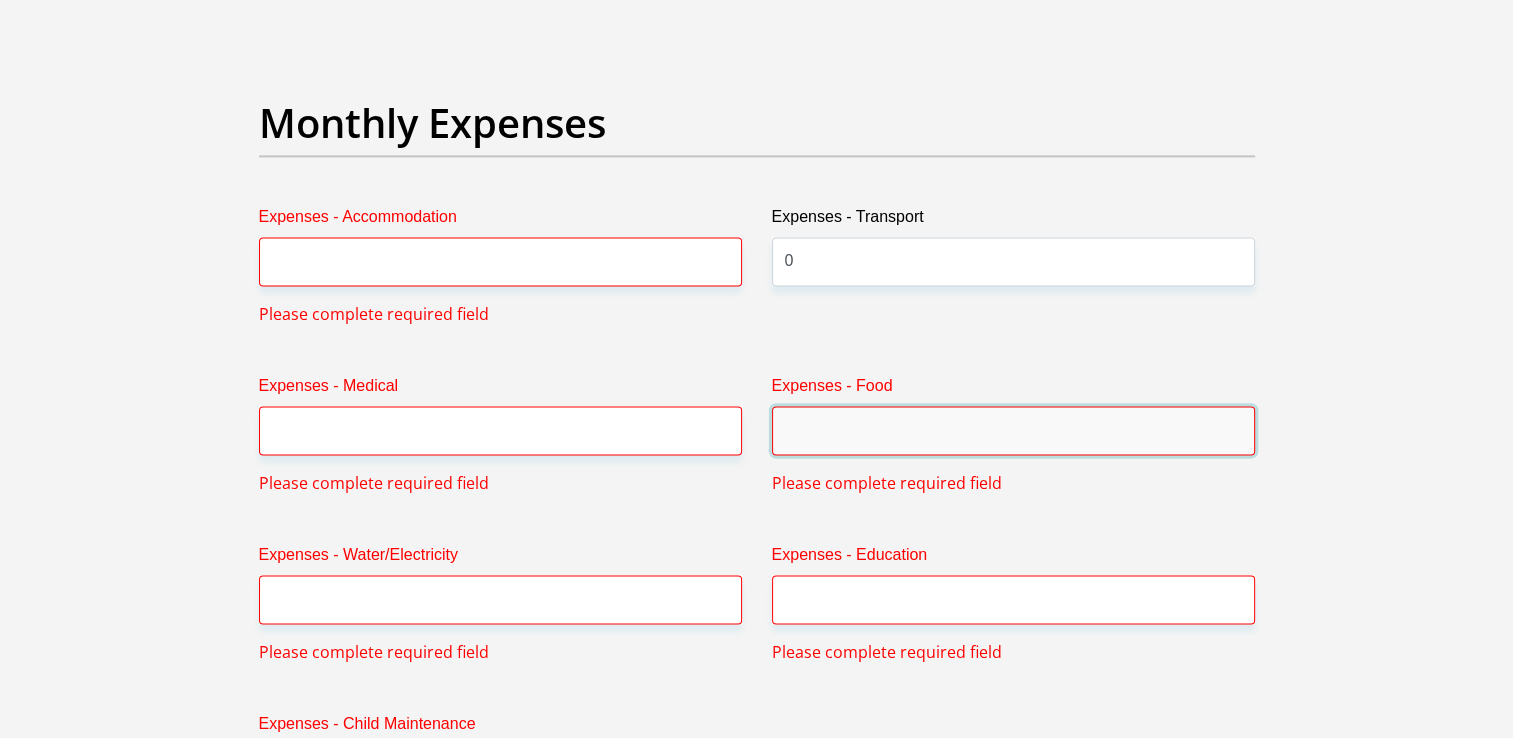 click on "Expenses - Food" at bounding box center [1013, 430] 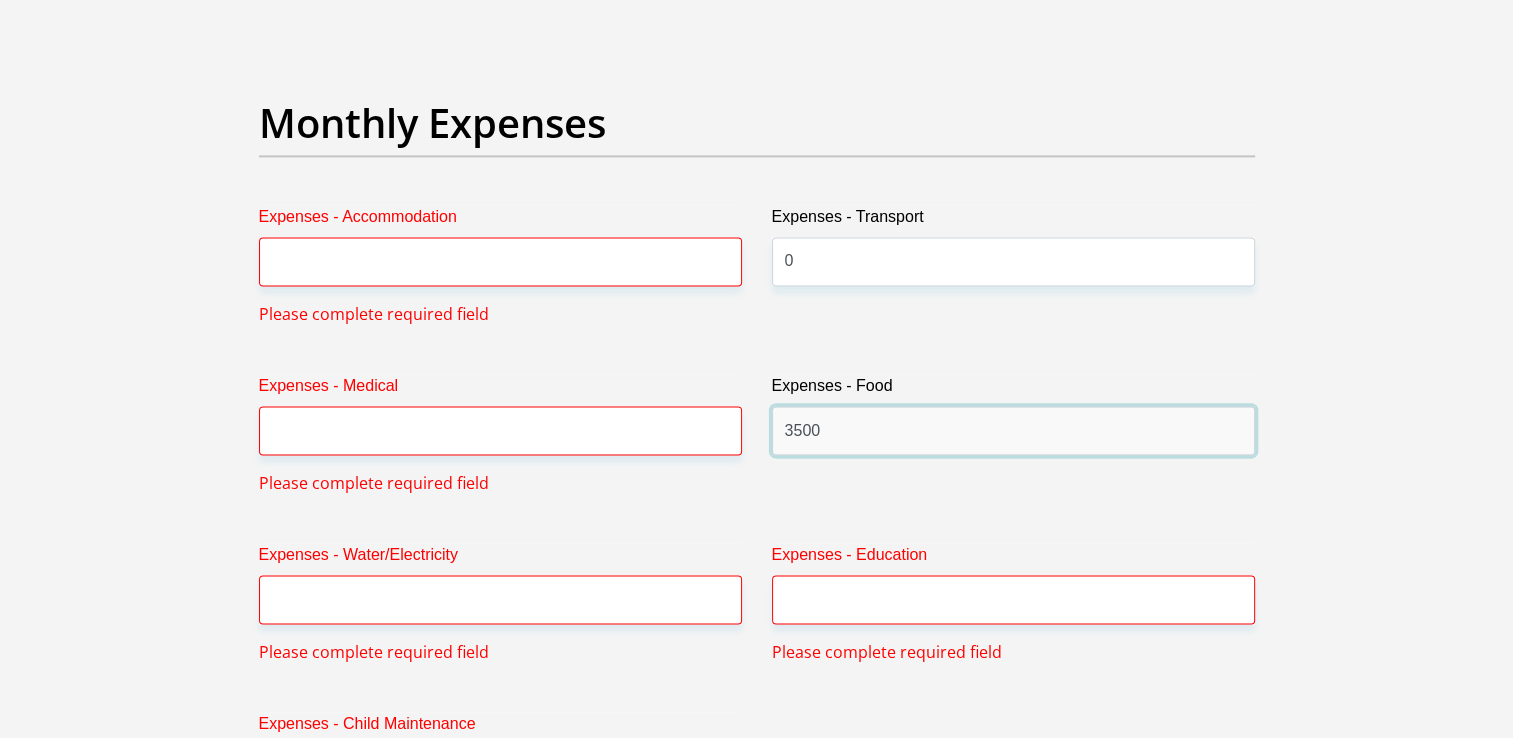 type on "3500" 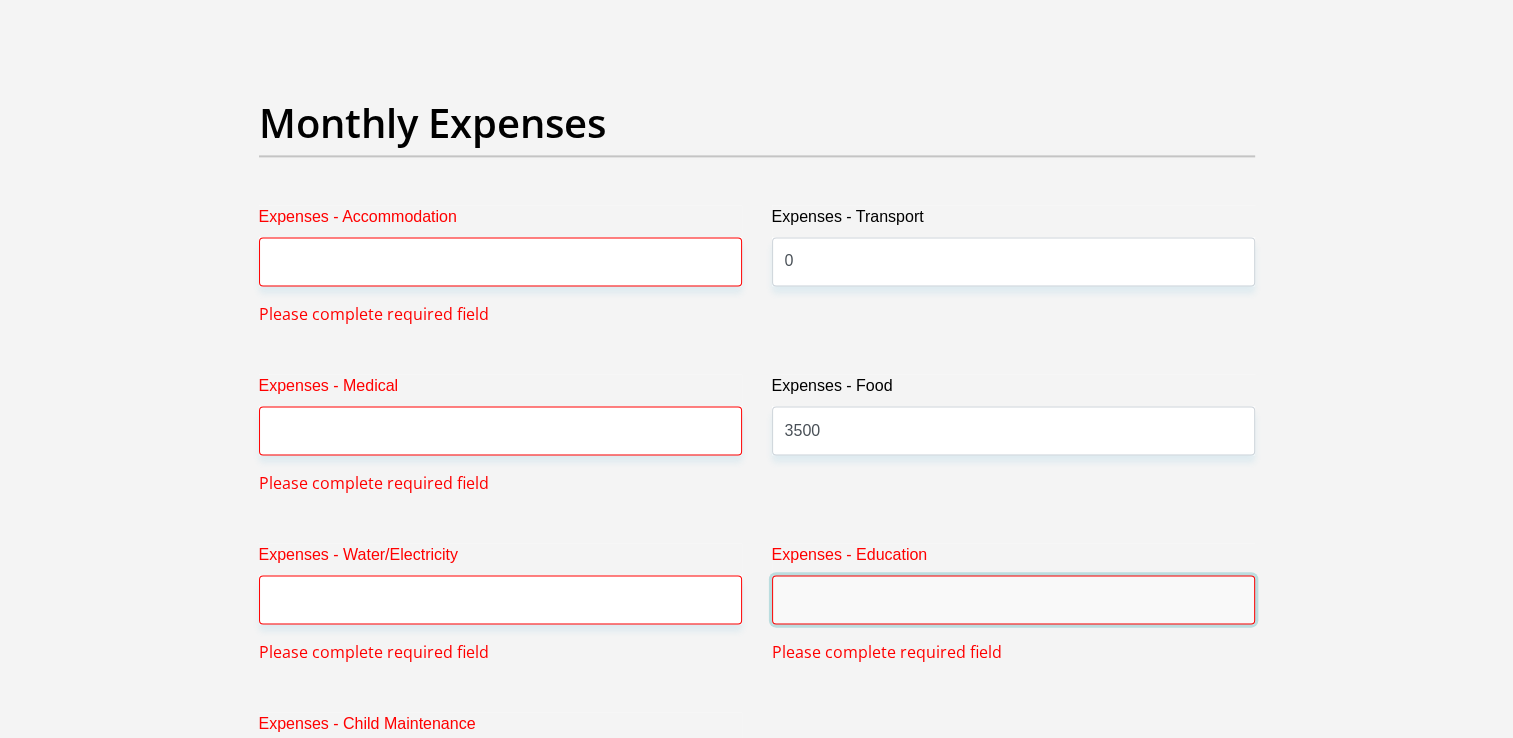 click on "Expenses - Education" at bounding box center (1013, 599) 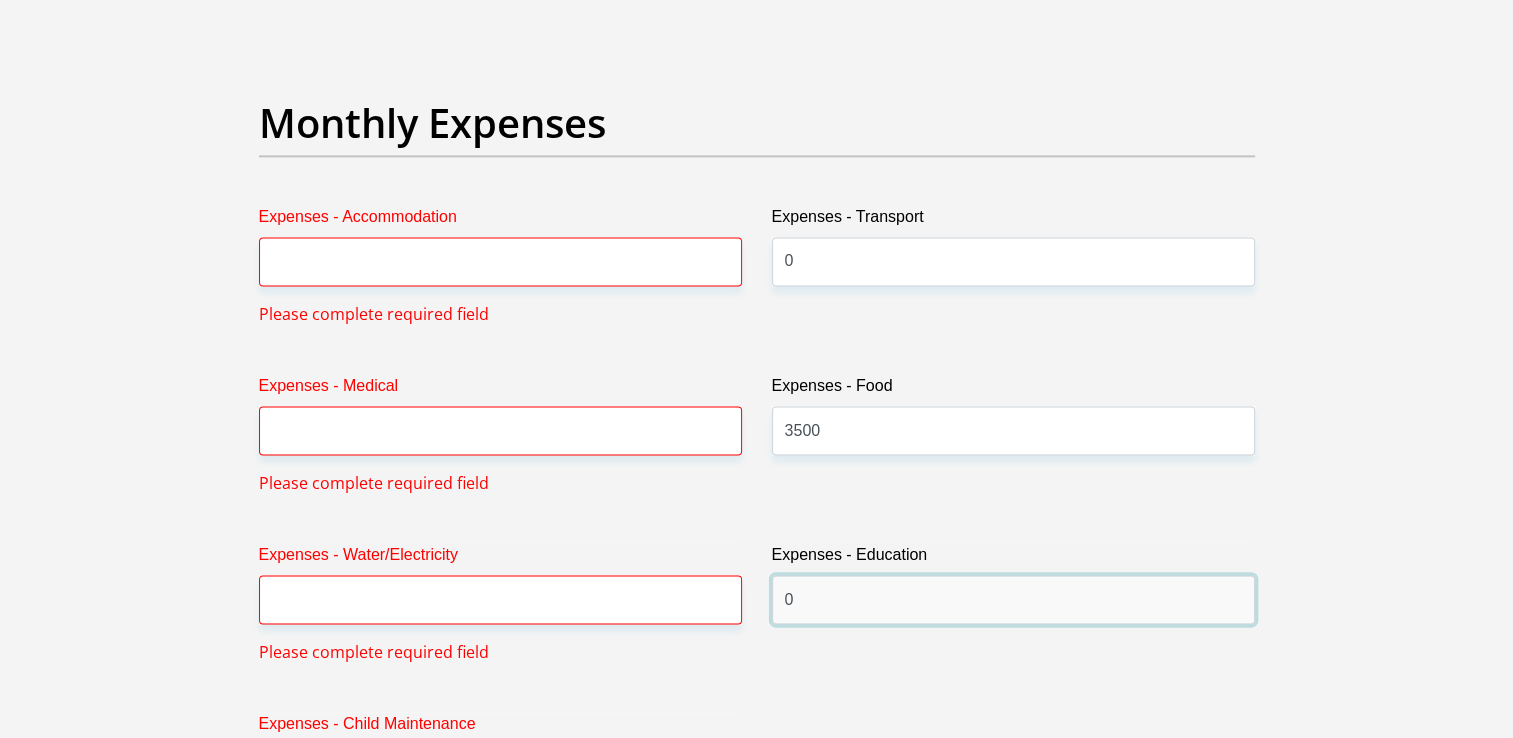 type on "0" 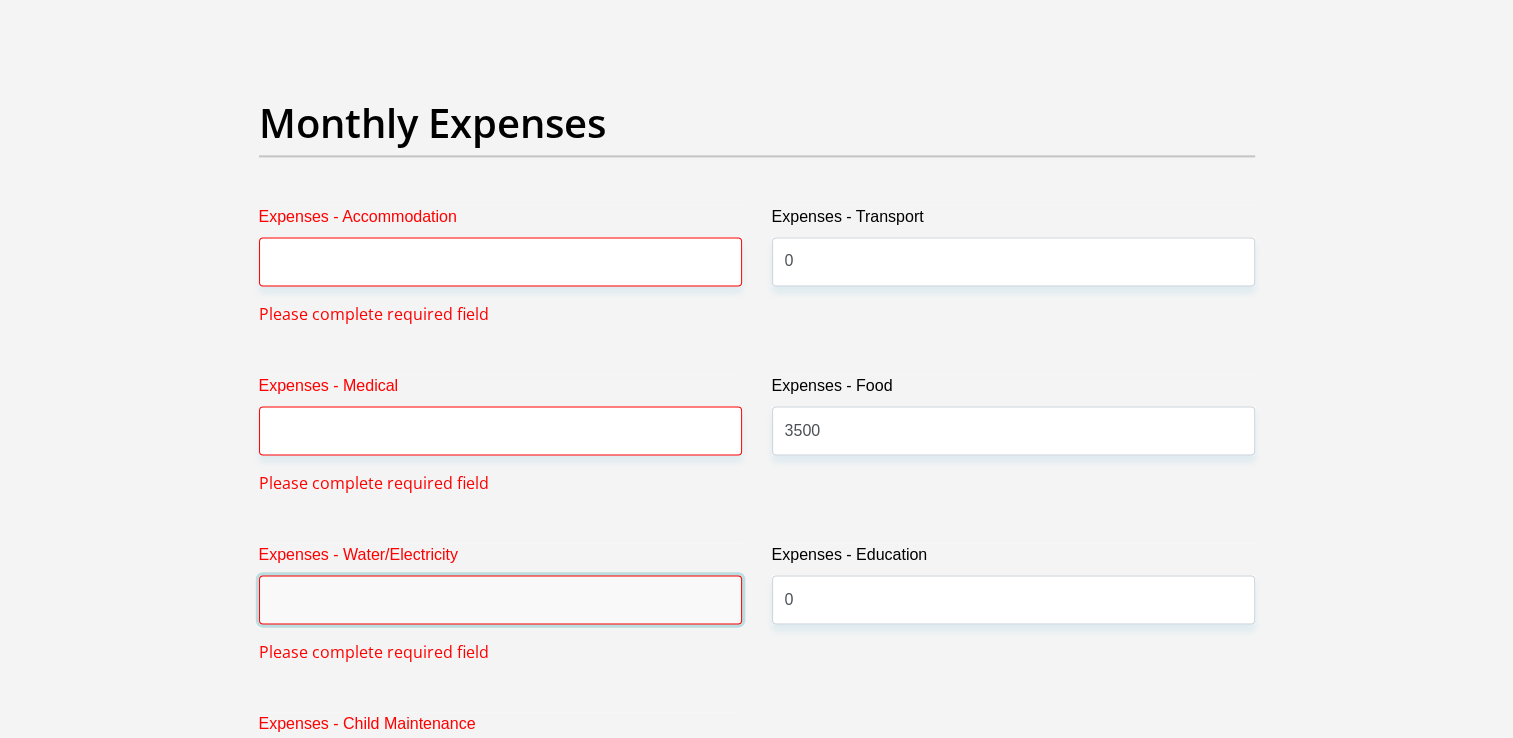 click on "Expenses - Water/Electricity" at bounding box center [500, 599] 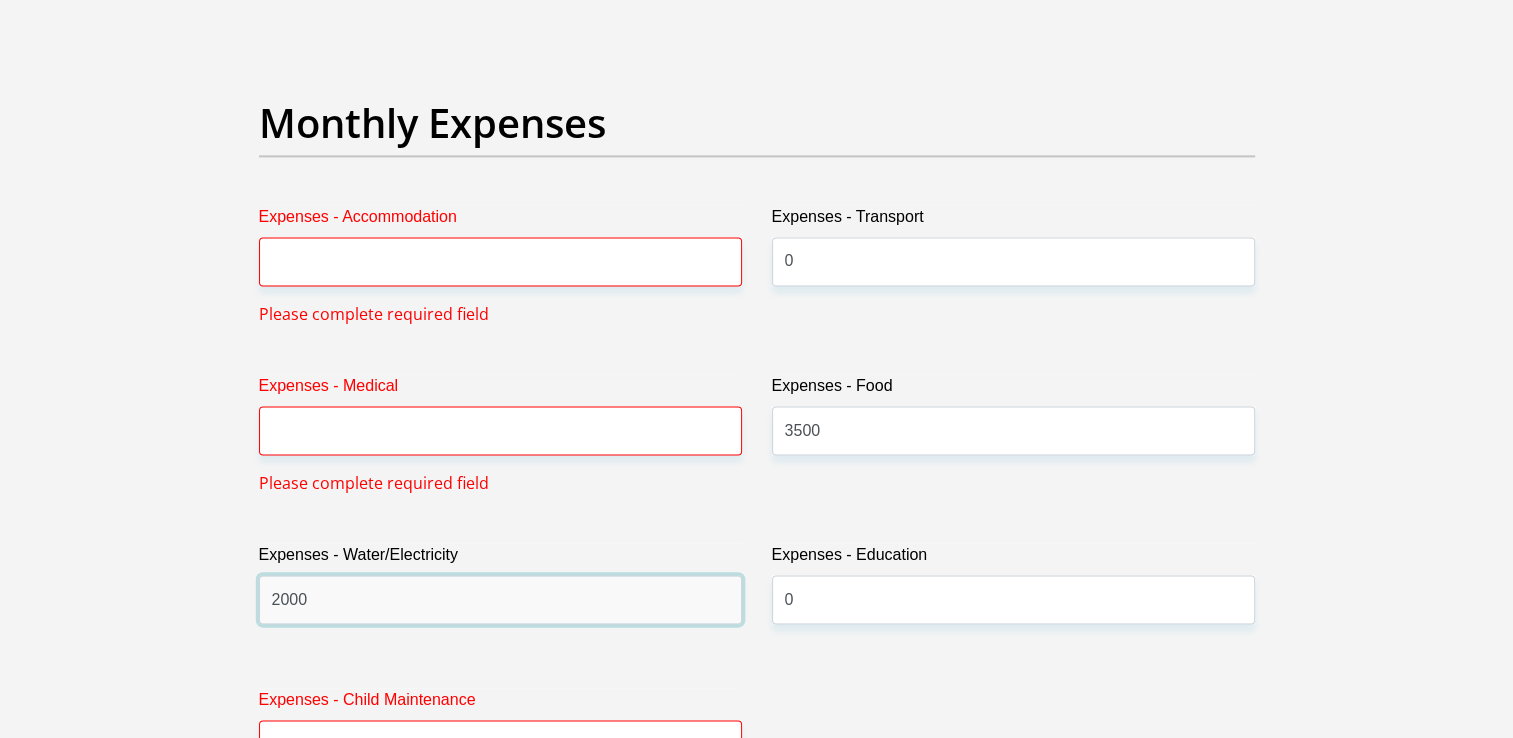 type on "2000" 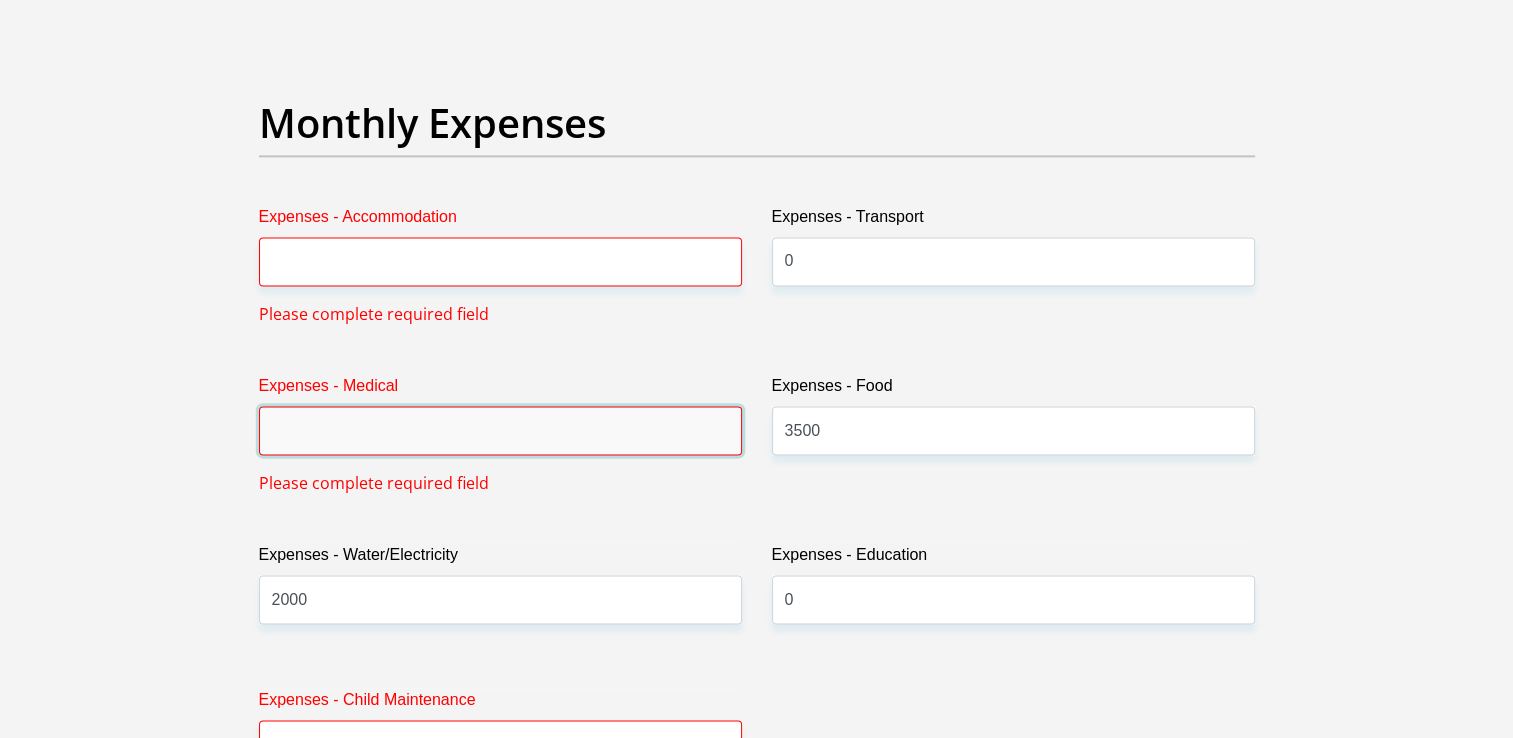 click on "Expenses - Medical" at bounding box center [500, 430] 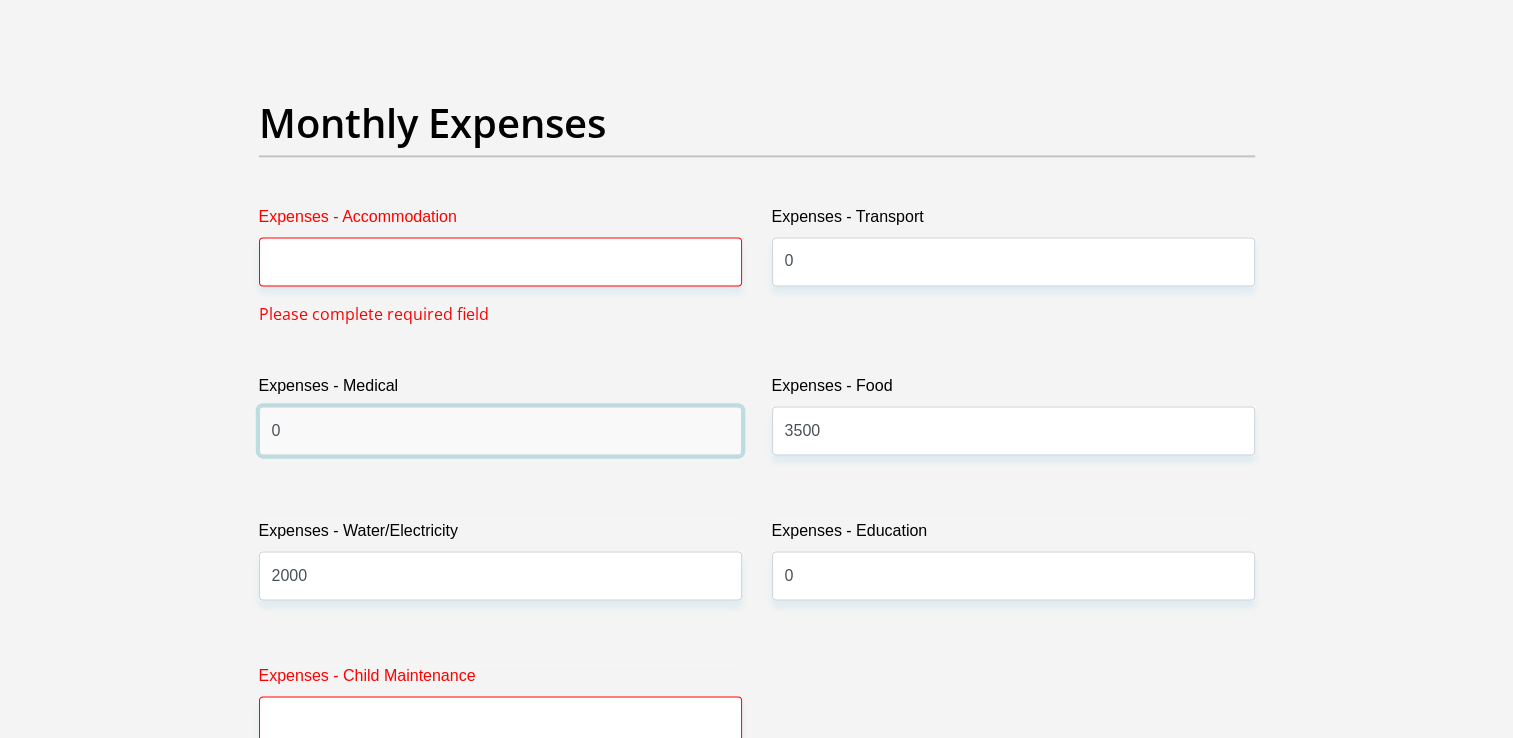 type on "0" 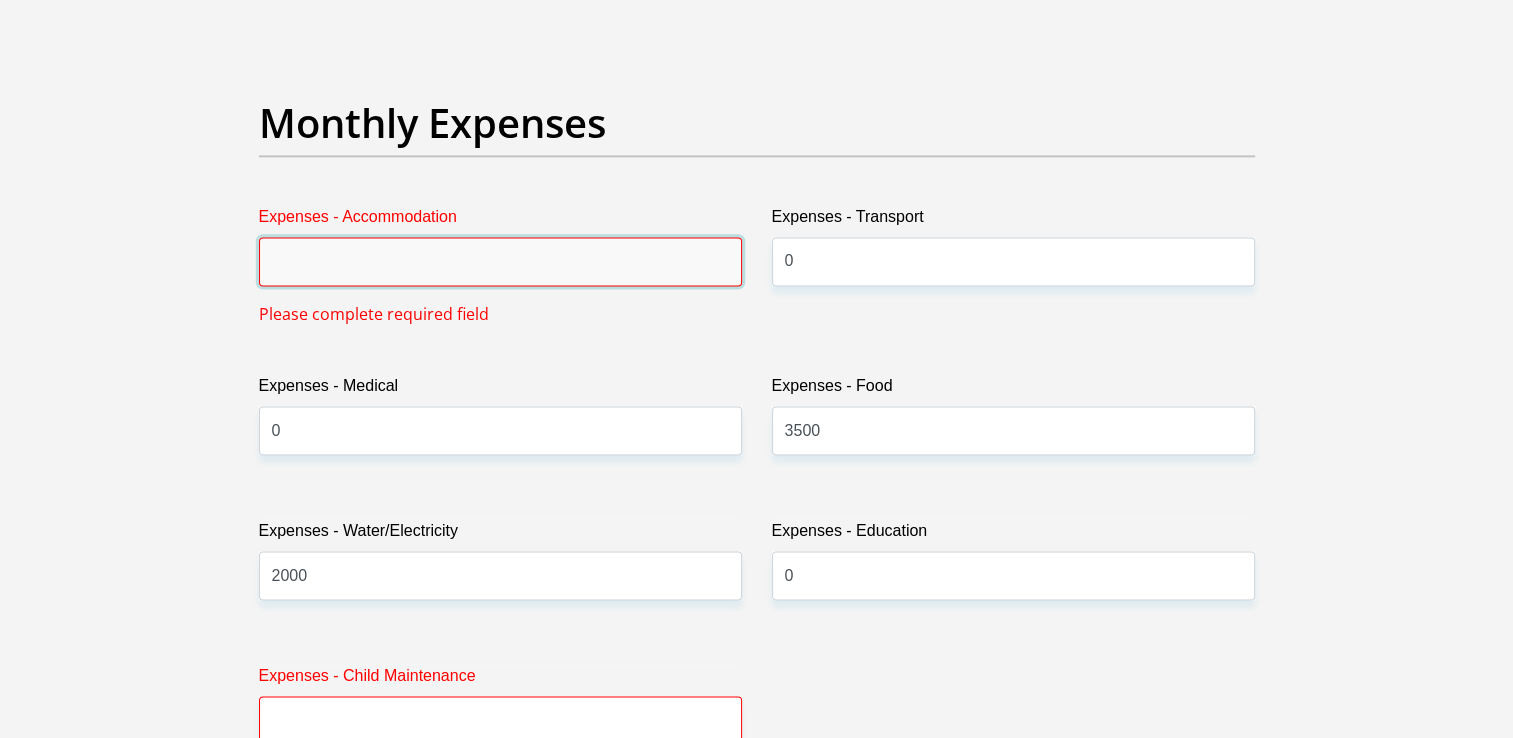 click on "Expenses - Accommodation" at bounding box center [500, 261] 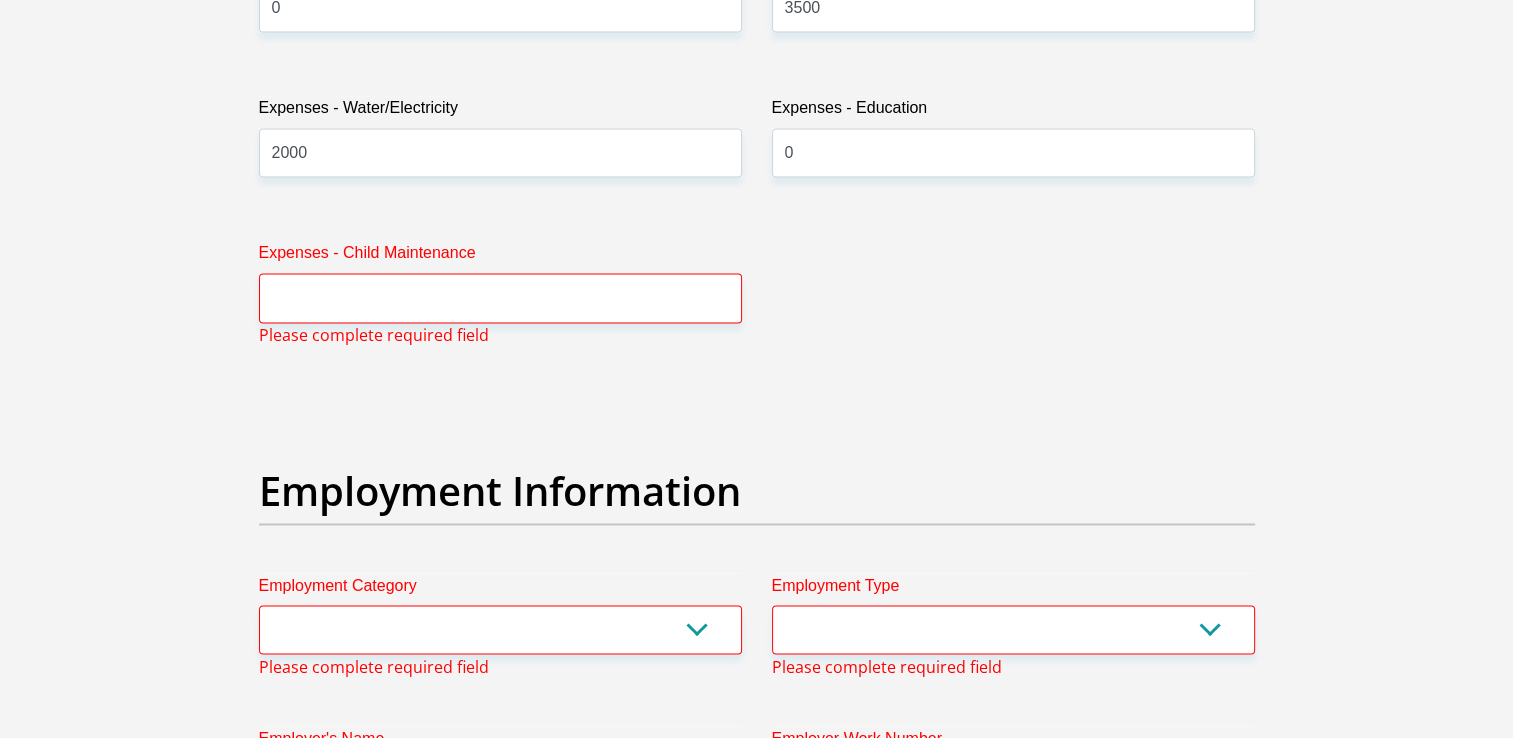 scroll, scrollTop: 3244, scrollLeft: 0, axis: vertical 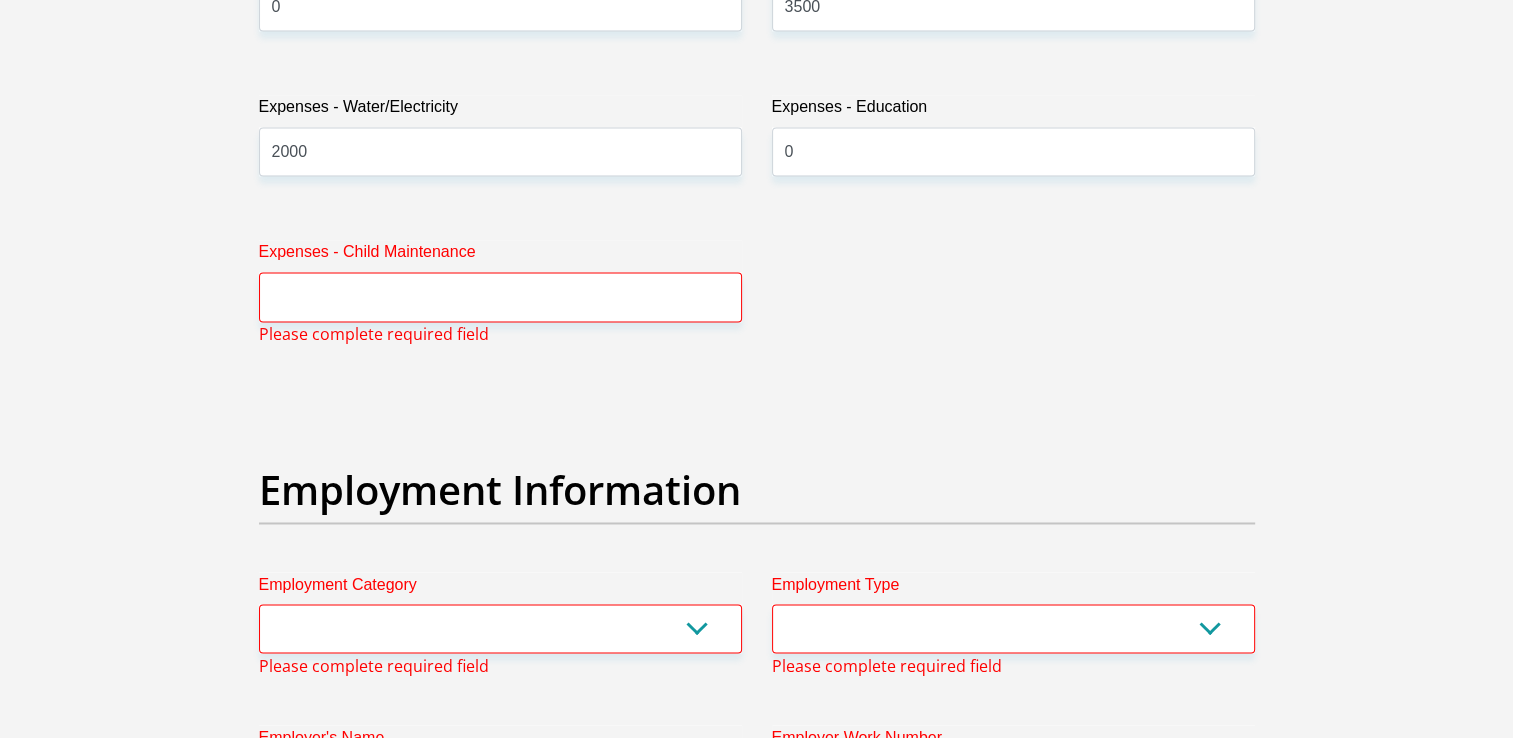 type on "2200" 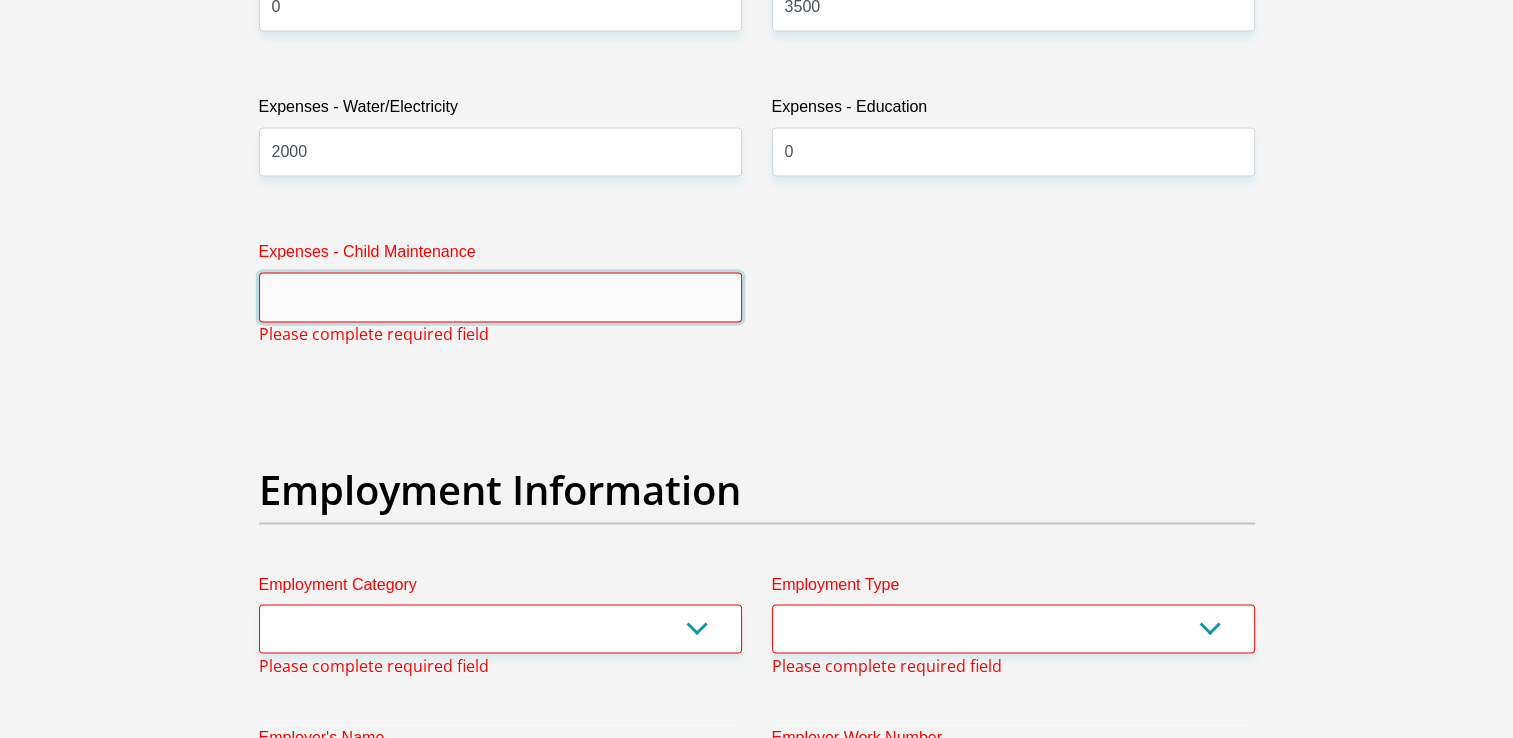 click on "Expenses - Child Maintenance" at bounding box center [500, 296] 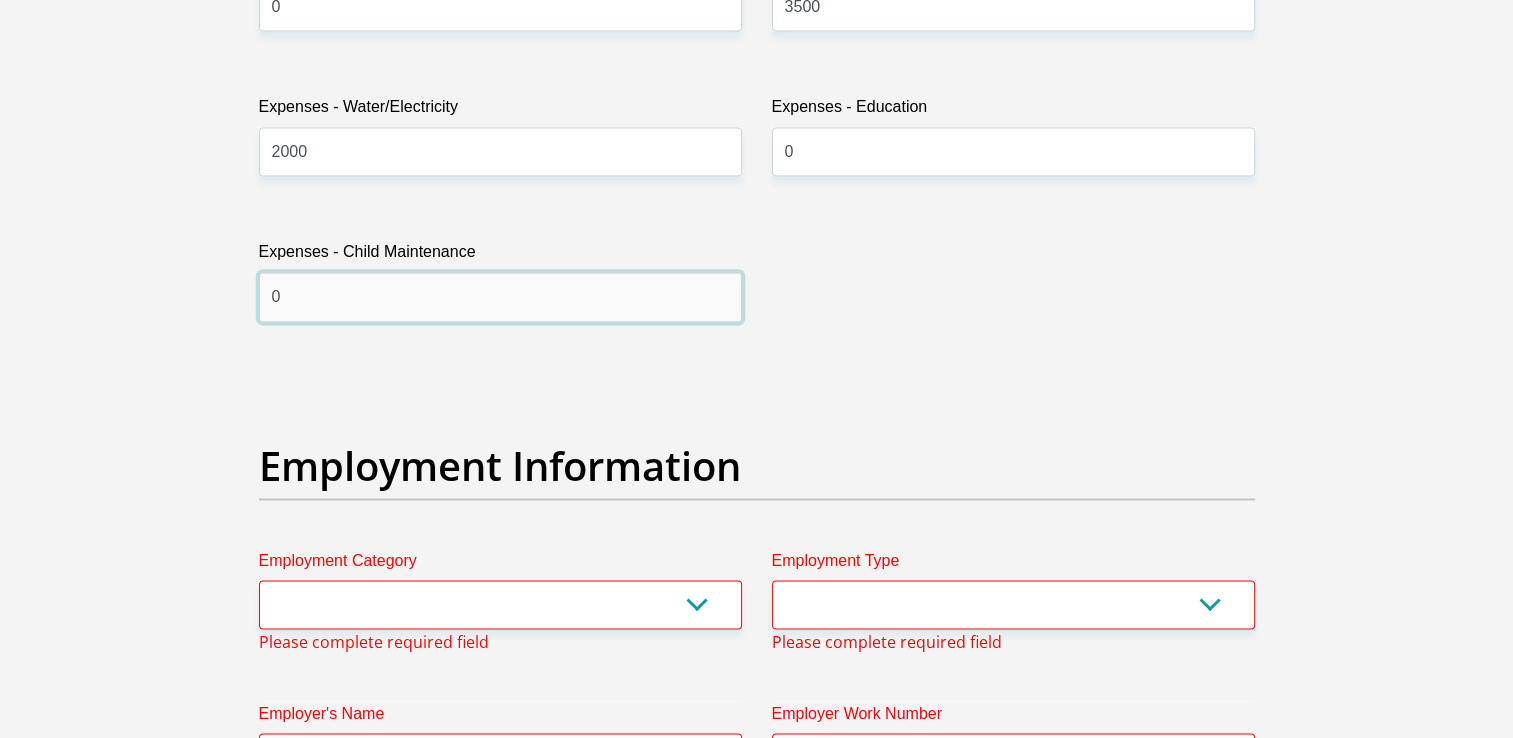 type on "0" 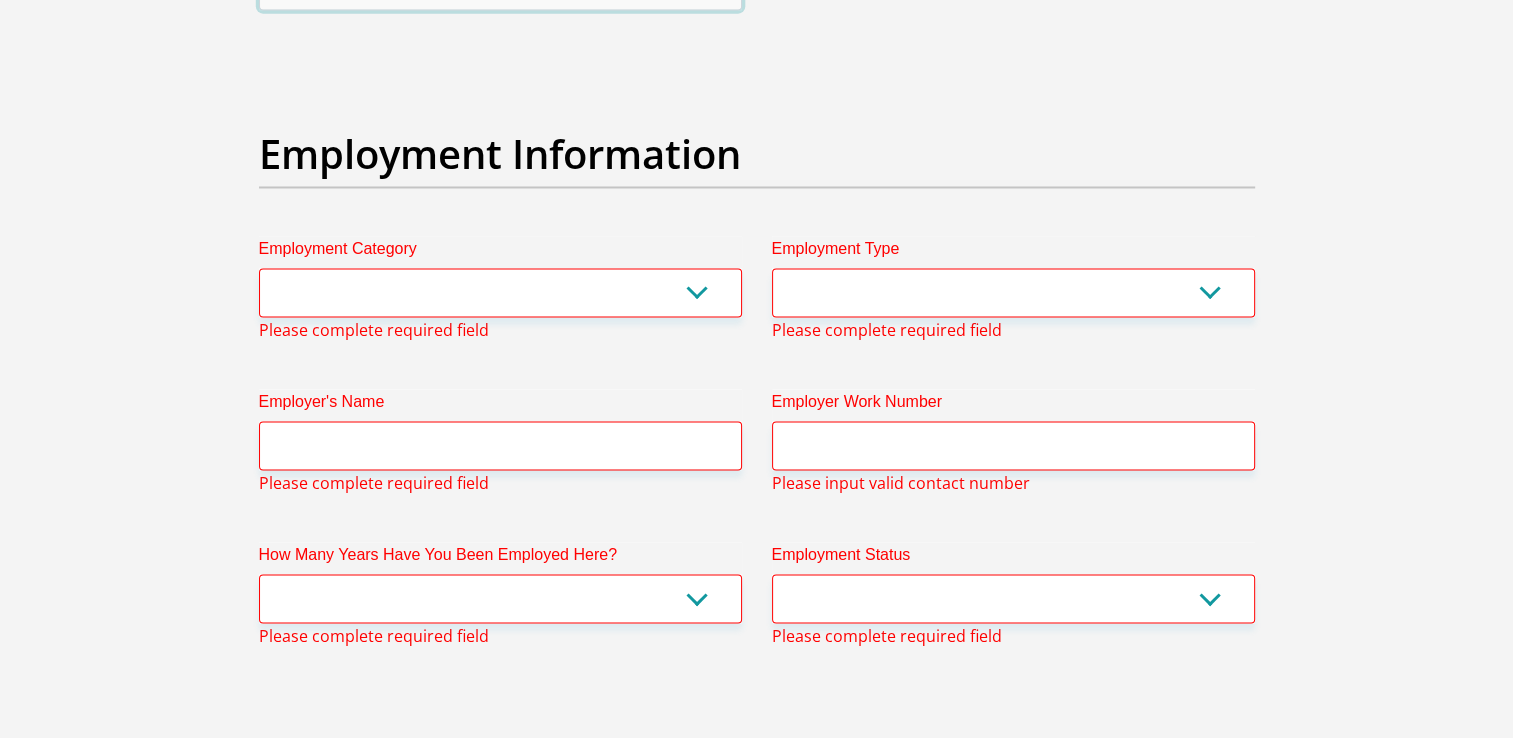 scroll, scrollTop: 3570, scrollLeft: 0, axis: vertical 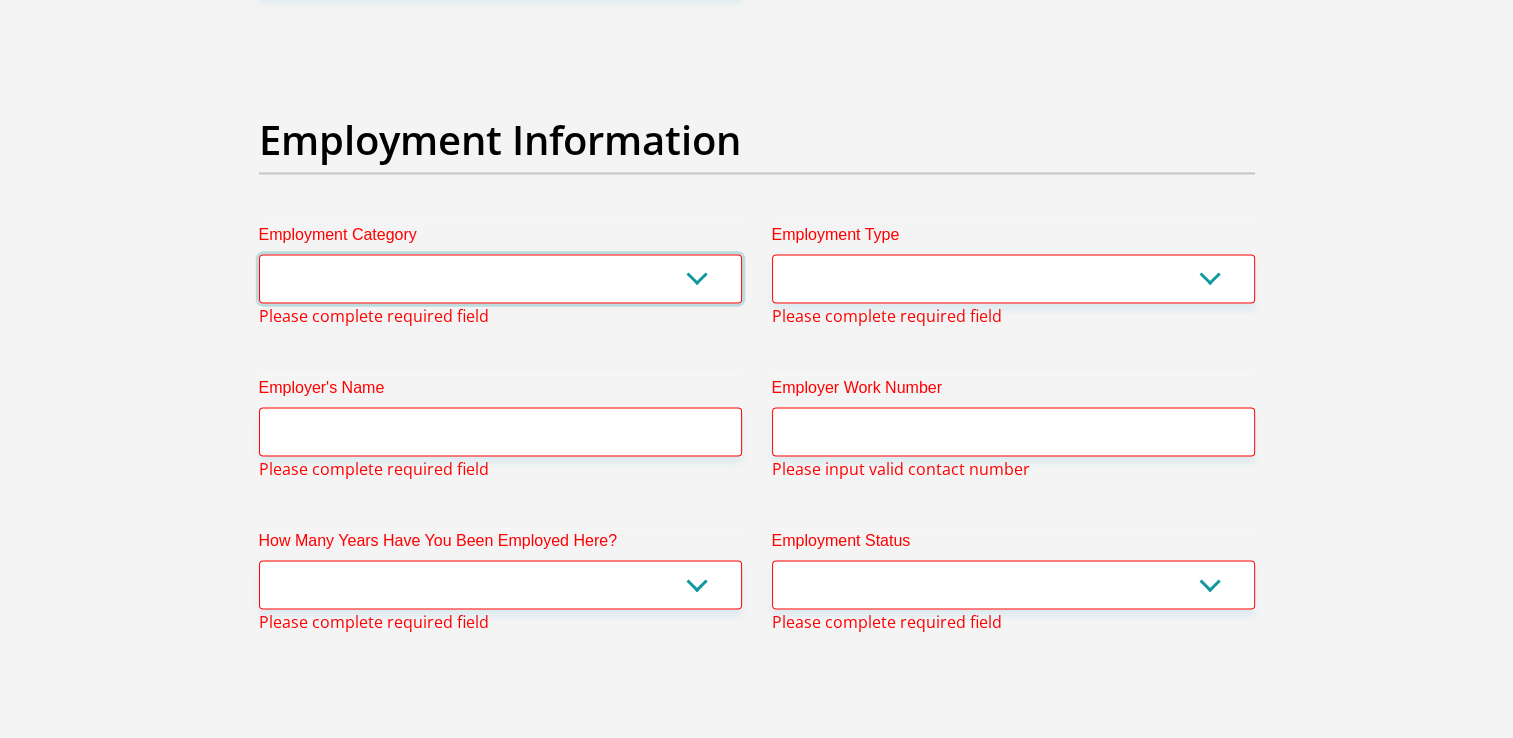 click on "AGRICULTURE
ALCOHOL & TOBACCO
CONSTRUCTION MATERIALS
METALLURGY
EQUIPMENT FOR RENEWABLE ENERGY
SPECIALIZED CONTRACTORS
CAR
GAMING (INCL. INTERNET
OTHER WHOLESALE
UNLICENSED PHARMACEUTICALS
CURRENCY EXCHANGE HOUSES
OTHER FINANCIAL INSTITUTIONS & INSURANCE
REAL ESTATE AGENTS
OIL & GAS
OTHER MATERIALS (E.G. IRON ORE)
PRECIOUS STONES & PRECIOUS METALS
POLITICAL ORGANIZATIONS
RELIGIOUS ORGANIZATIONS(NOT SECTS)
ACTI. HAVING BUSINESS DEAL WITH PUBLIC ADMINISTRATION
LAUNDROMATS" at bounding box center [500, 278] 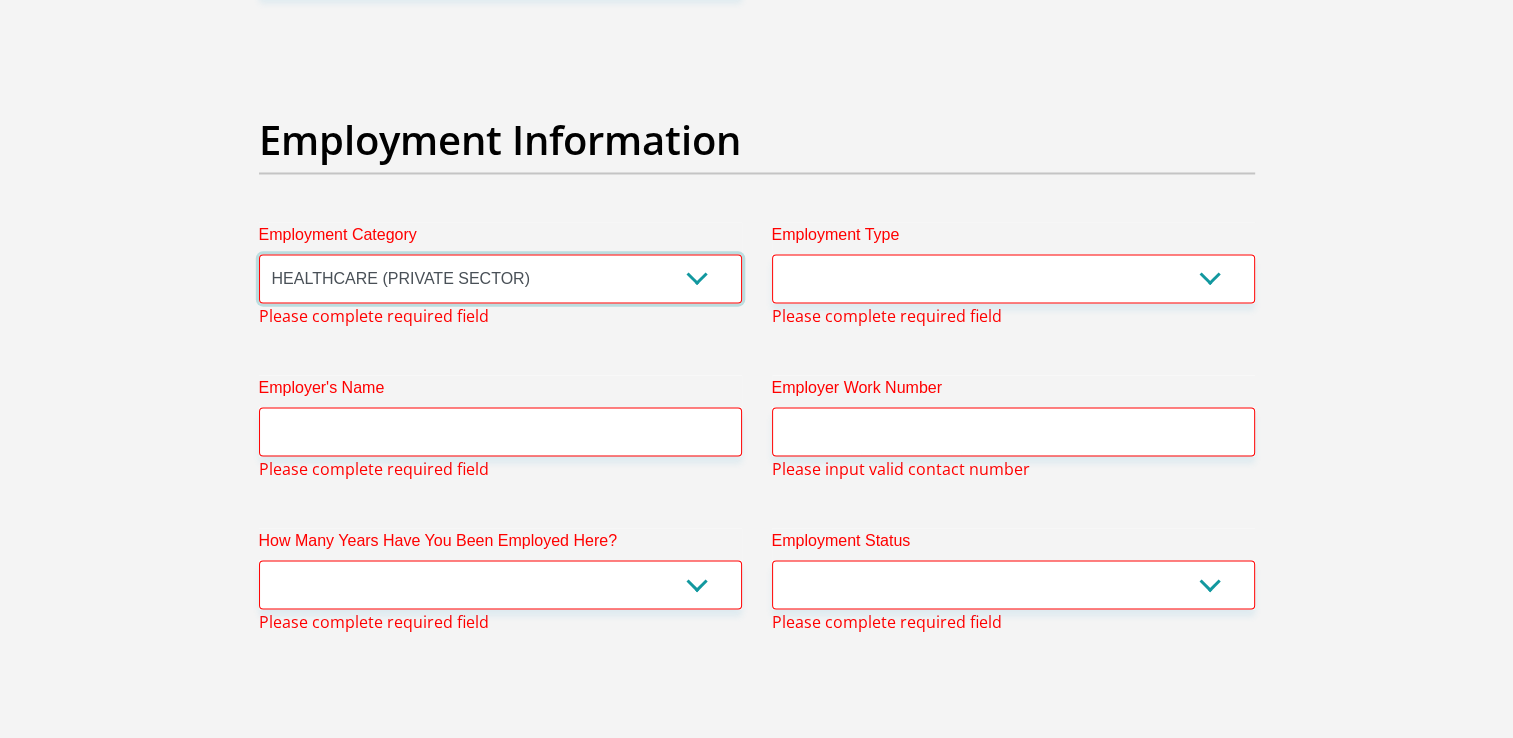 click on "AGRICULTURE
ALCOHOL & TOBACCO
CONSTRUCTION MATERIALS
METALLURGY
EQUIPMENT FOR RENEWABLE ENERGY
SPECIALIZED CONTRACTORS
CAR
GAMING (INCL. INTERNET
OTHER WHOLESALE
UNLICENSED PHARMACEUTICALS
CURRENCY EXCHANGE HOUSES
OTHER FINANCIAL INSTITUTIONS & INSURANCE
REAL ESTATE AGENTS
OIL & GAS
OTHER MATERIALS (E.G. IRON ORE)
PRECIOUS STONES & PRECIOUS METALS
POLITICAL ORGANIZATIONS
RELIGIOUS ORGANIZATIONS(NOT SECTS)
ACTI. HAVING BUSINESS DEAL WITH PUBLIC ADMINISTRATION
LAUNDROMATS" at bounding box center (500, 278) 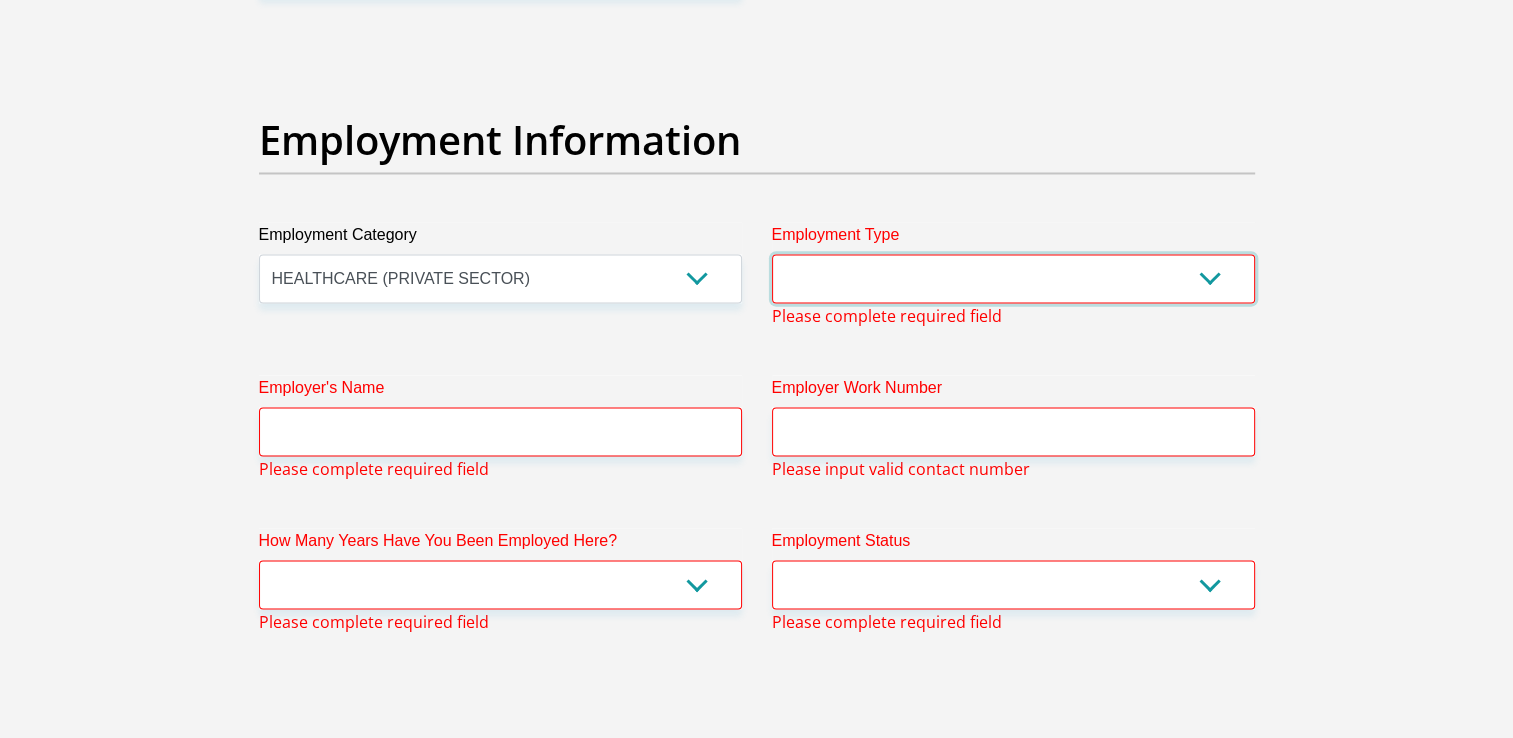 drag, startPoint x: 1215, startPoint y: 274, endPoint x: 1204, endPoint y: 285, distance: 15.556349 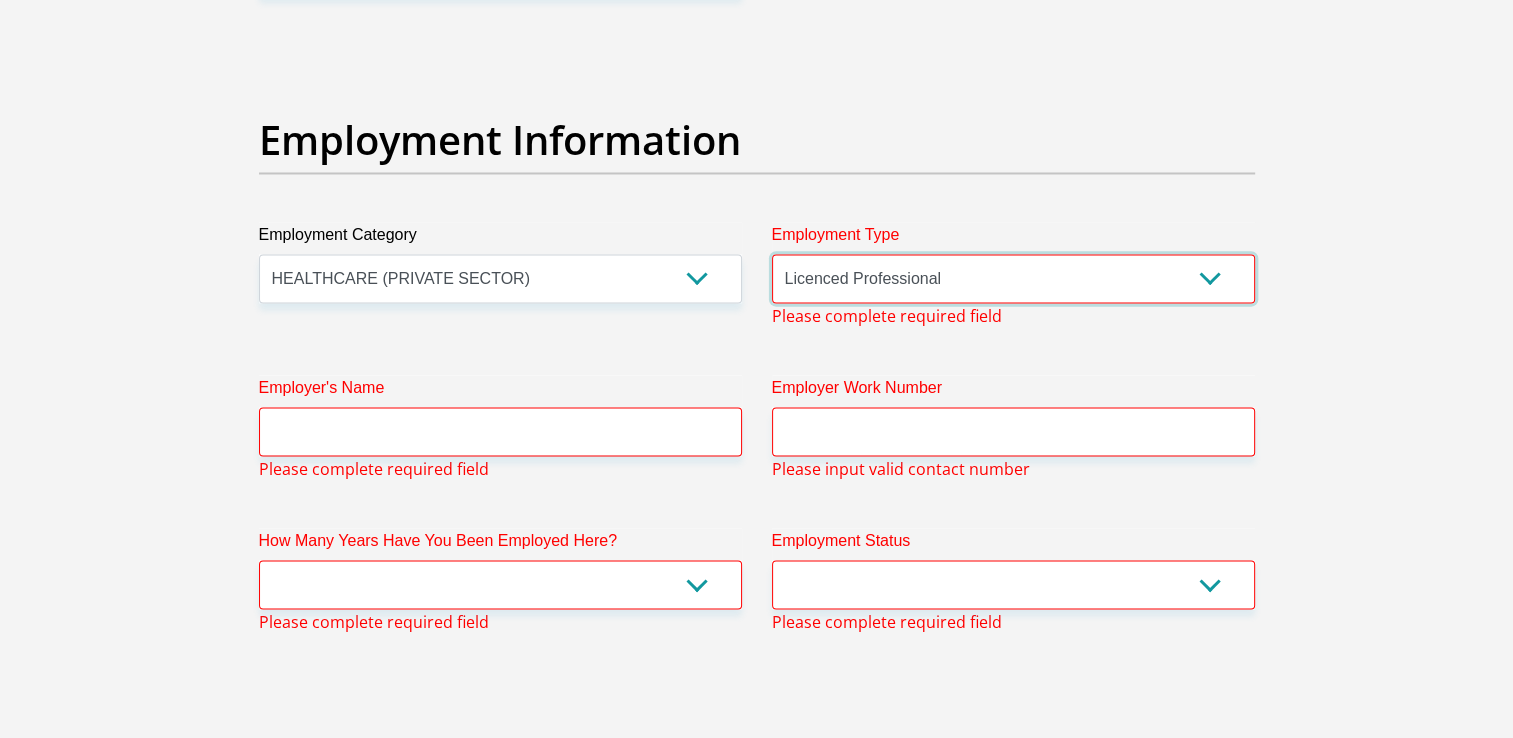 click on "College/Lecturer
Craft Seller
Creative
Driver
Executive
Farmer
Forces - Non Commissioned
Forces - Officer
Hawker
Housewife
Labourer
Licenced Professional
Manager
Miner
Non Licenced Professional
Office Staff/Clerk
Outside Worker
Pensioner
Permanent Teacher
Production/Manufacturing
Sales
Self-Employed
Semi-Professional Worker
Service Industry  Social Worker  Student" at bounding box center [1013, 278] 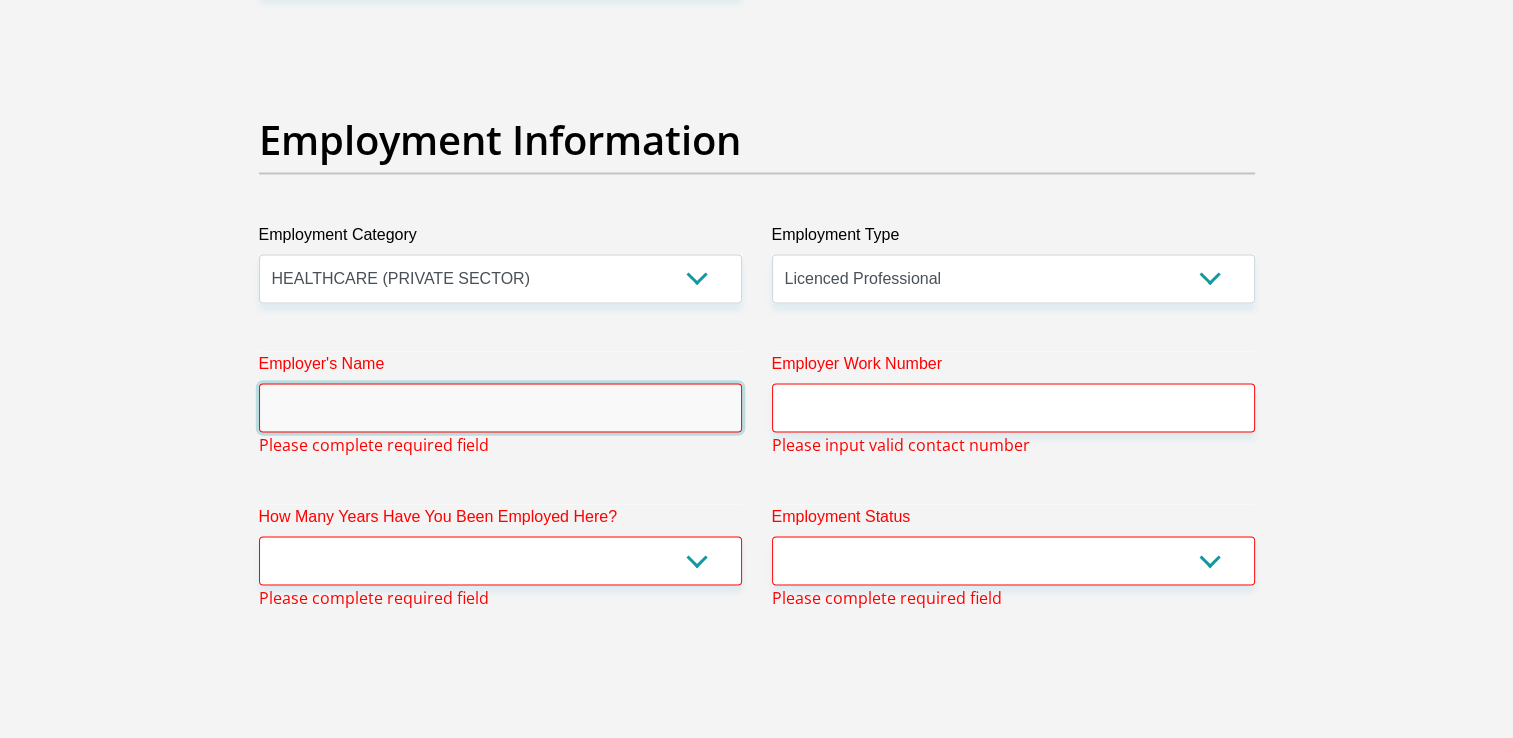 click on "Employer's Name" at bounding box center (500, 407) 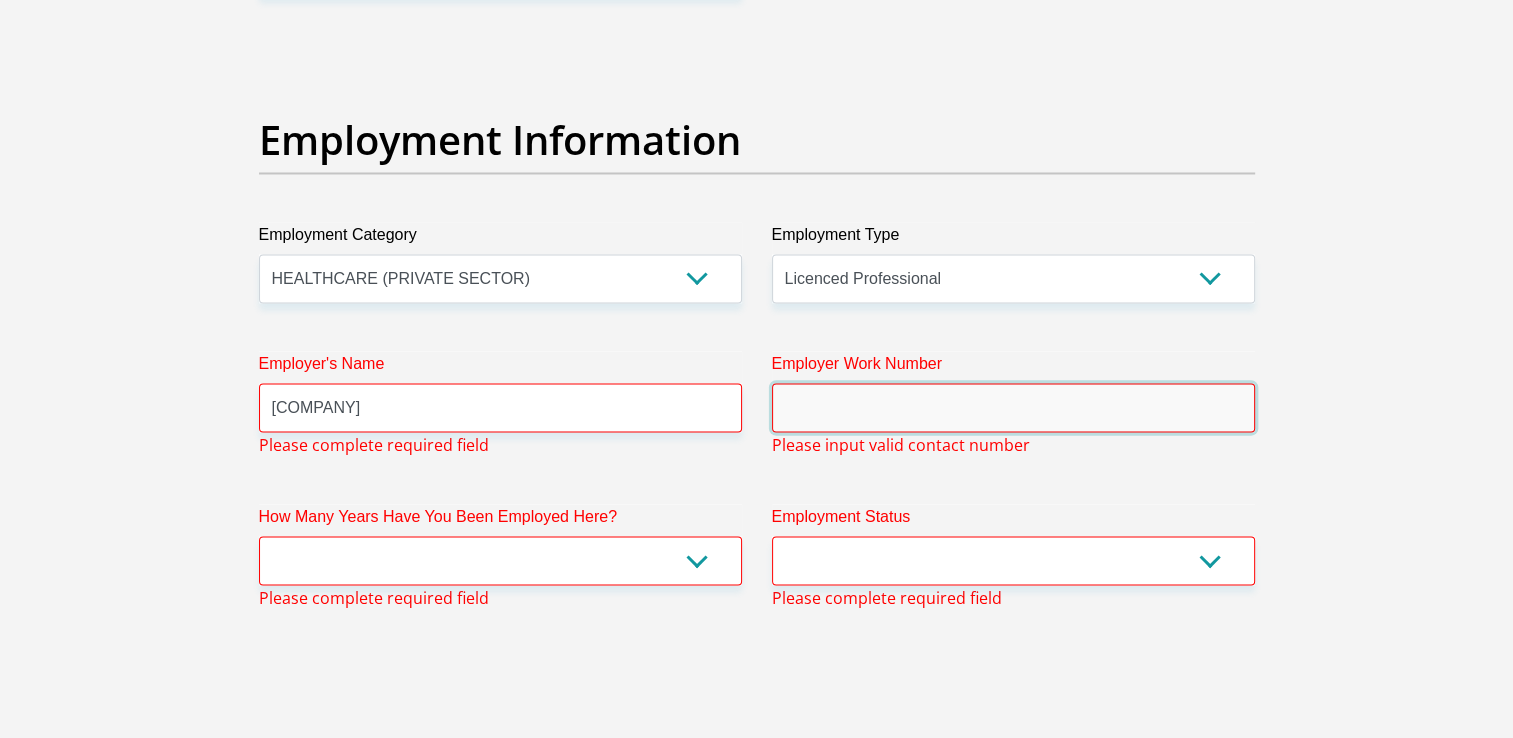 type on "[PHONE]" 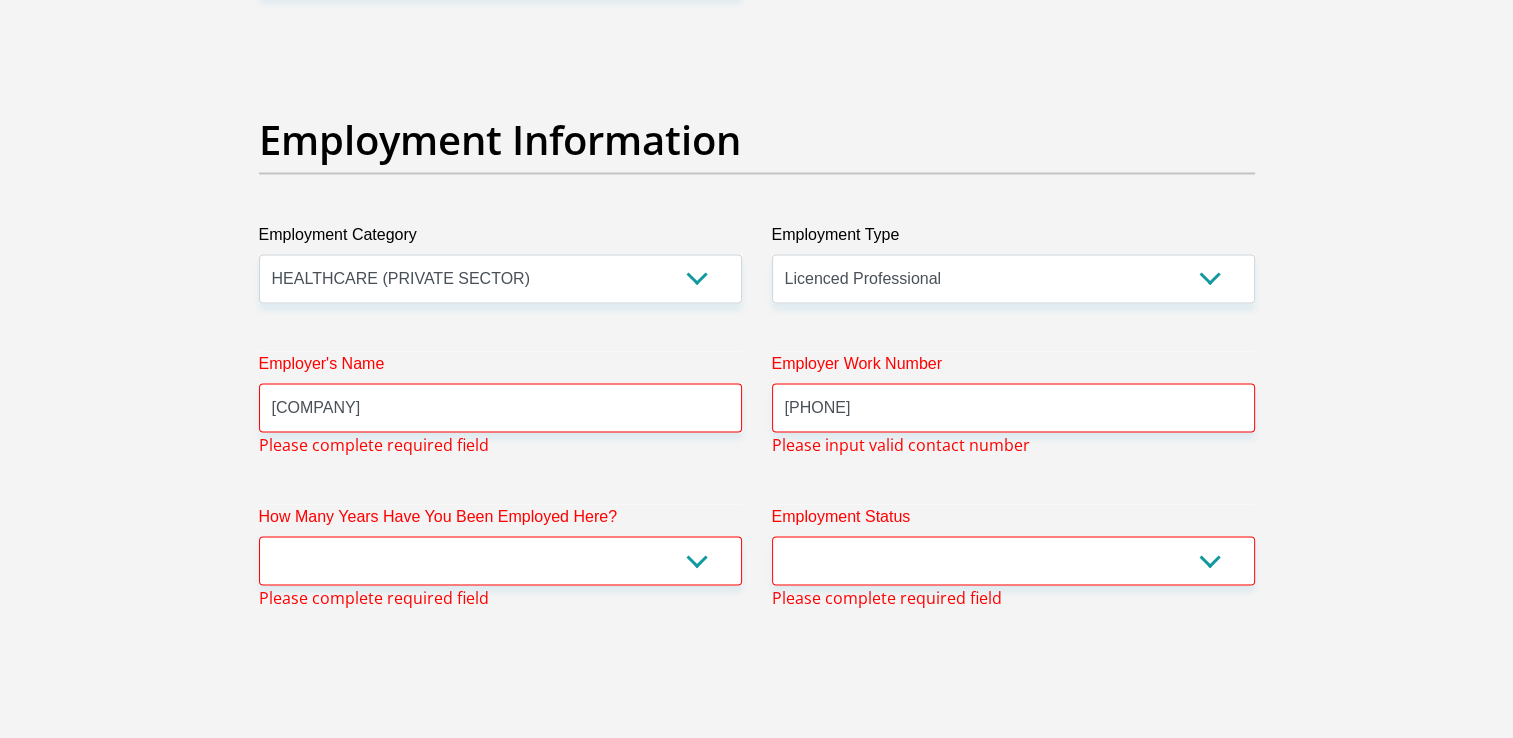 type on "[FIRST]" 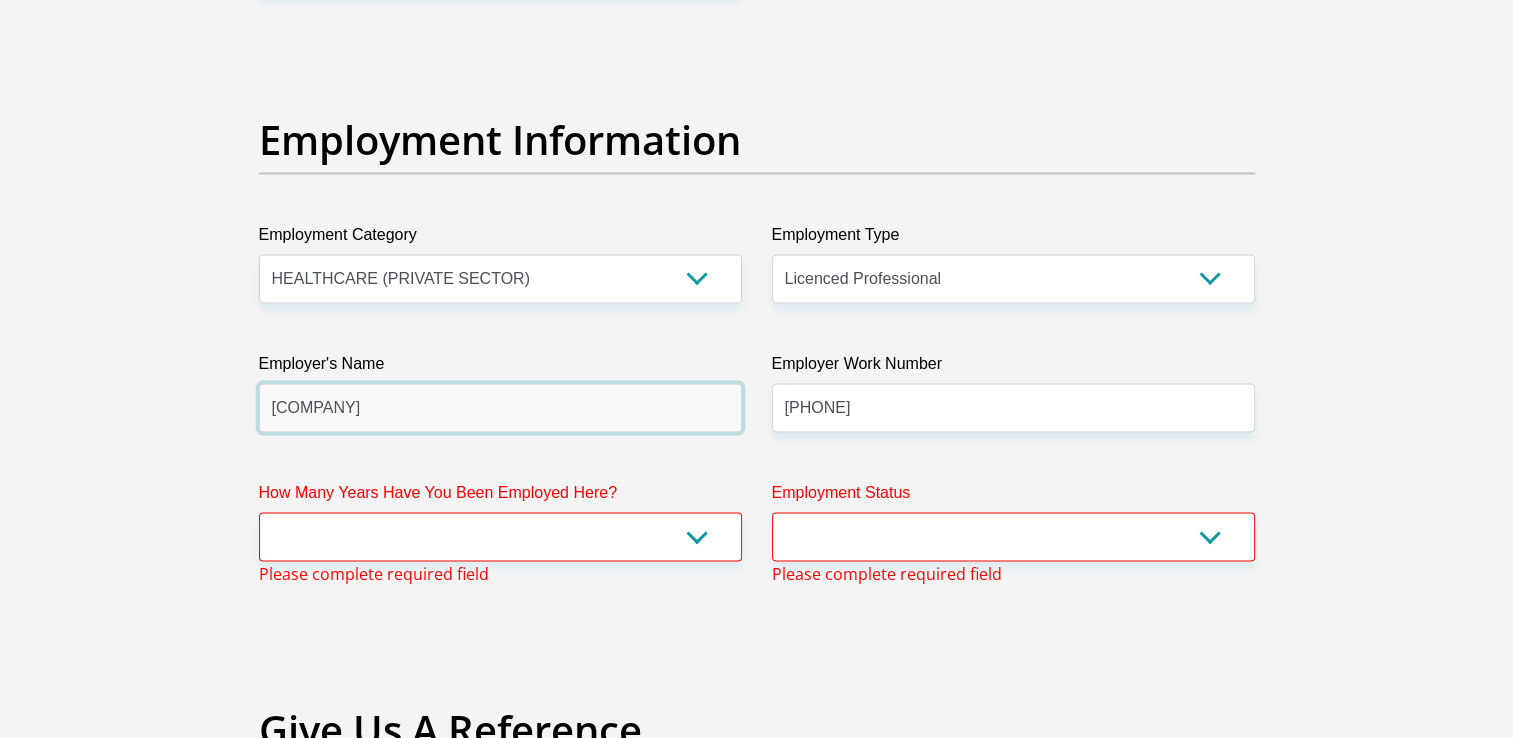 type on "[COMPANY]" 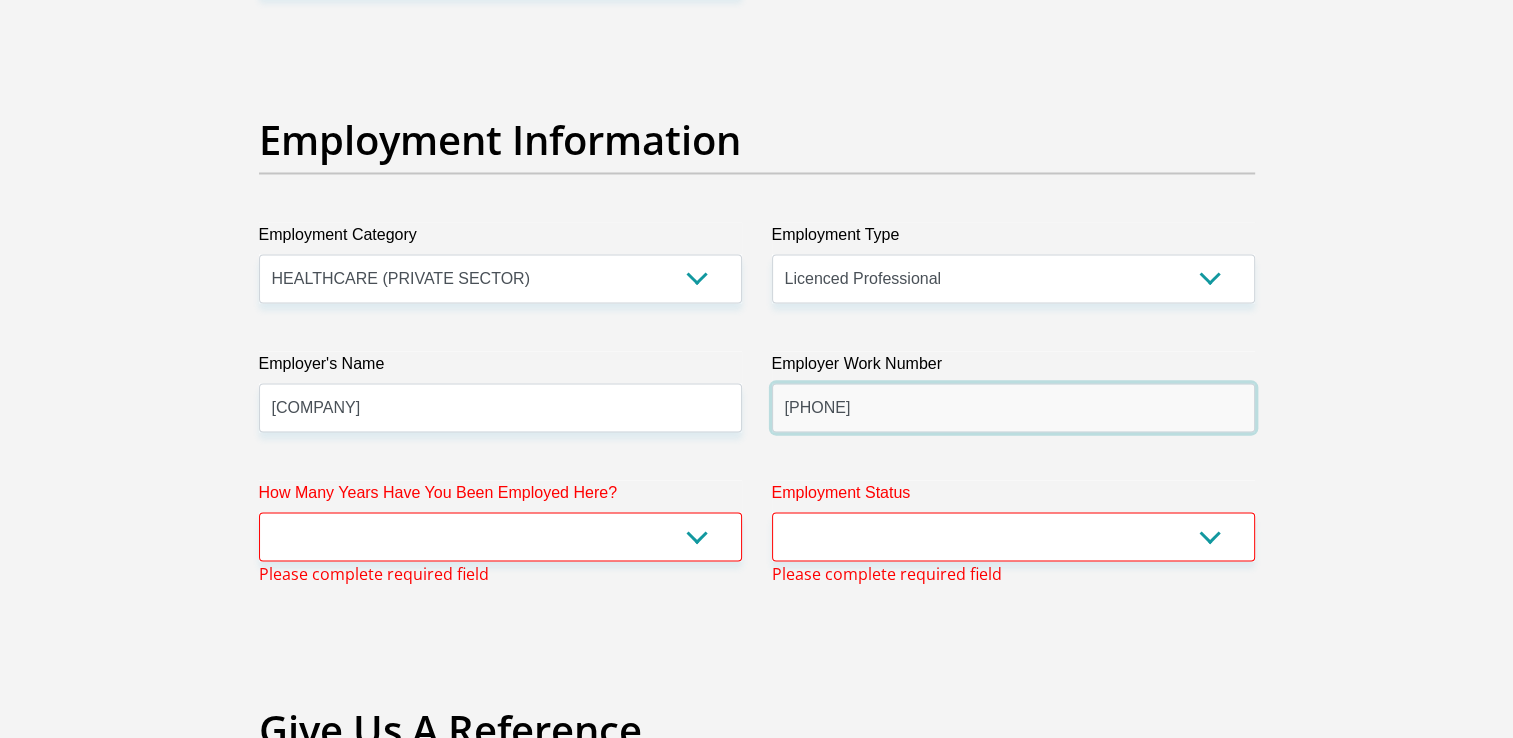 drag, startPoint x: 824, startPoint y: 421, endPoint x: 614, endPoint y: 422, distance: 210.00238 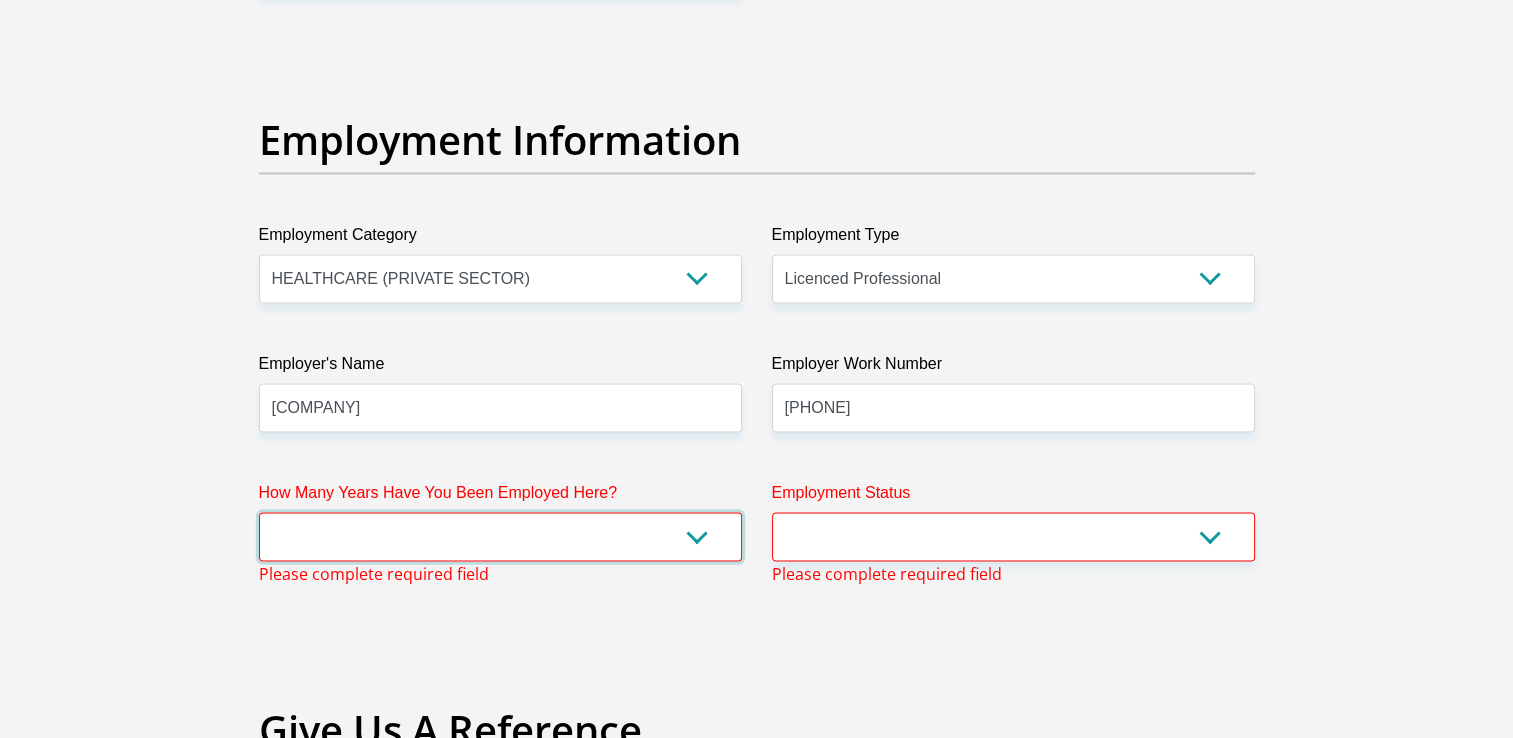 click on "less than 1 year
1-3 years
3-5 years
5+ years" at bounding box center (500, 536) 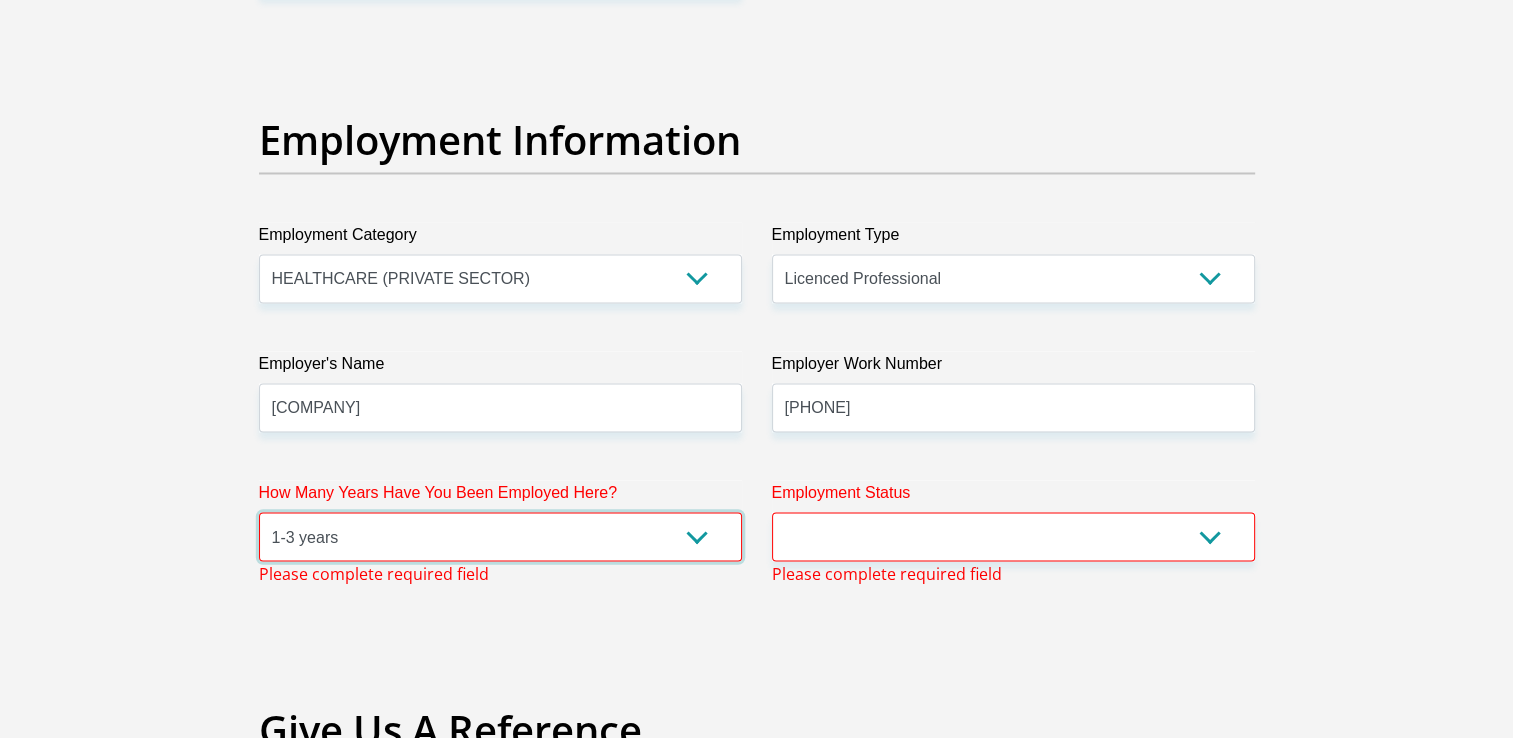 click on "less than 1 year
1-3 years
3-5 years
5+ years" at bounding box center (500, 536) 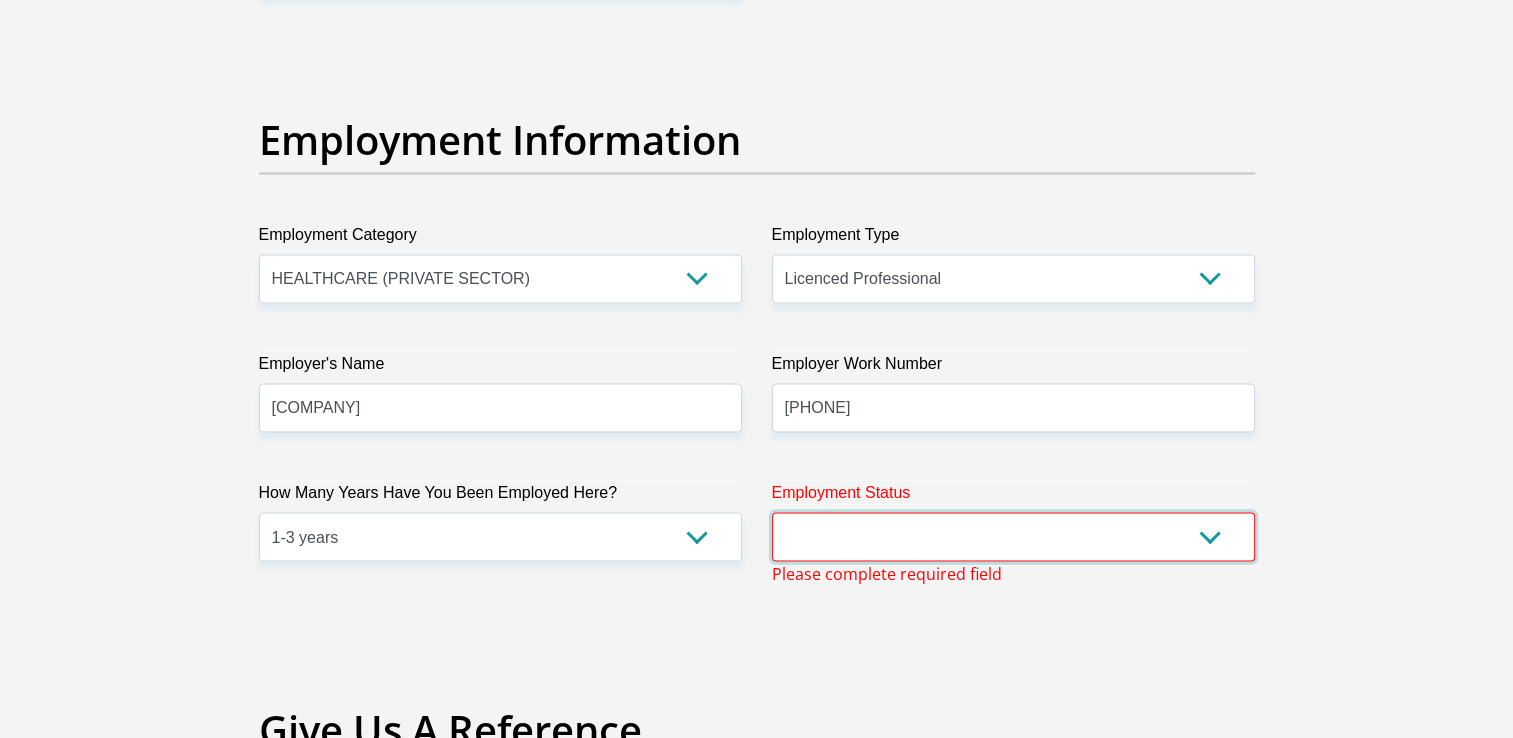 click on "Permanent/Full-time
Part-time/Casual
Contract Worker
Self-Employed
Housewife
Retired
Student
Medically Boarded
Disability
Unemployed" at bounding box center [1013, 536] 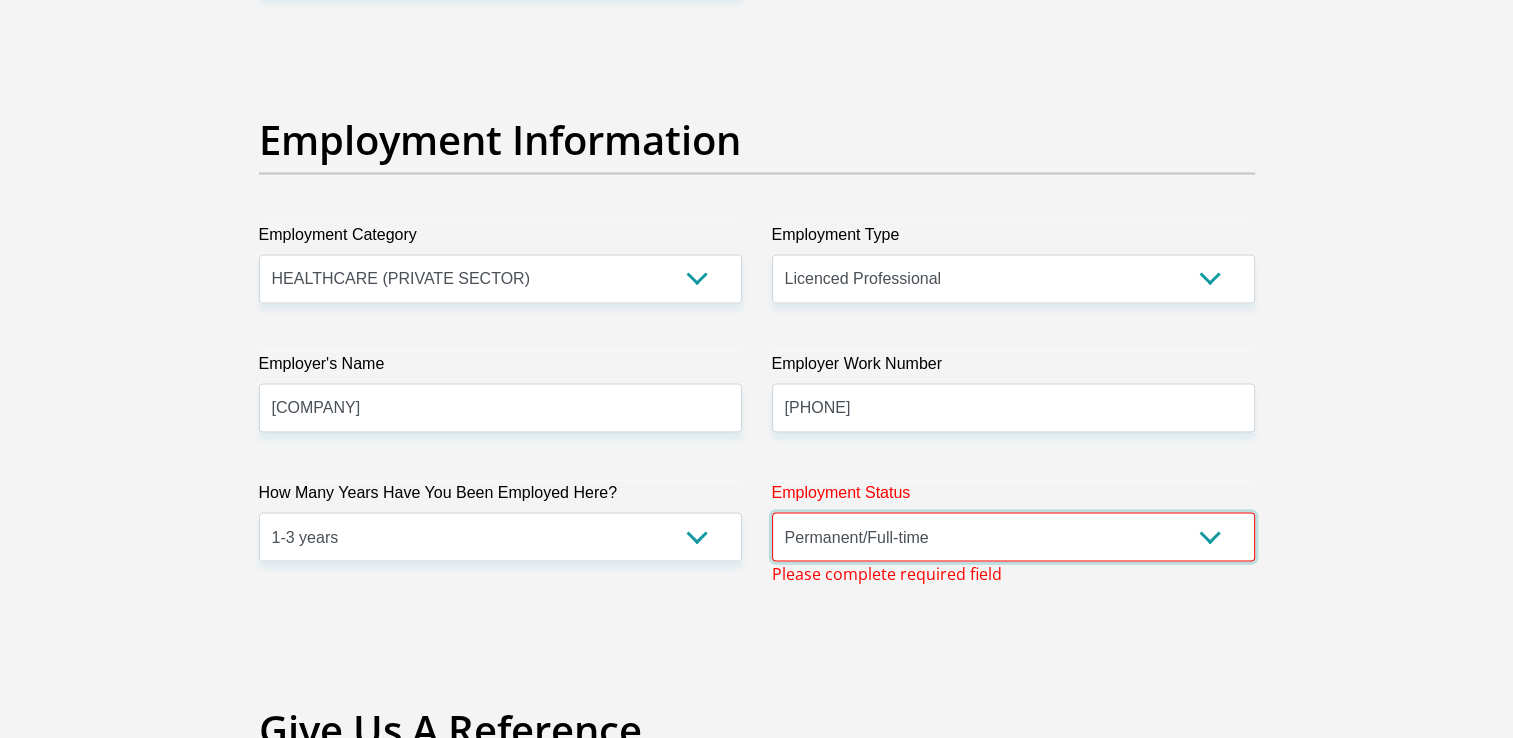 click on "Permanent/Full-time
Part-time/Casual
Contract Worker
Self-Employed
Housewife
Retired
Student
Medically Boarded
Disability
Unemployed" at bounding box center [1013, 536] 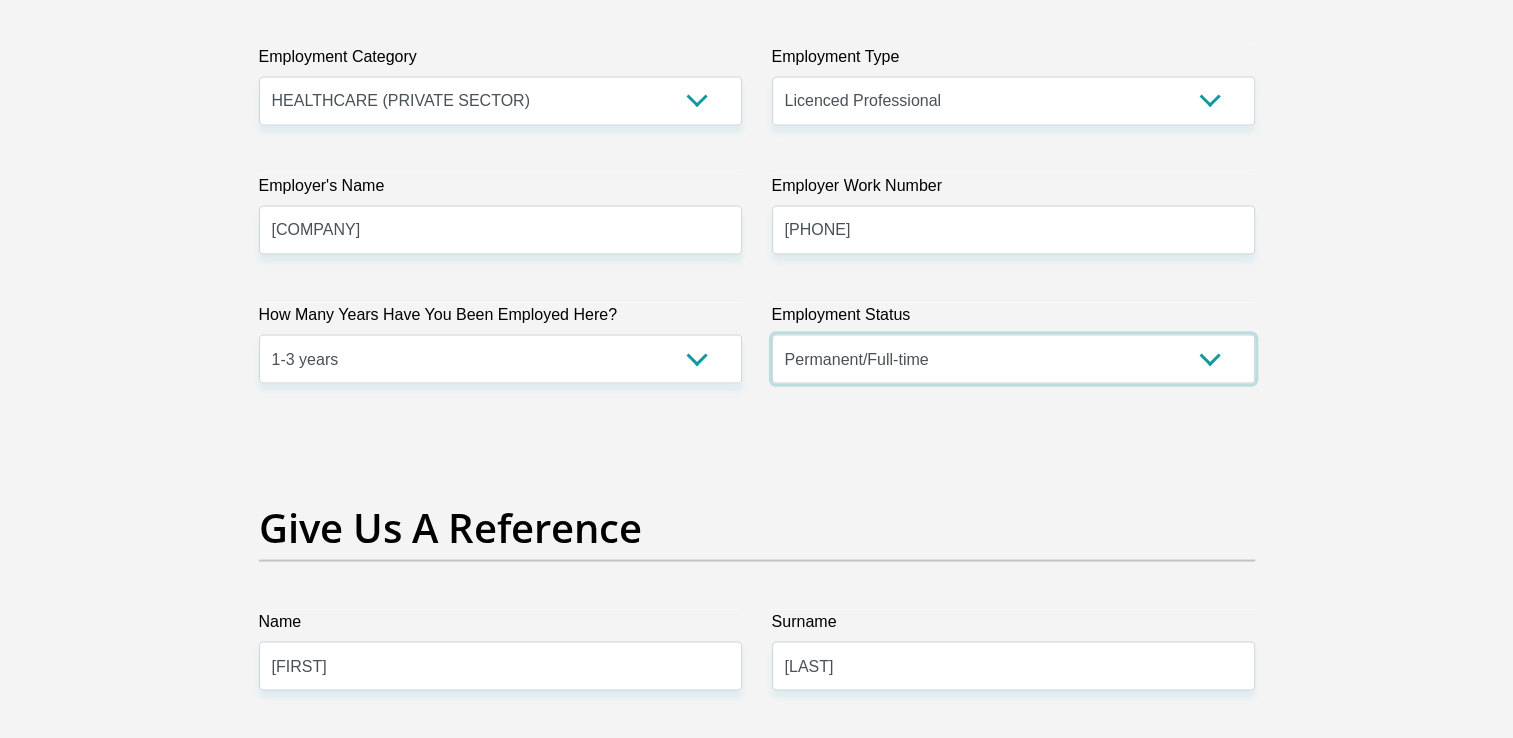 scroll, scrollTop: 3970, scrollLeft: 0, axis: vertical 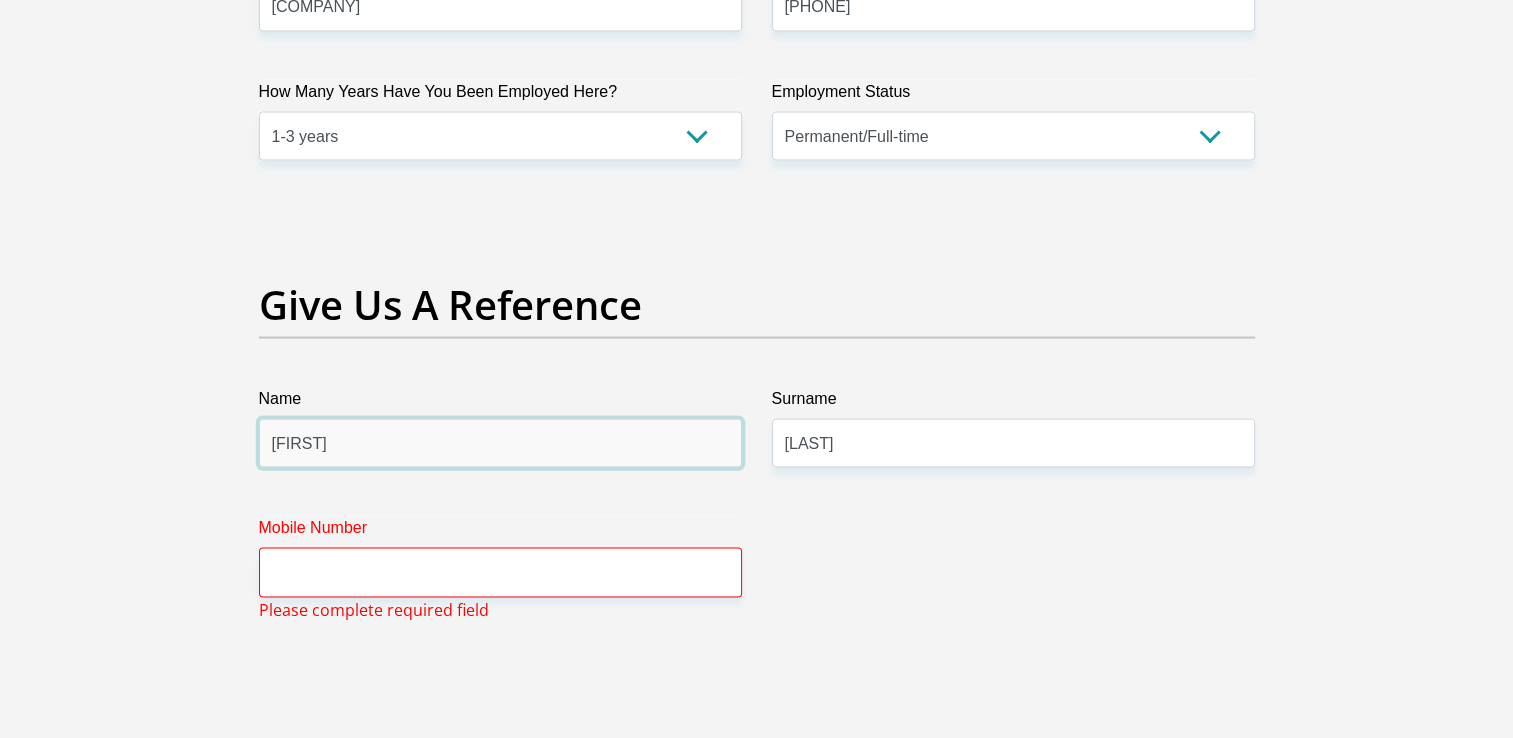 click on "[FIRST]" at bounding box center (500, 443) 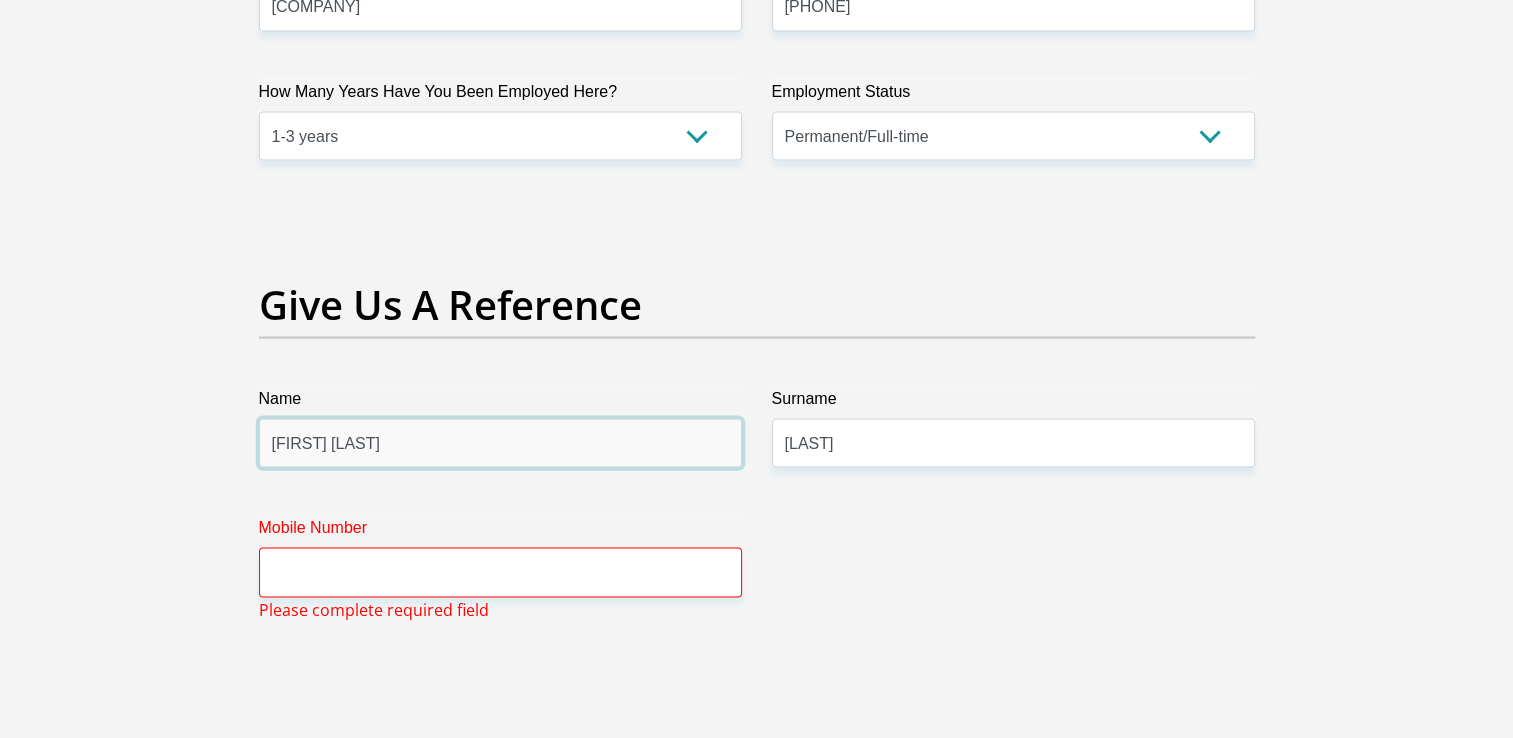 drag, startPoint x: 392, startPoint y: 442, endPoint x: 325, endPoint y: 443, distance: 67.00746 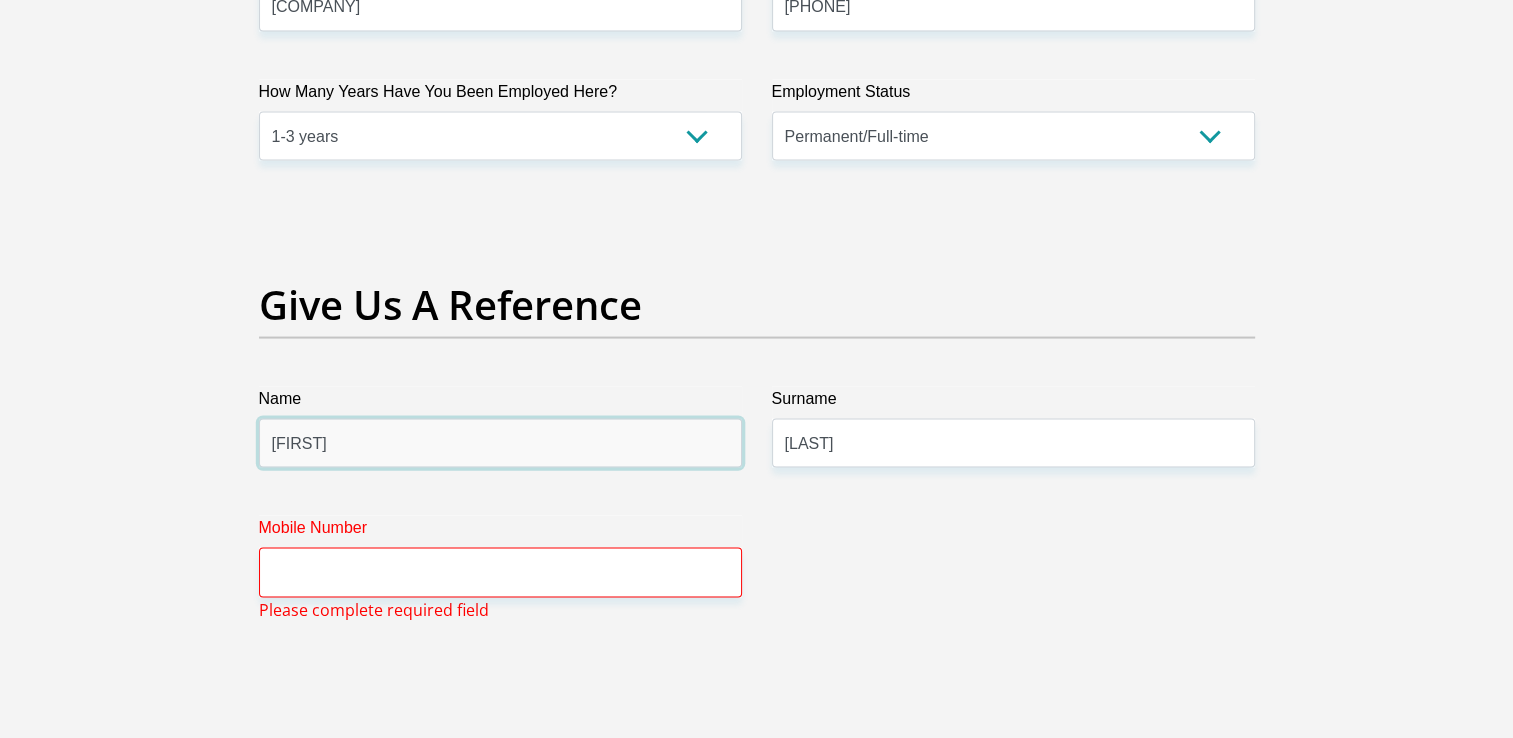 type on "[FIRST]" 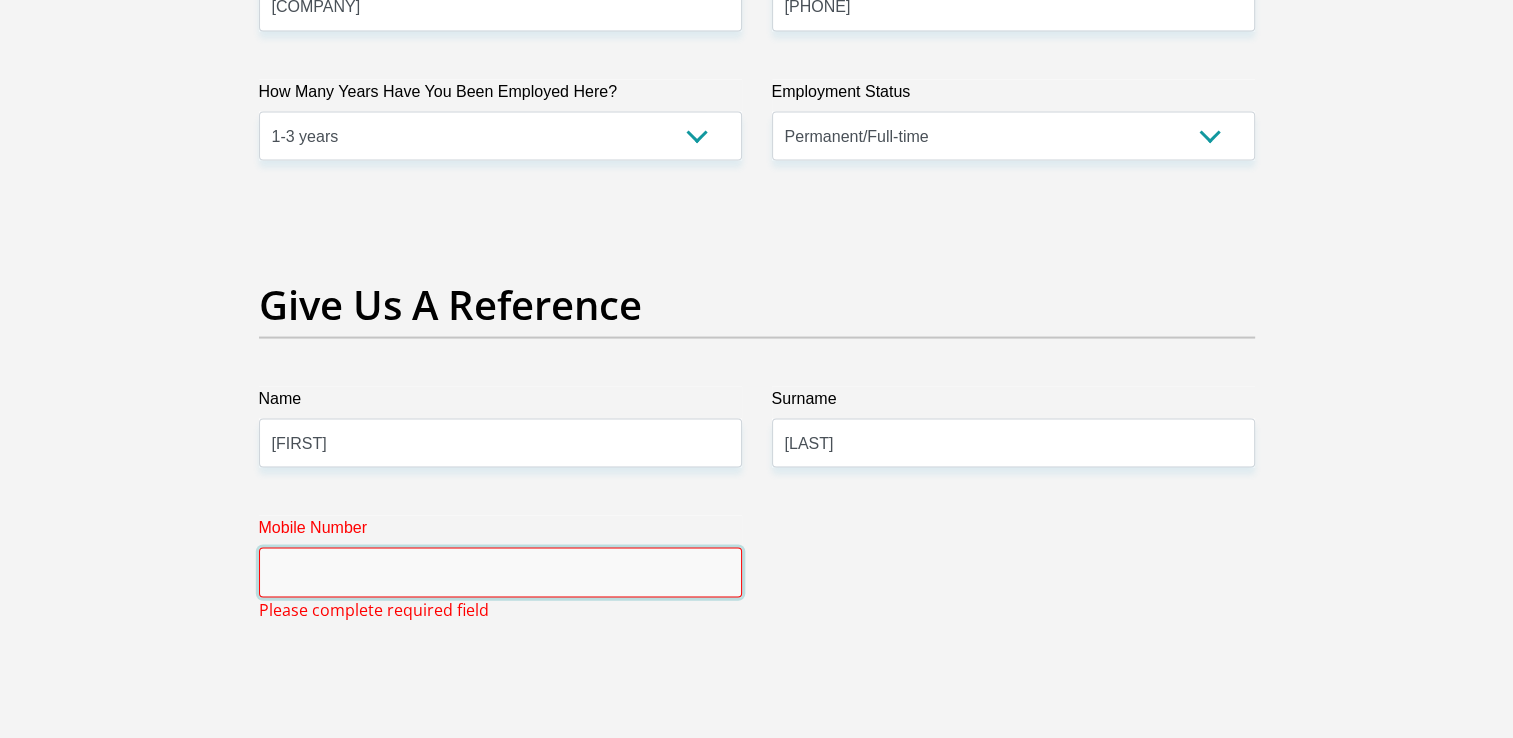 click on "Mobile Number" at bounding box center (500, 572) 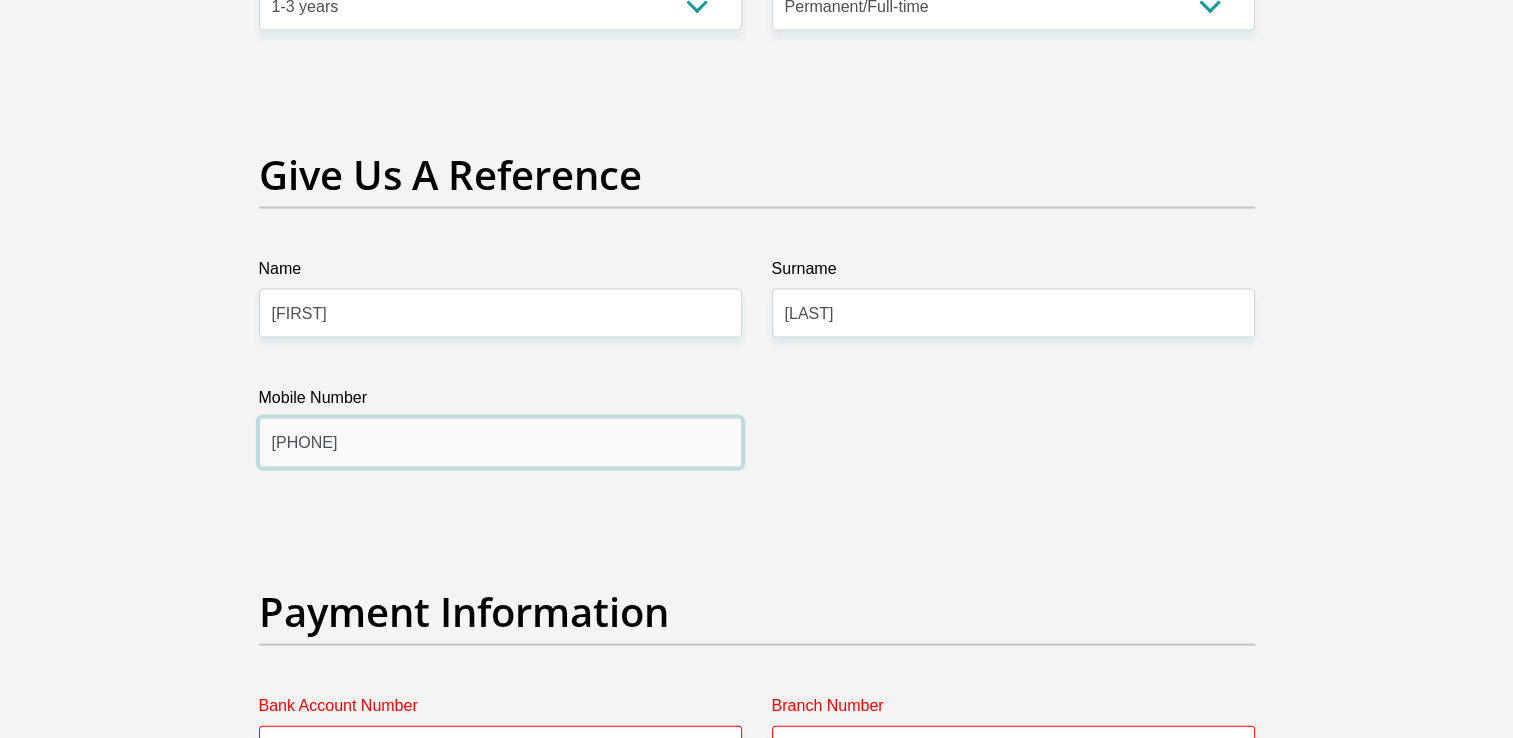 scroll, scrollTop: 4470, scrollLeft: 0, axis: vertical 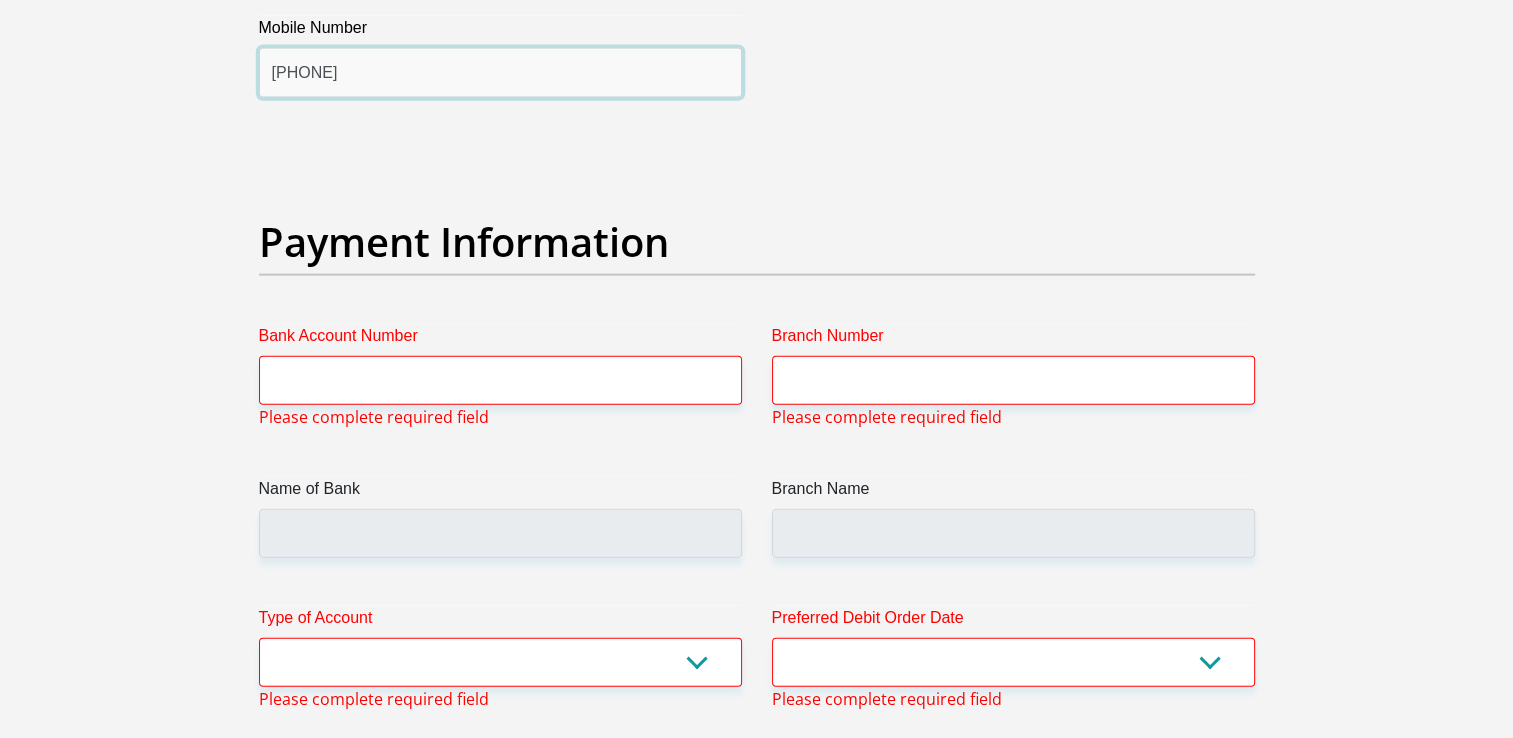 type on "[PHONE]" 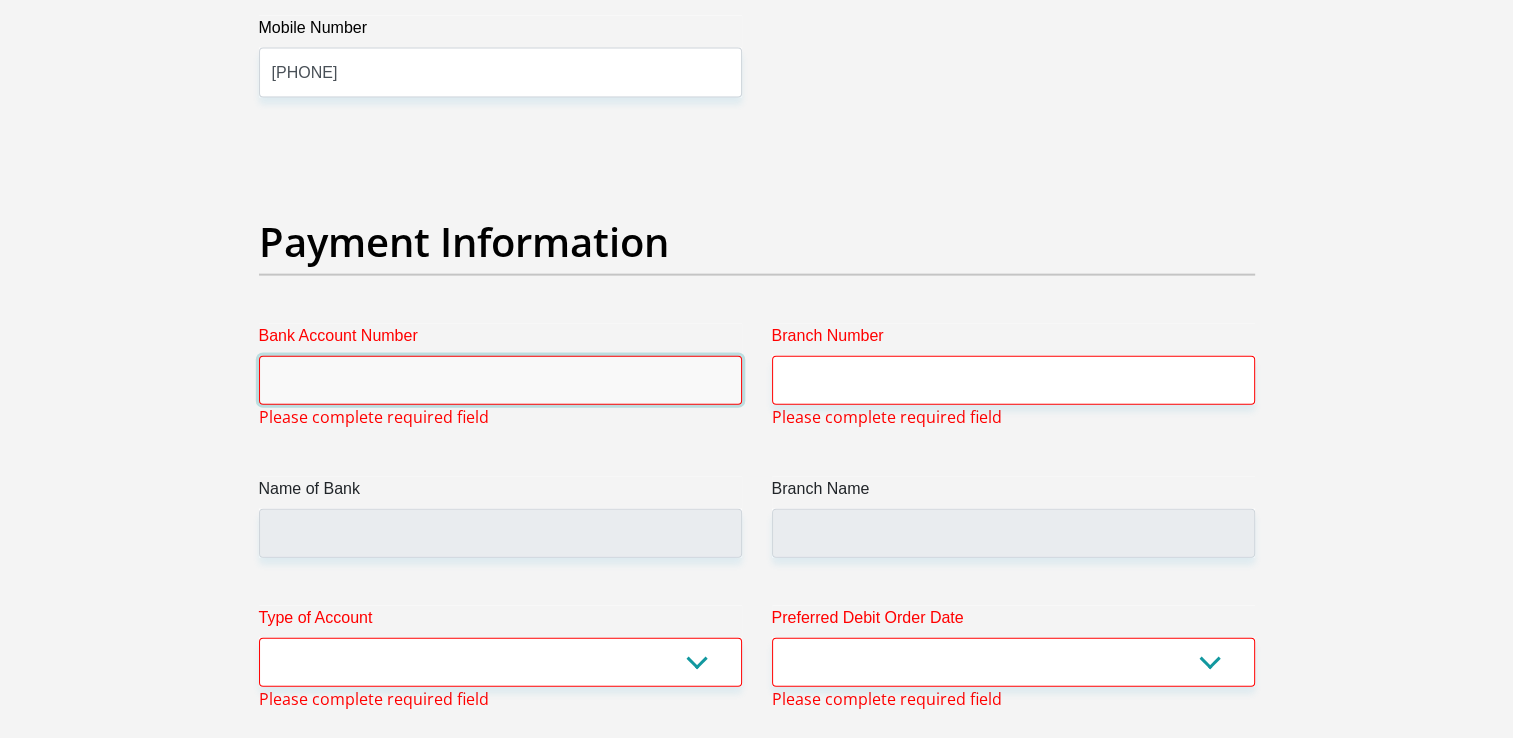 click on "Bank Account Number" at bounding box center (500, 380) 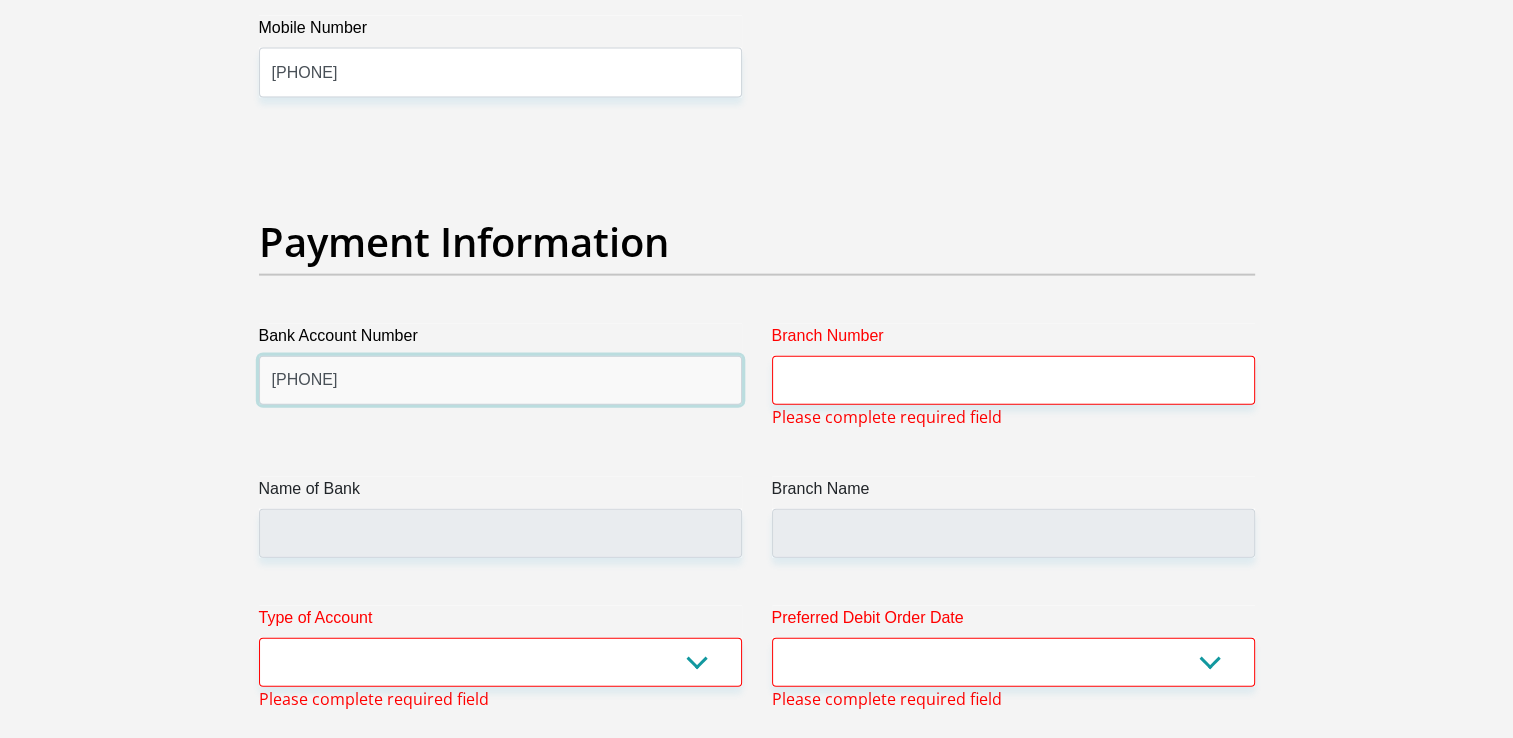 type on "[PHONE]" 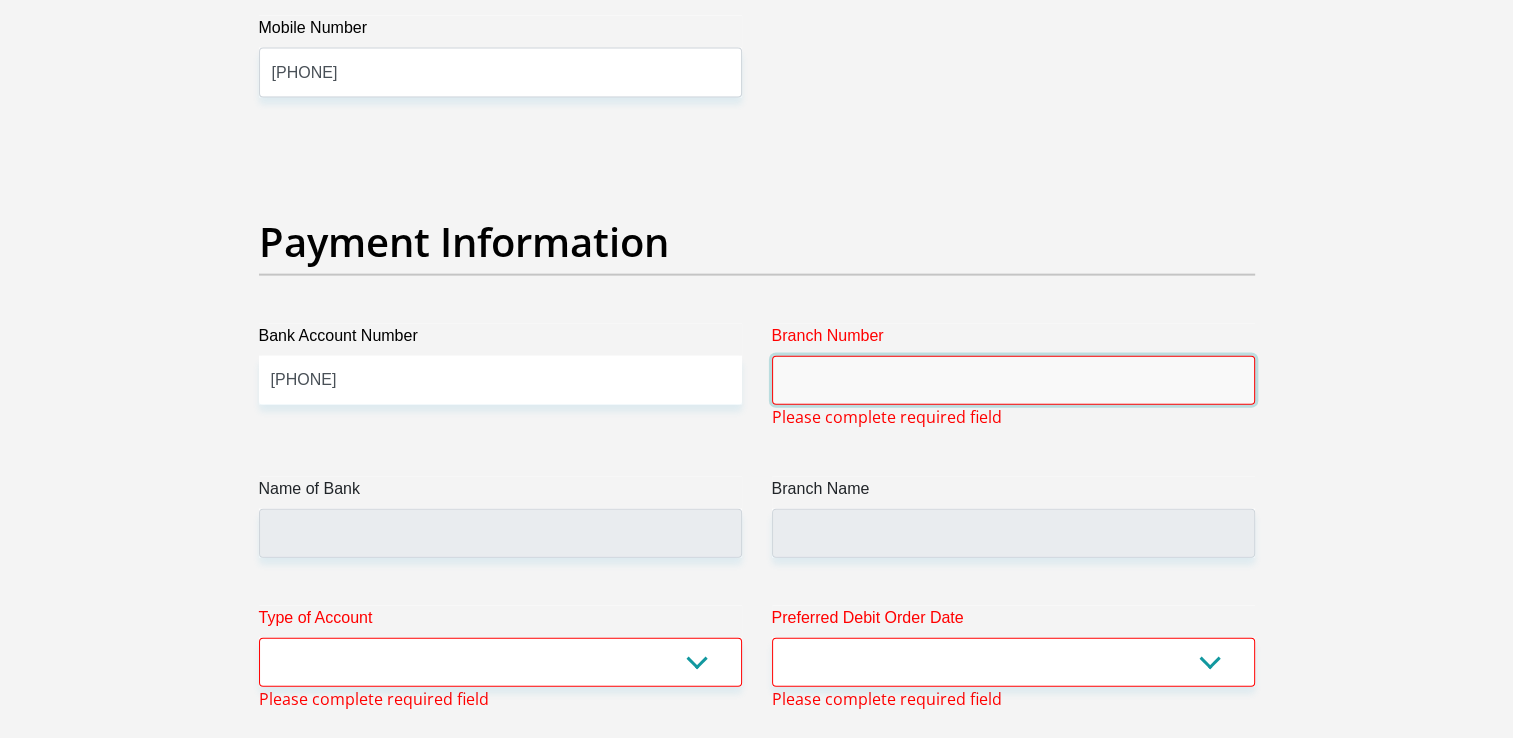 click on "Branch Number" at bounding box center (1013, 380) 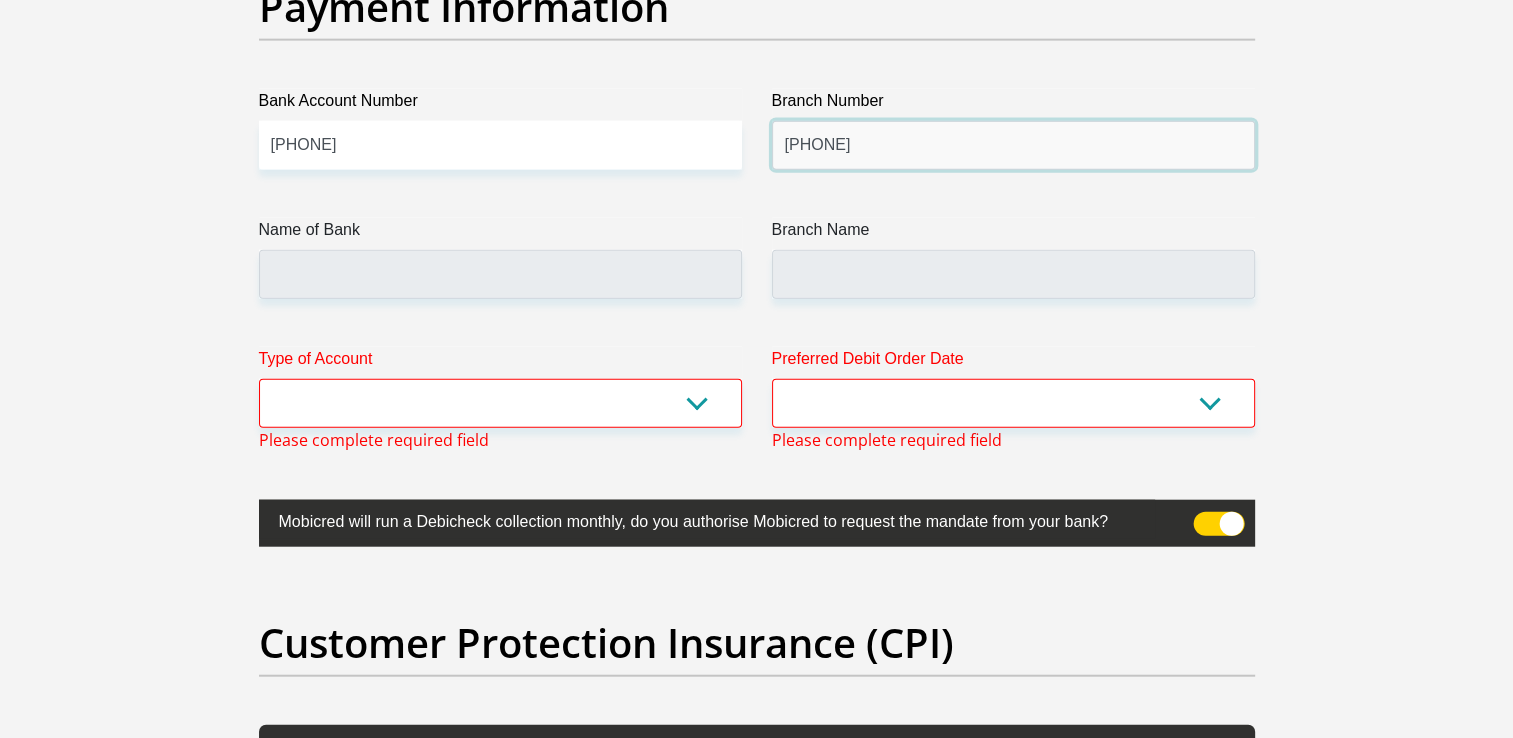 scroll, scrollTop: 4770, scrollLeft: 0, axis: vertical 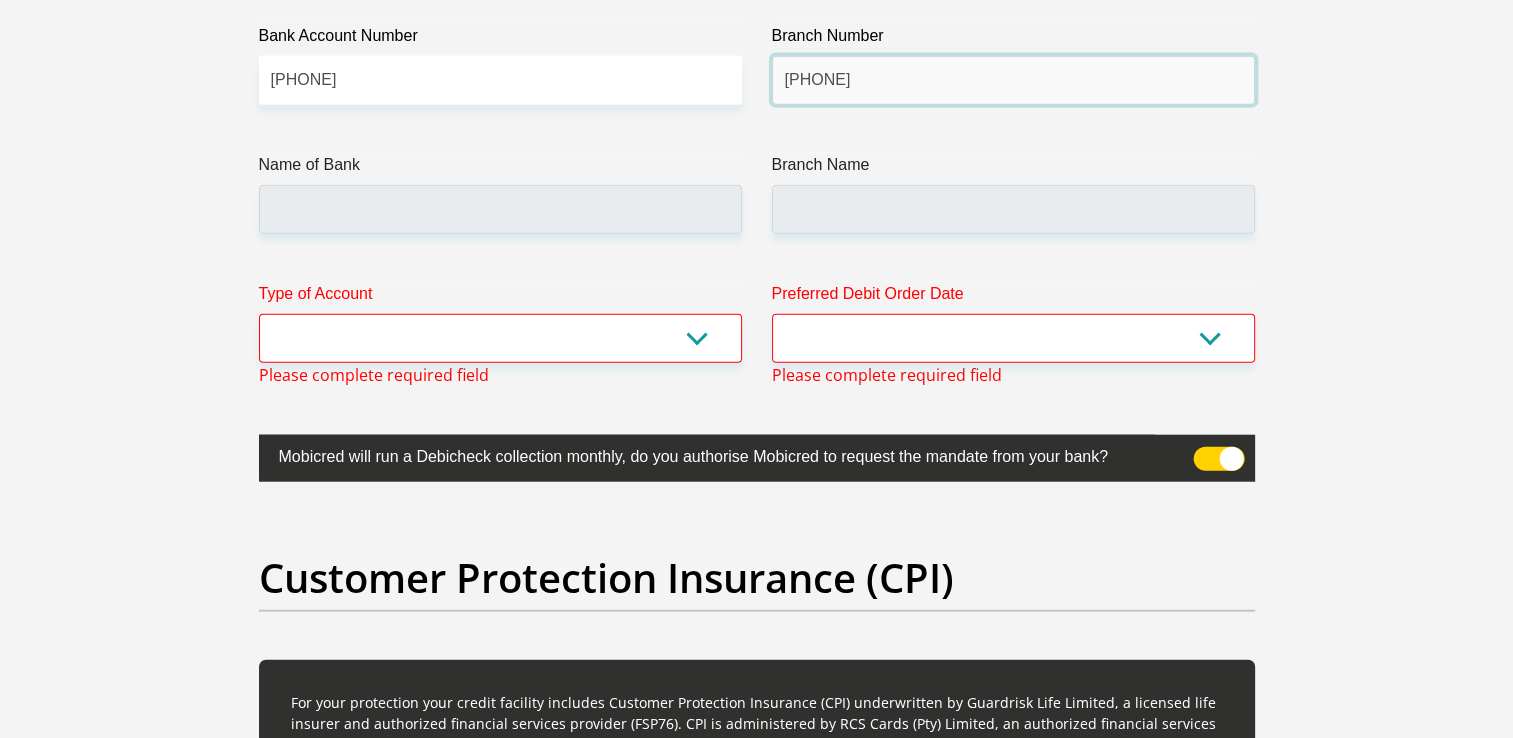type on "[PHONE]" 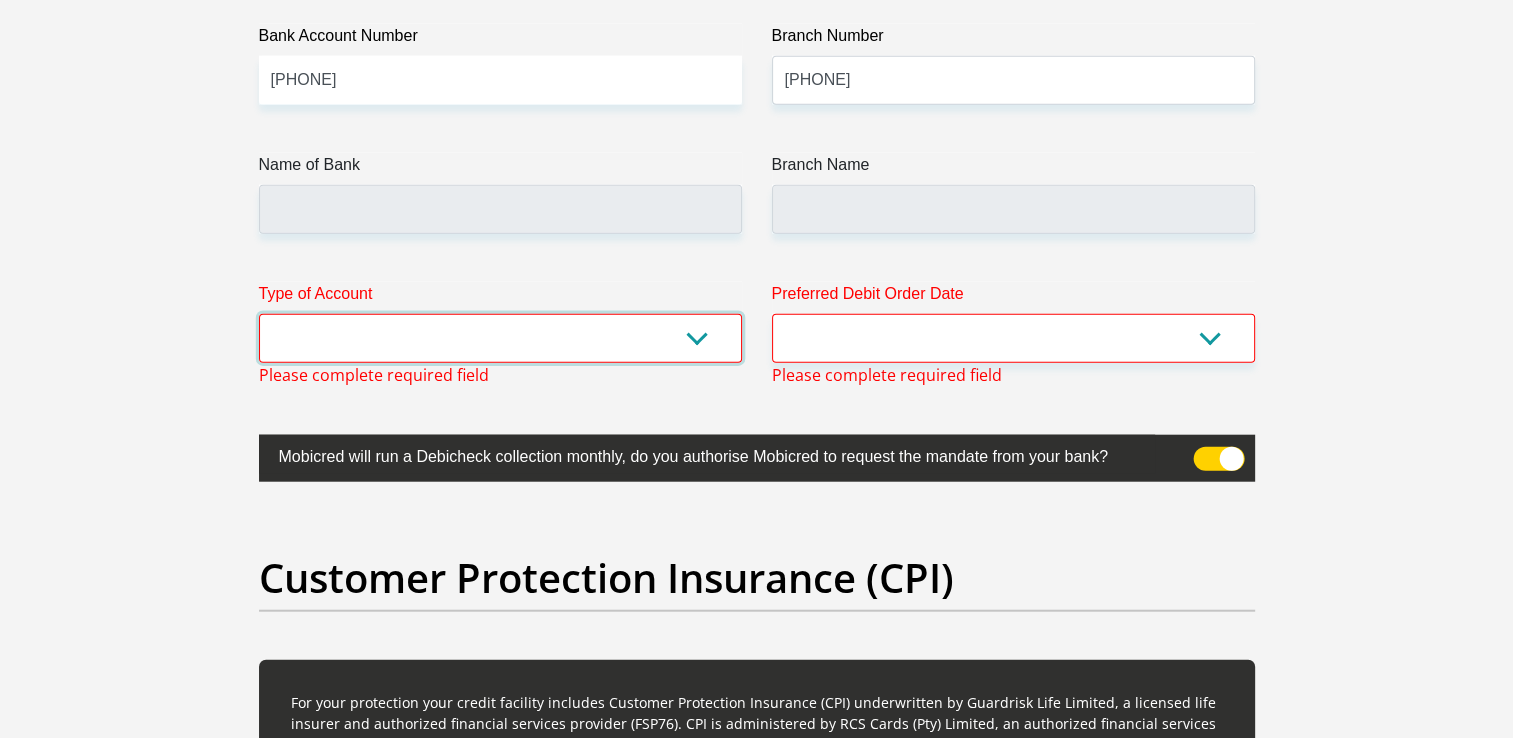 click on "Cheque
Savings" at bounding box center (500, 338) 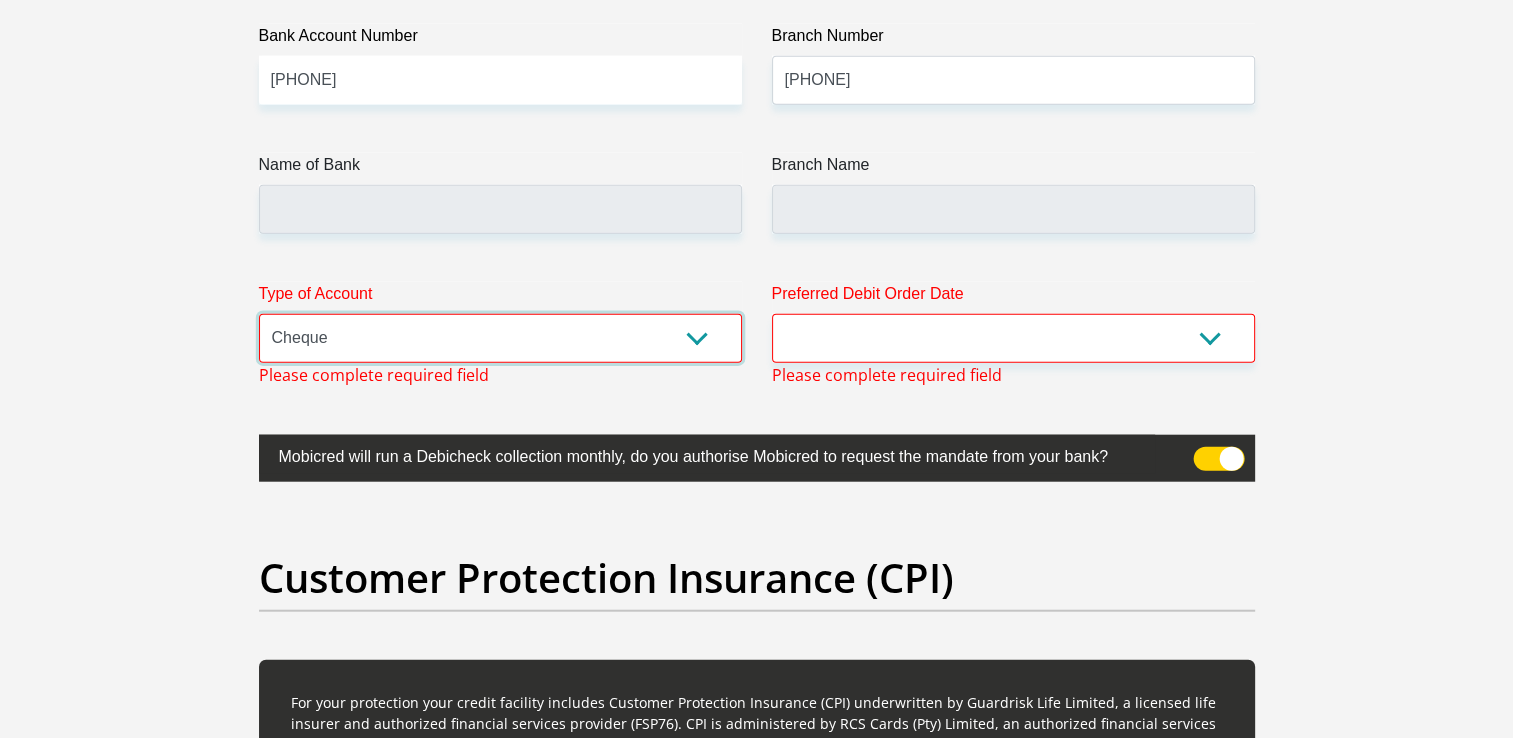 click on "Cheque
Savings" at bounding box center (500, 338) 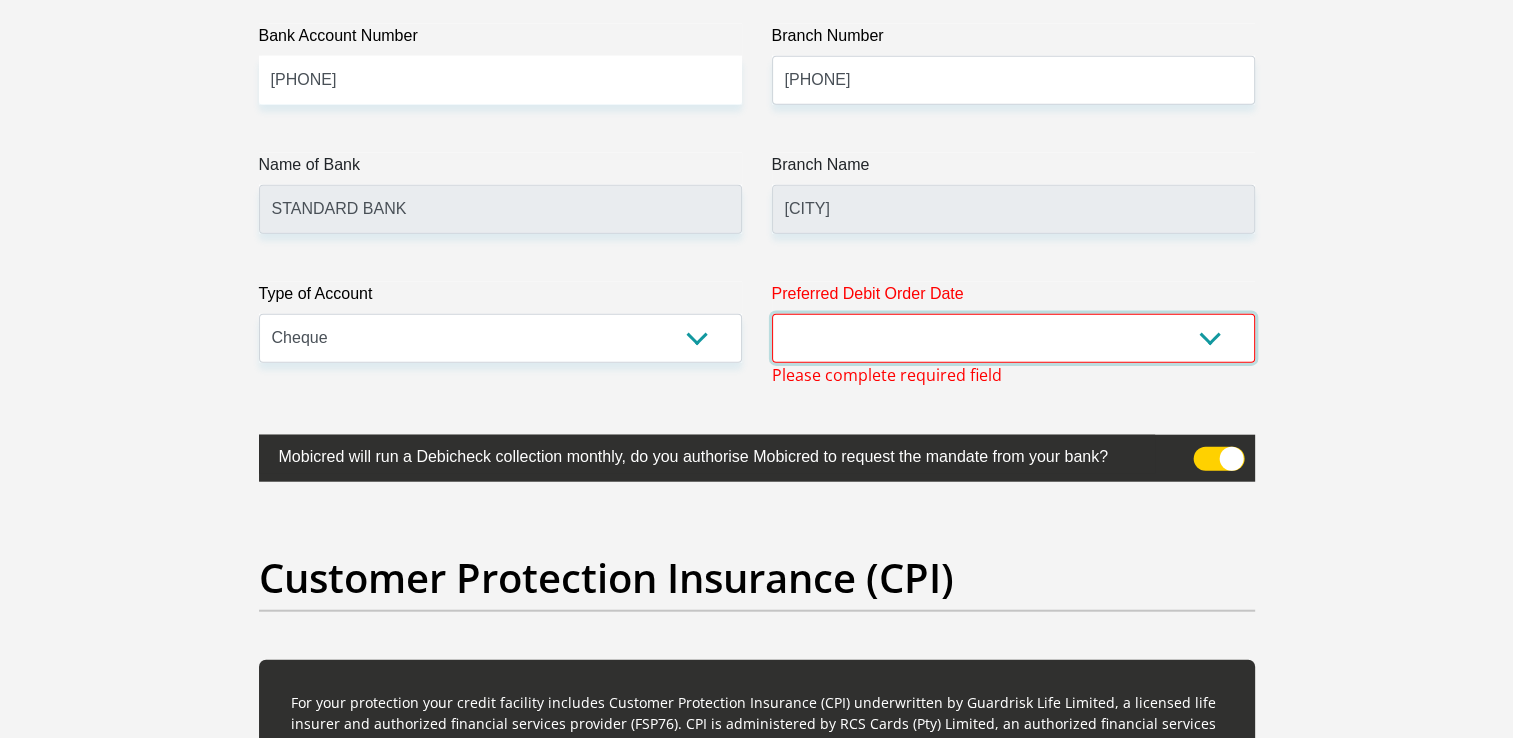 click on "1st
2nd
3rd
4th
5th
7th
18th
19th
20th
21st
22nd
23rd
24th
25th
26th
27th
28th
29th
30th" at bounding box center (1013, 338) 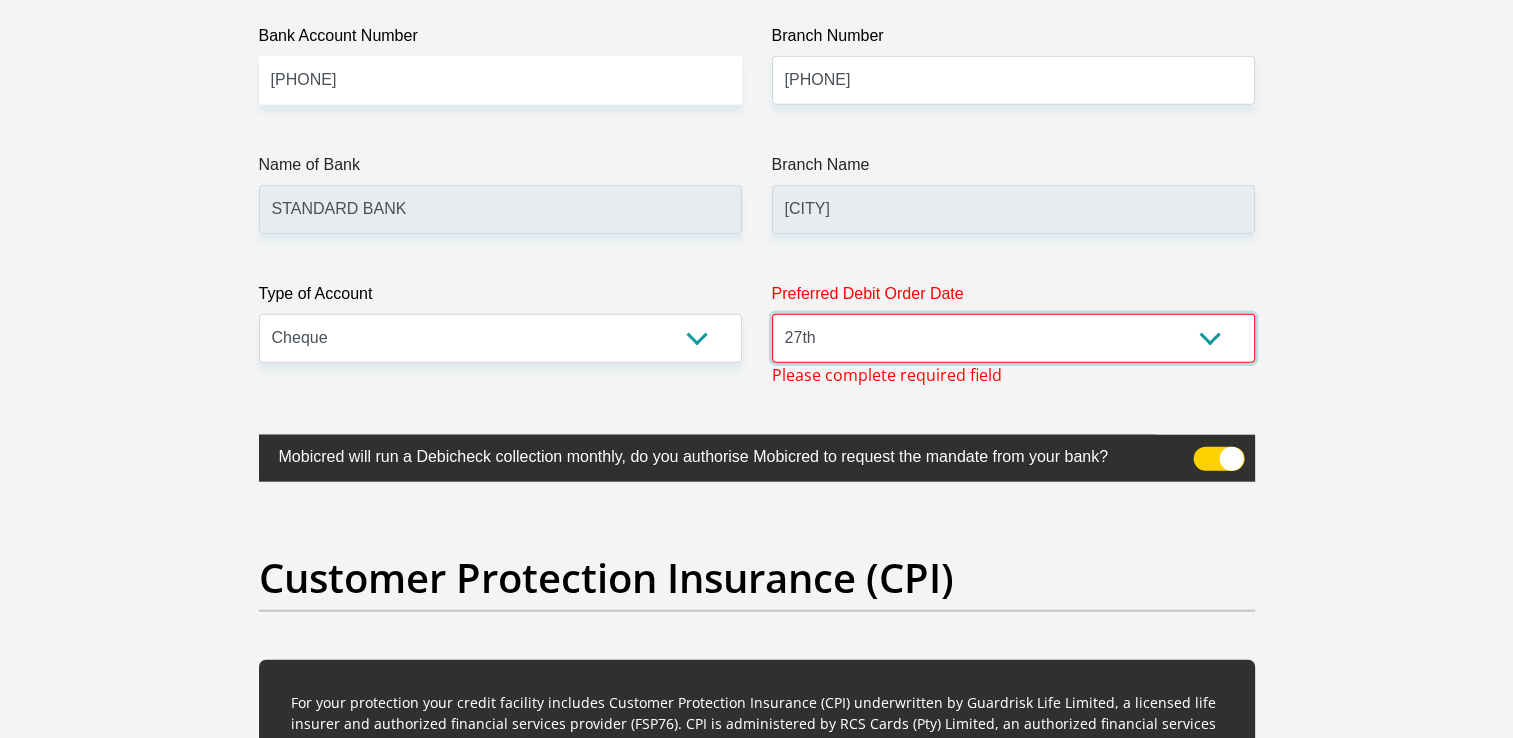 click on "1st
2nd
3rd
4th
5th
7th
18th
19th
20th
21st
22nd
23rd
24th
25th
26th
27th
28th
29th
30th" at bounding box center [1013, 338] 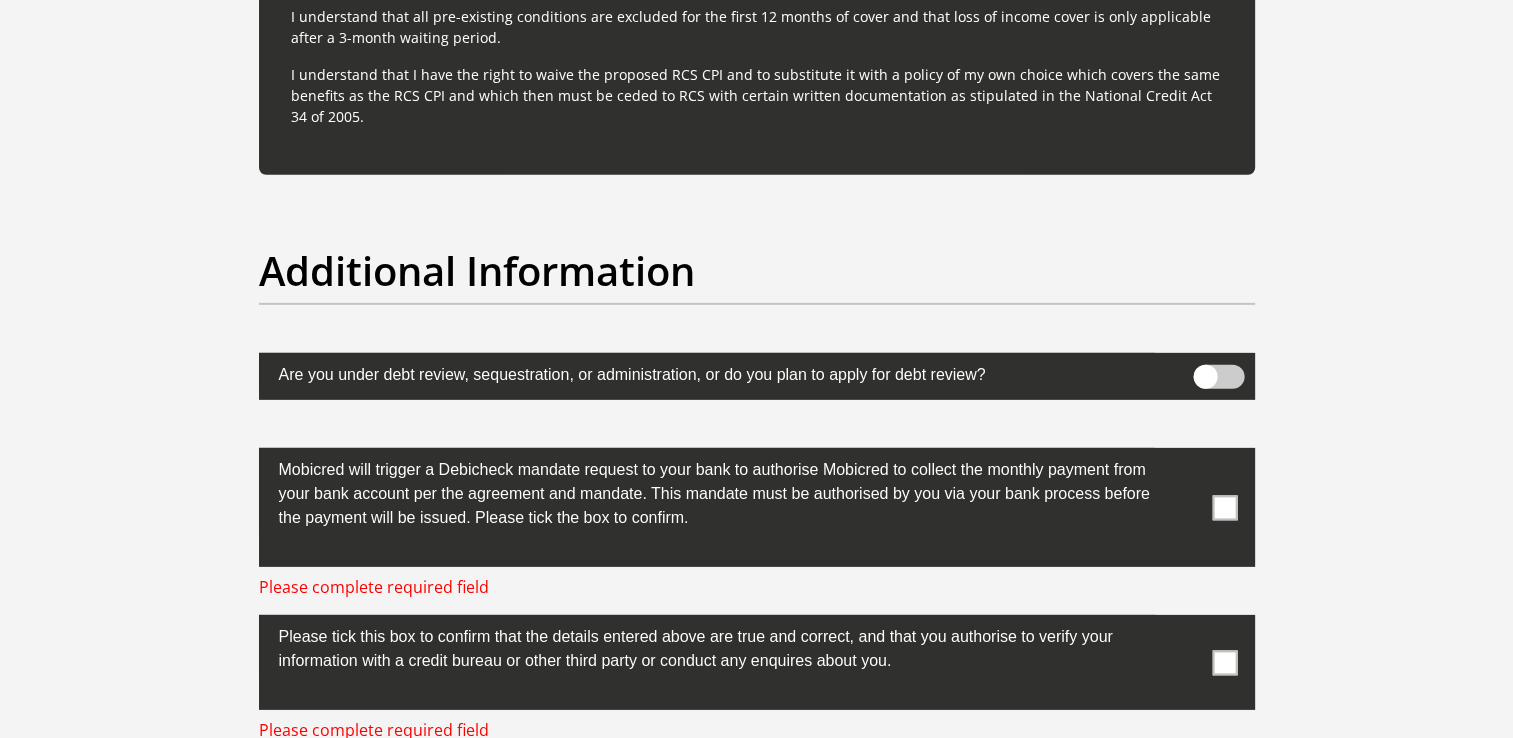 scroll, scrollTop: 6270, scrollLeft: 0, axis: vertical 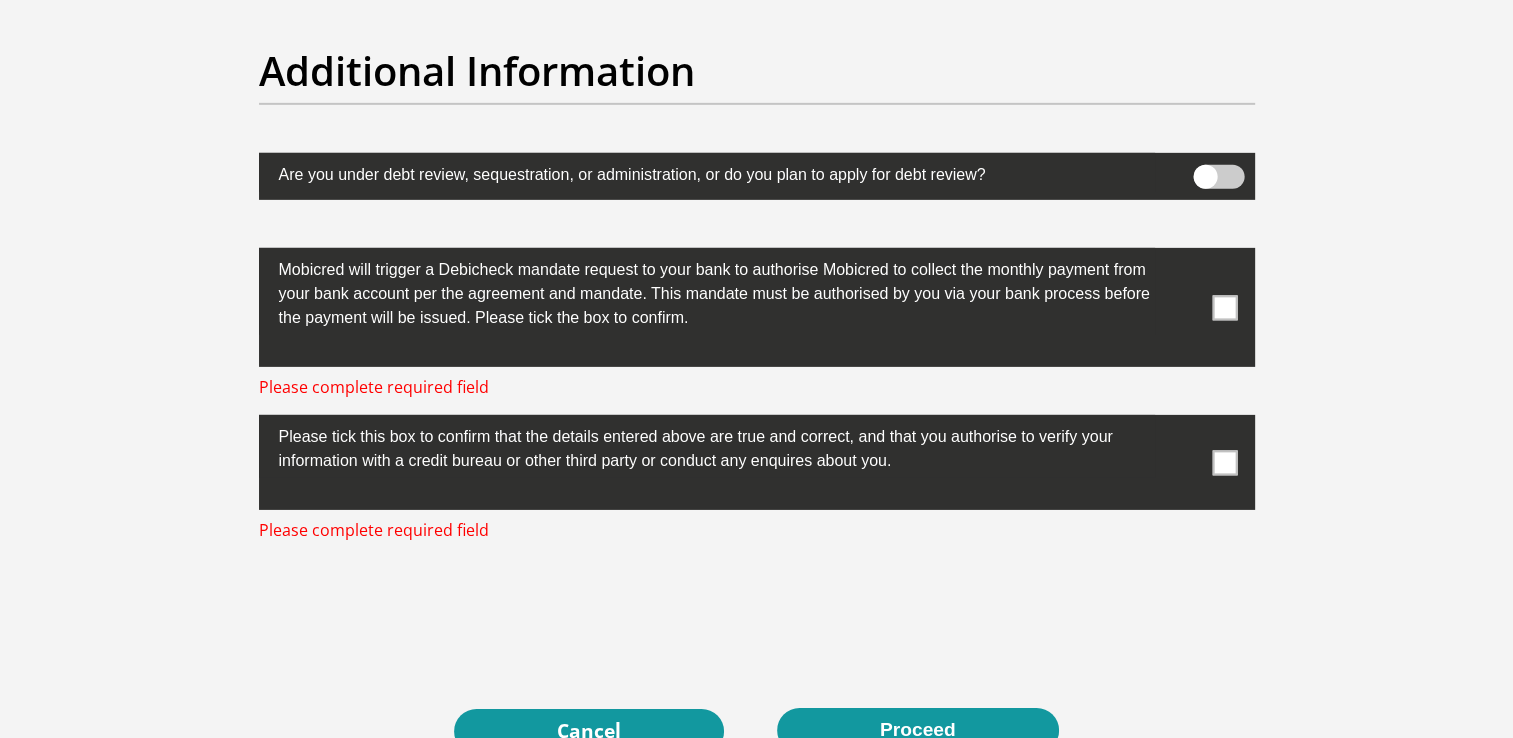 click at bounding box center [1224, 307] 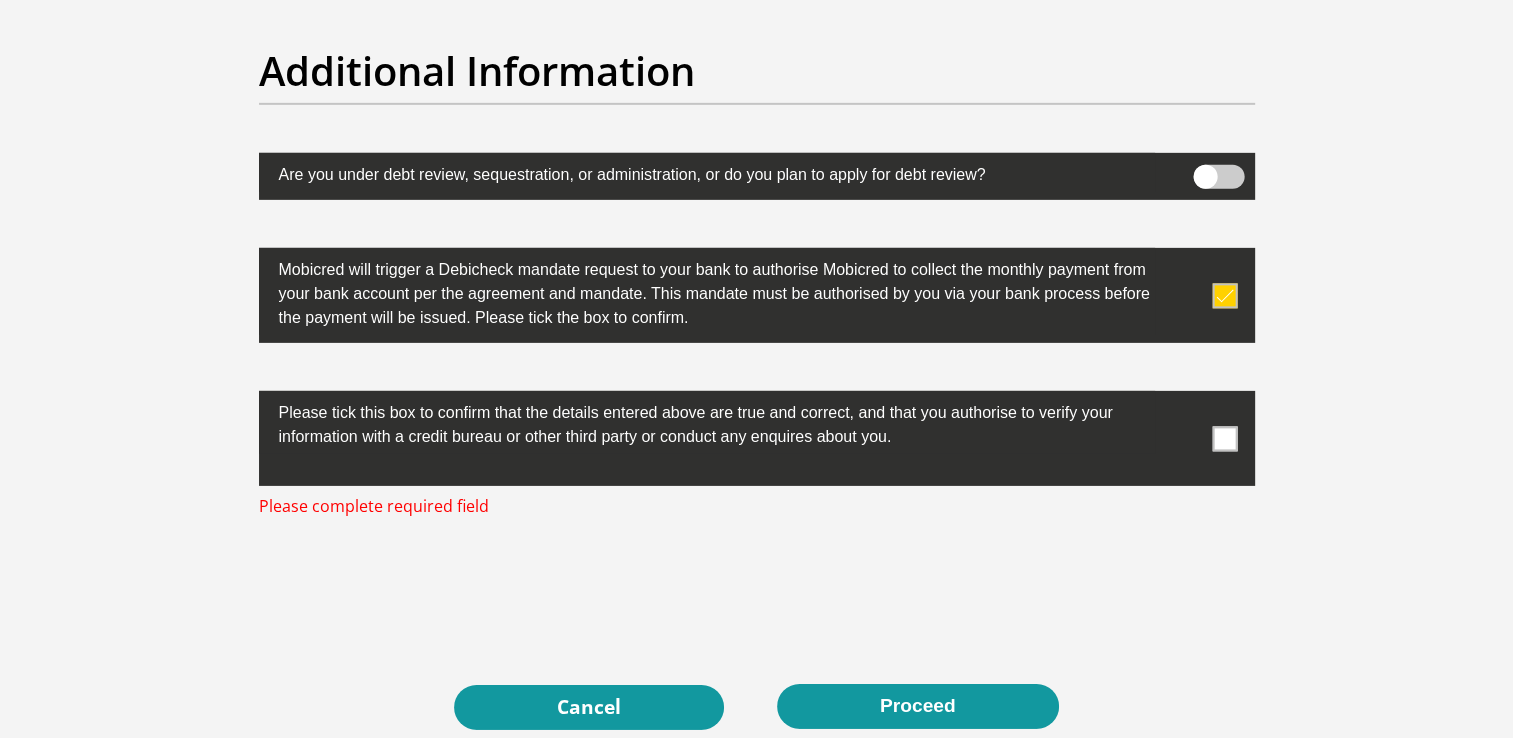 click at bounding box center (1224, 438) 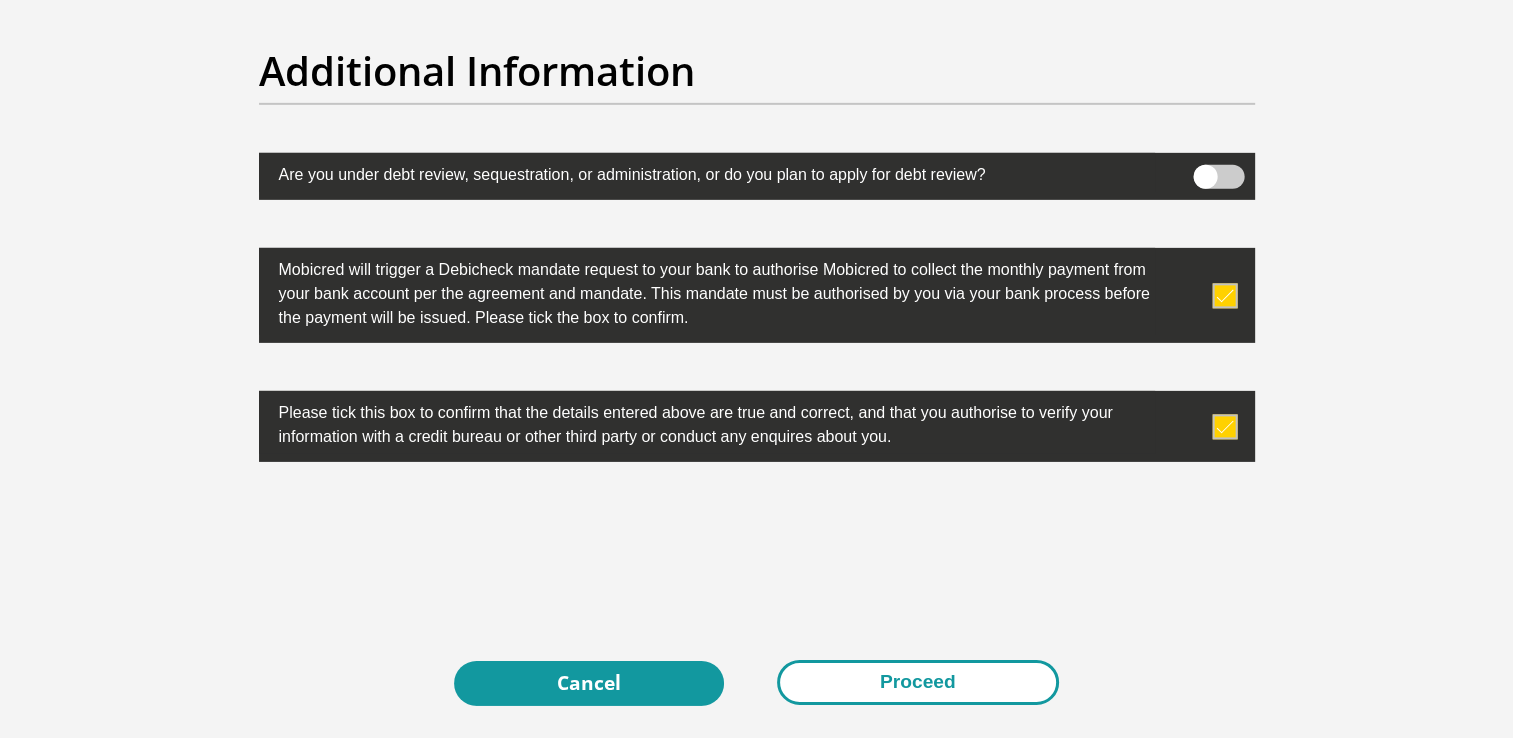 click on "Proceed" at bounding box center (918, 682) 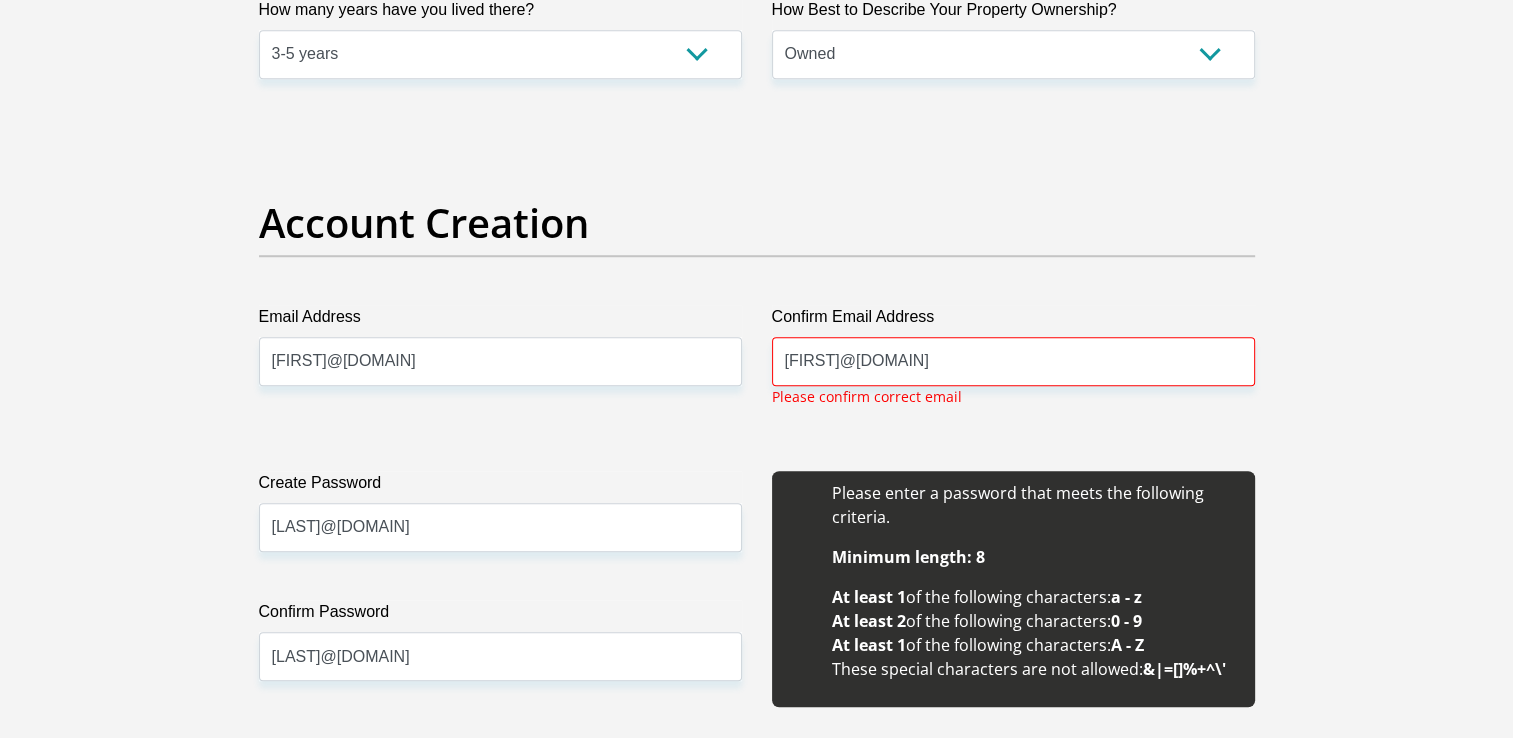 scroll, scrollTop: 1370, scrollLeft: 0, axis: vertical 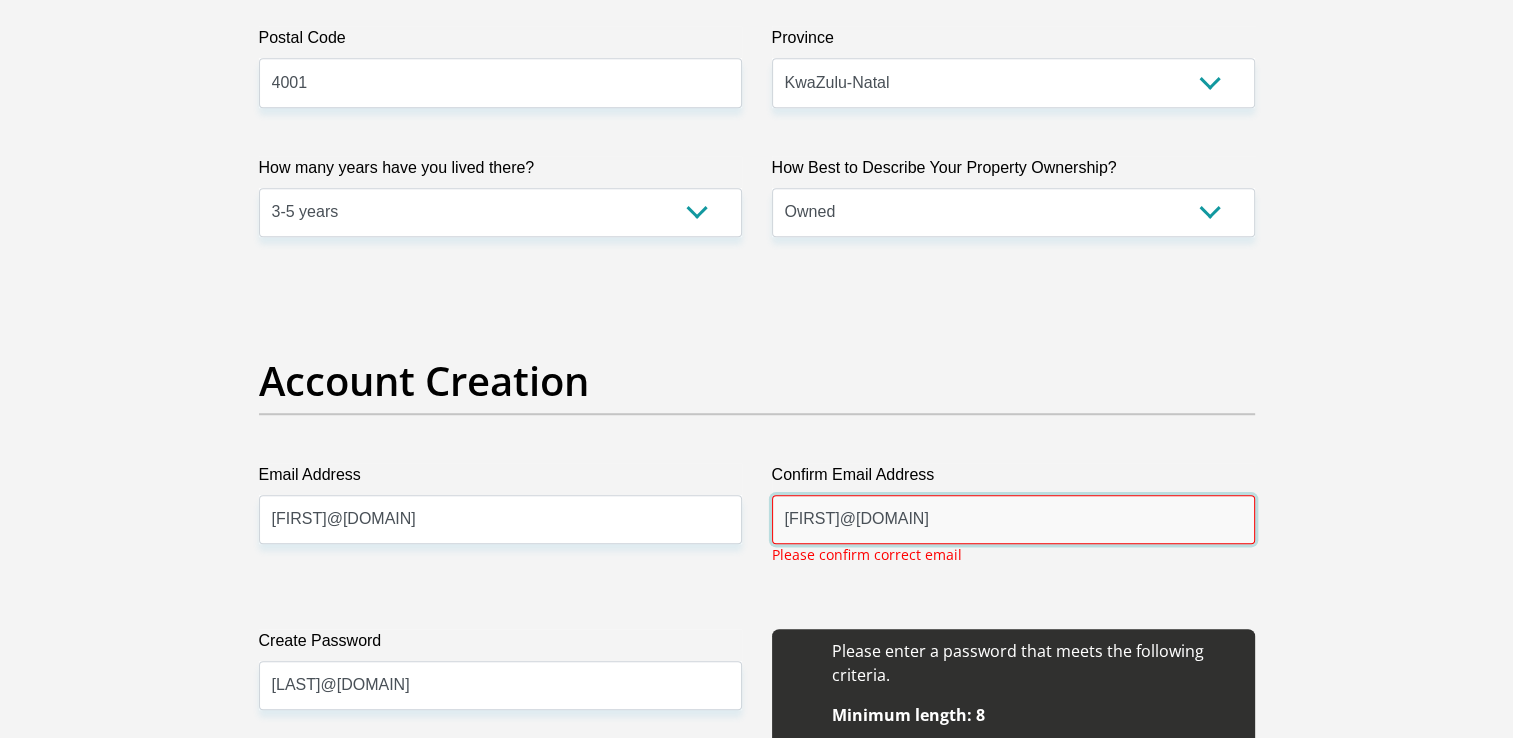 drag, startPoint x: 1026, startPoint y: 518, endPoint x: 728, endPoint y: 548, distance: 299.50626 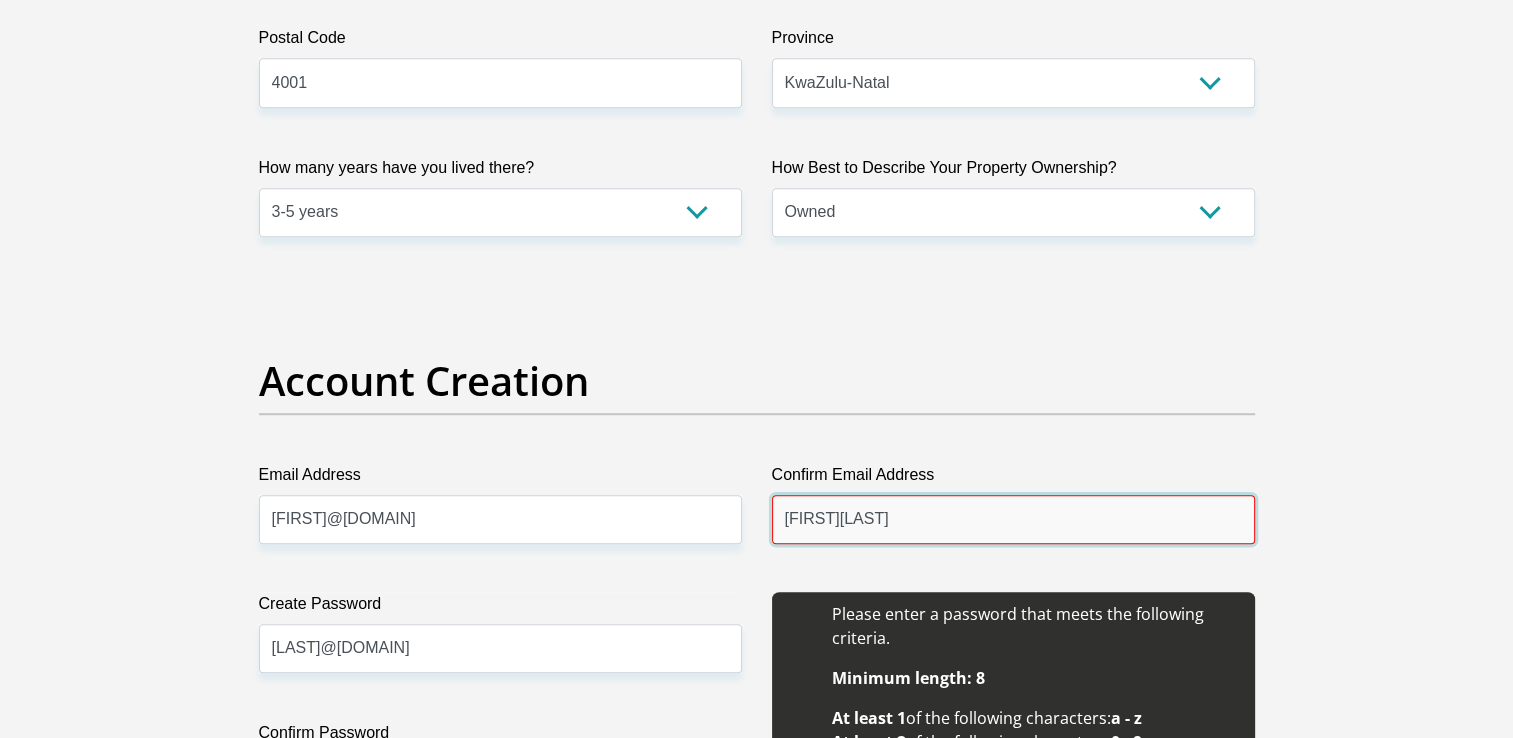 type on "[FIRST]@[DOMAIN]" 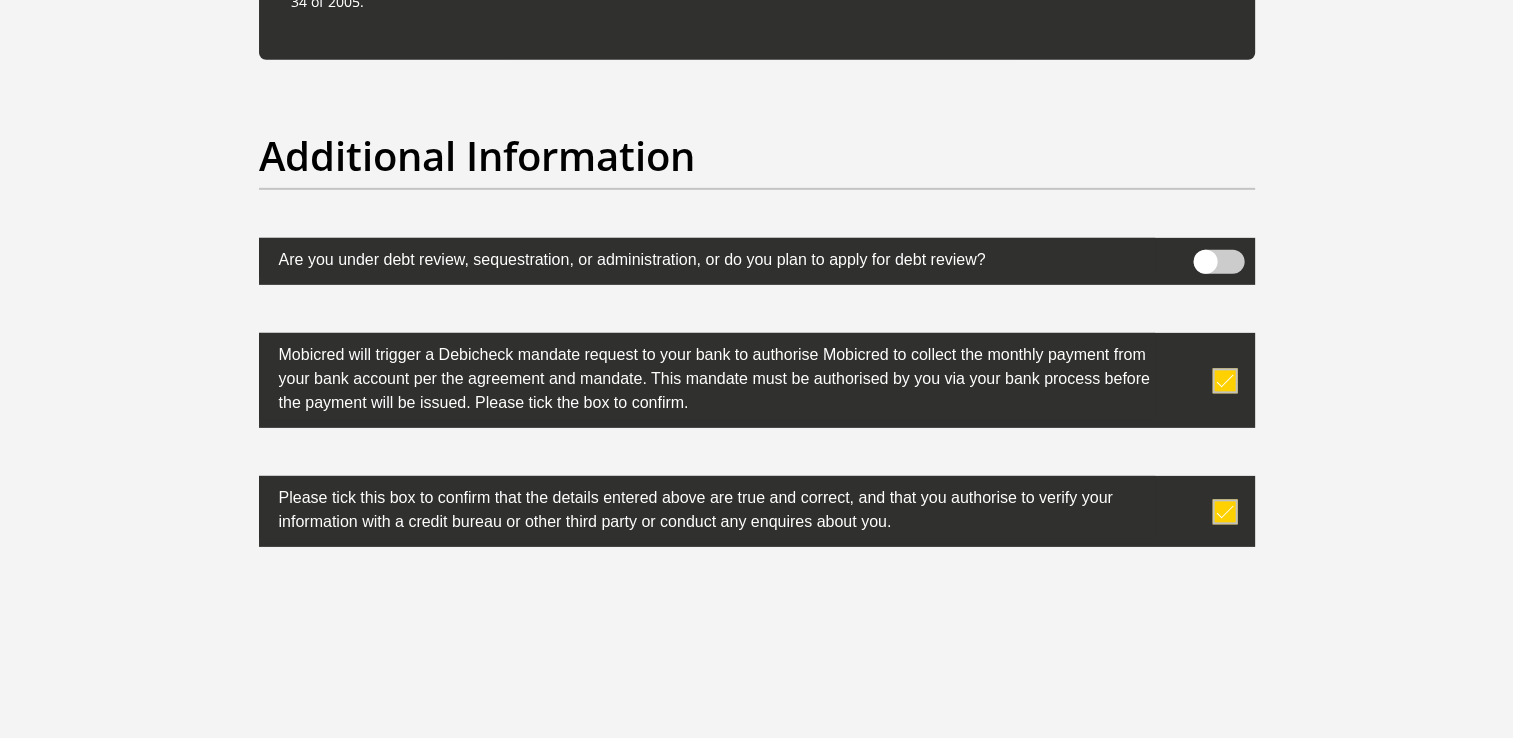 scroll, scrollTop: 6370, scrollLeft: 0, axis: vertical 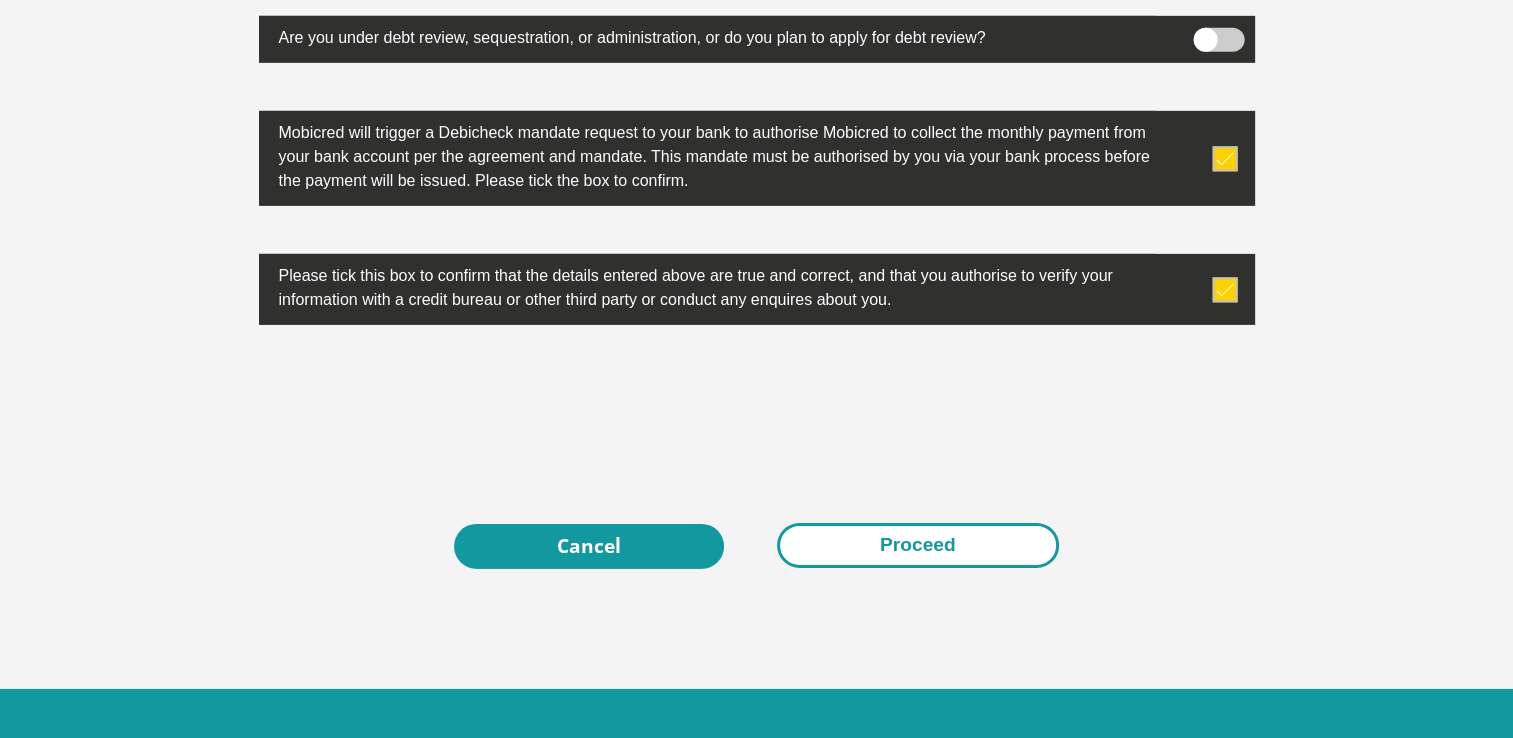 click on "Proceed" at bounding box center (918, 545) 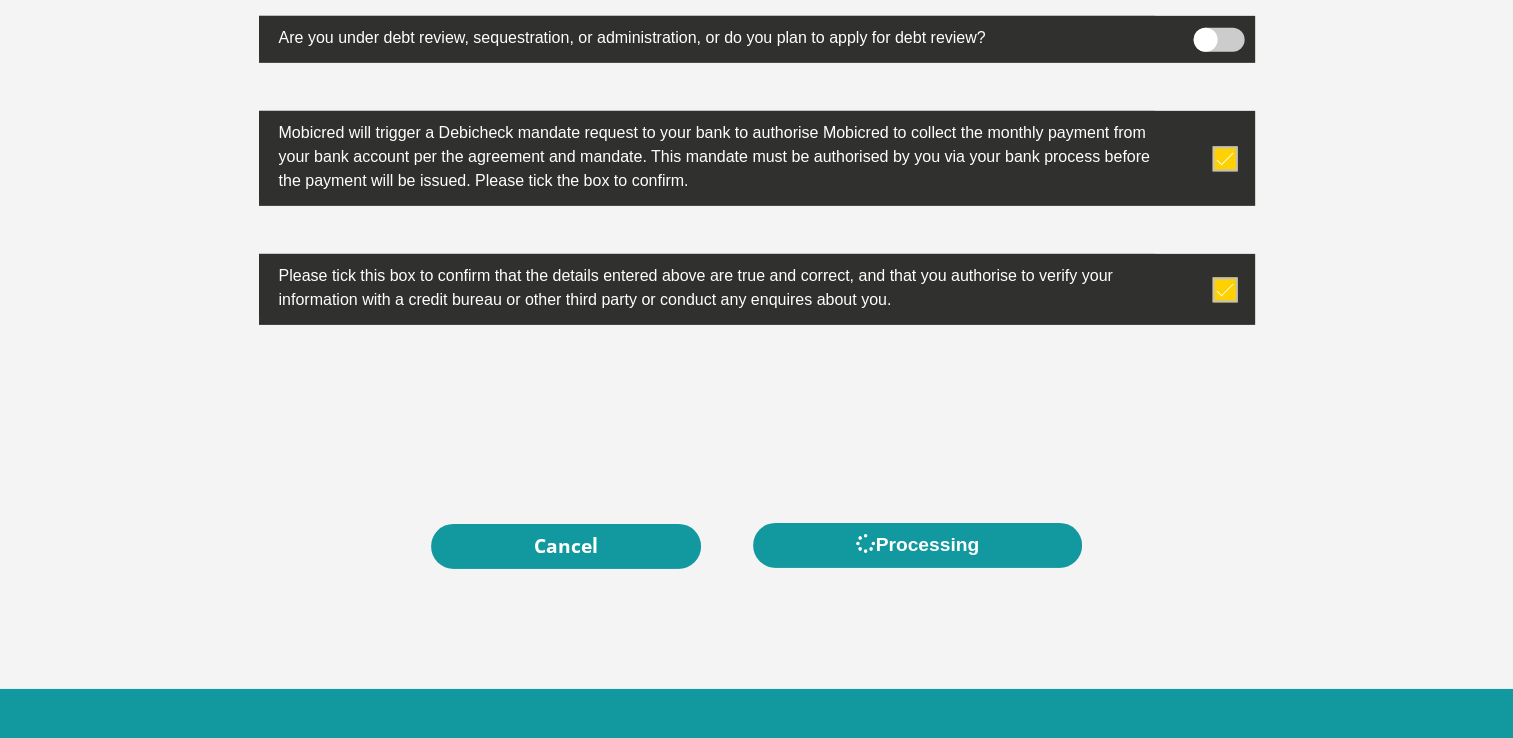 scroll, scrollTop: 0, scrollLeft: 0, axis: both 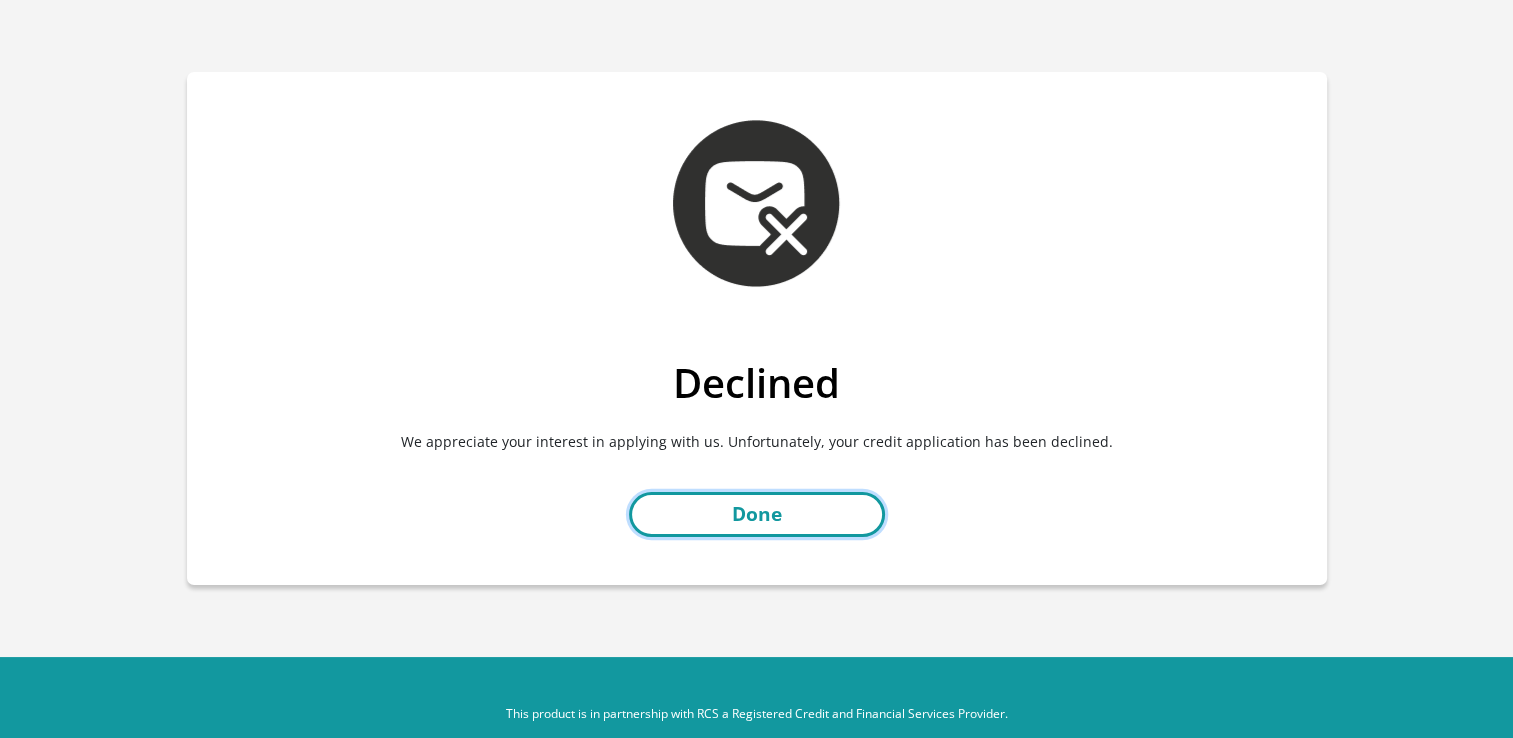 click on "Done" at bounding box center [757, 514] 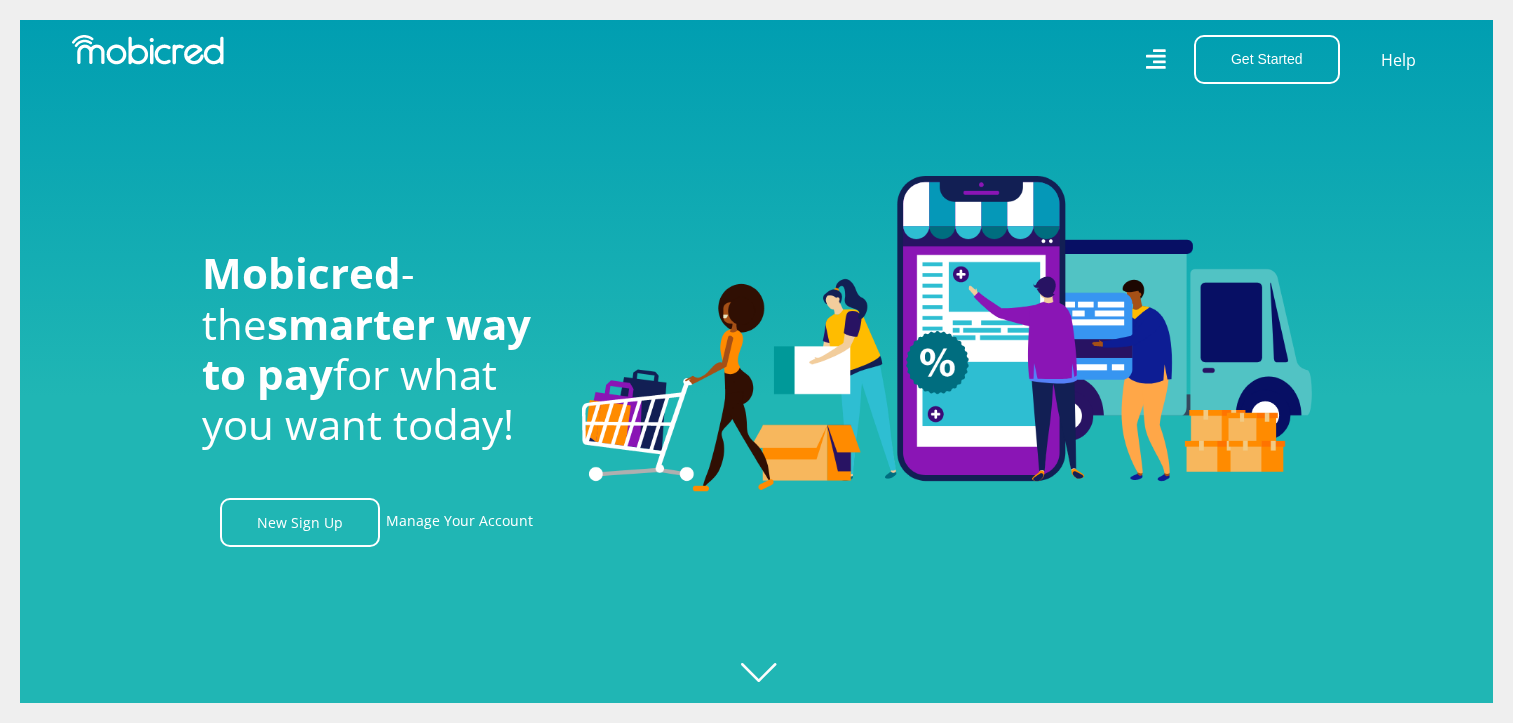 scroll, scrollTop: 0, scrollLeft: 0, axis: both 